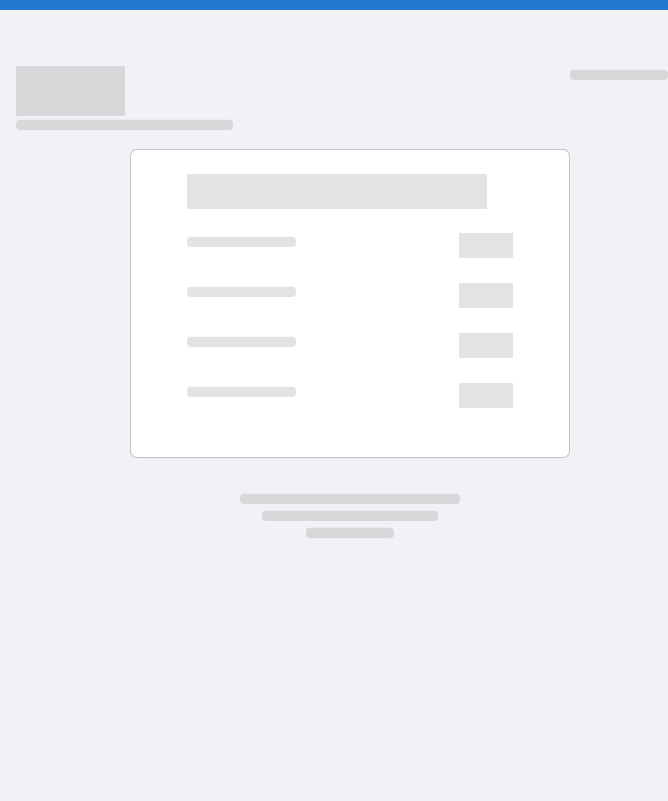 scroll, scrollTop: 0, scrollLeft: 0, axis: both 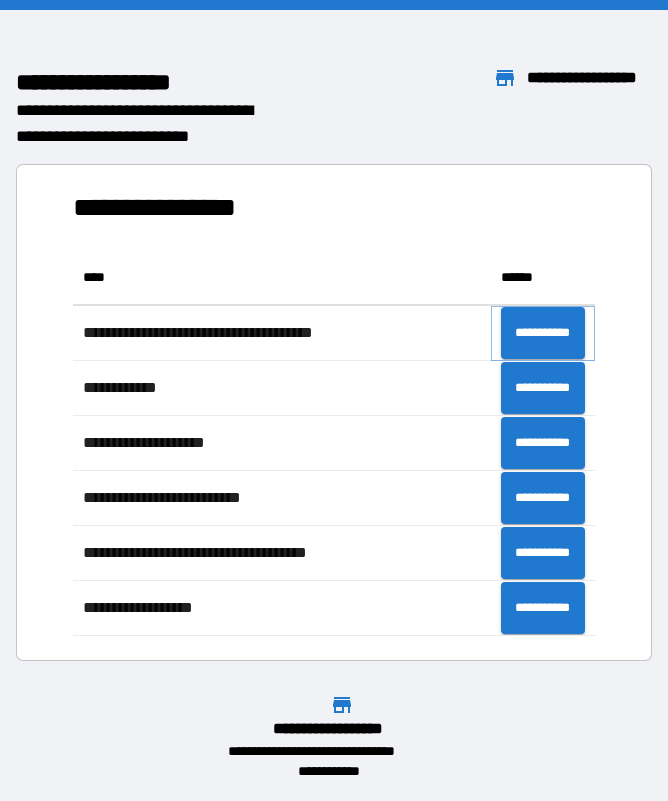 click on "**********" at bounding box center (543, 333) 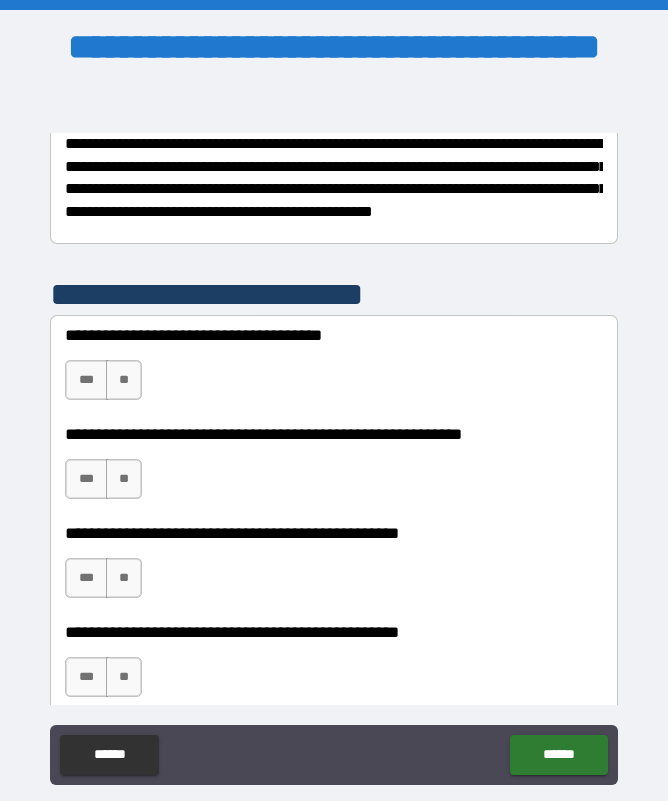 scroll, scrollTop: 329, scrollLeft: 0, axis: vertical 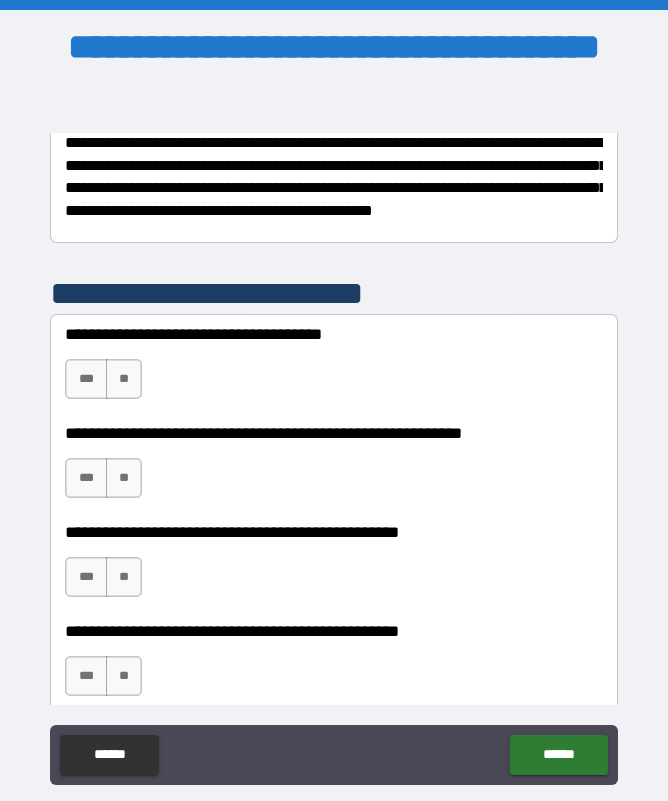 click on "**" at bounding box center [124, 379] 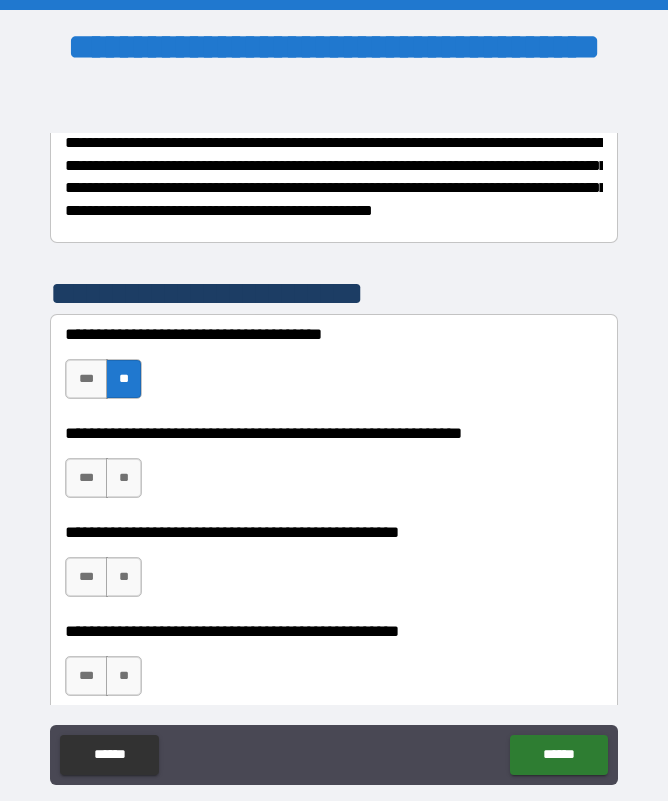 click on "***" at bounding box center [86, 478] 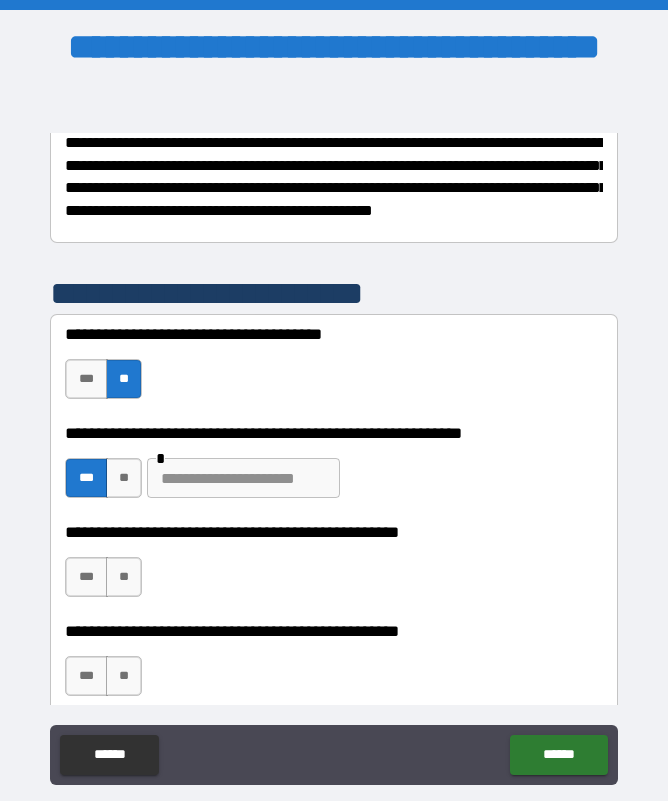 click on "**" at bounding box center (124, 577) 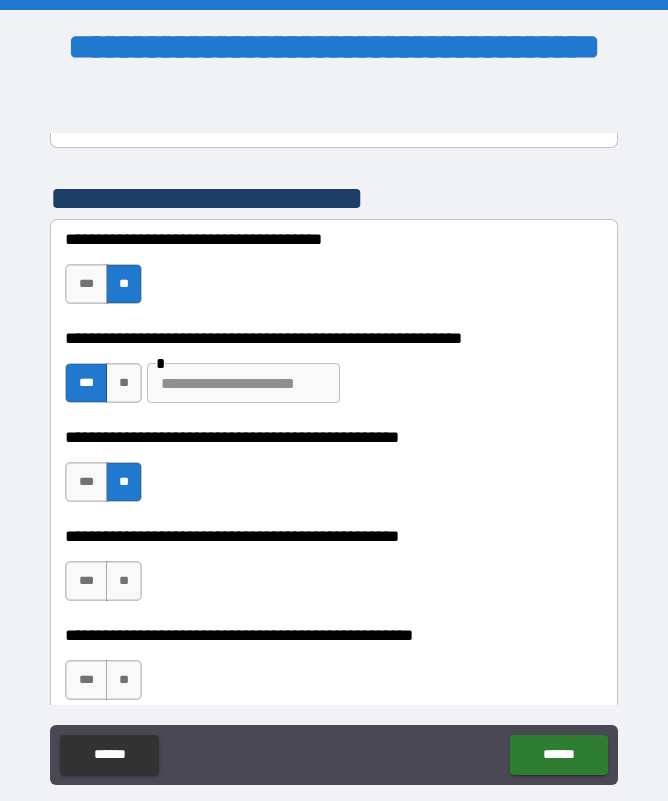 scroll, scrollTop: 424, scrollLeft: 0, axis: vertical 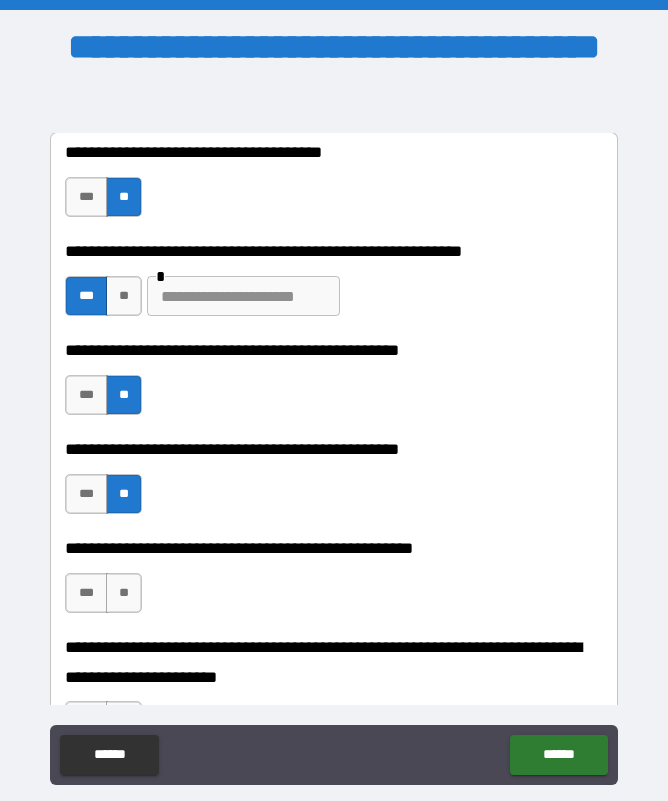 click on "**" at bounding box center (124, 593) 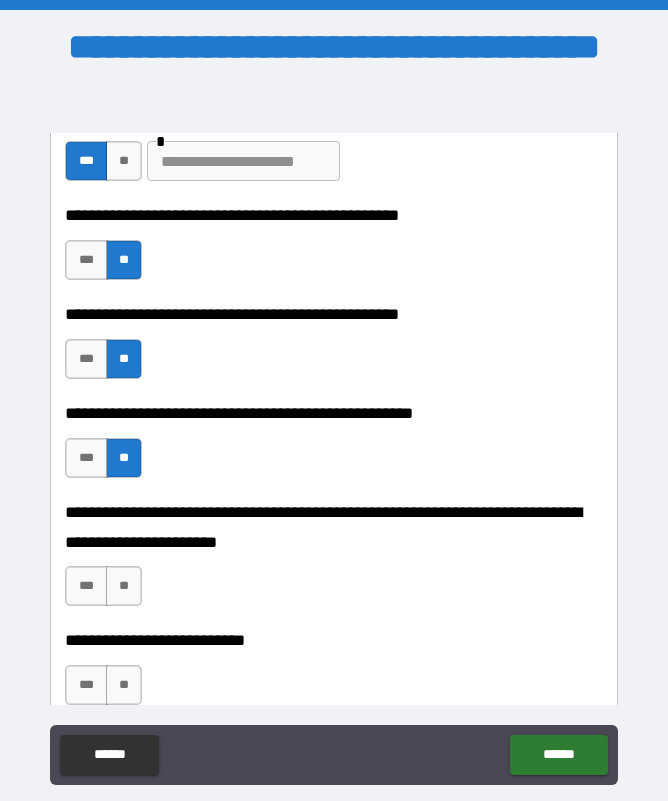 scroll, scrollTop: 655, scrollLeft: 0, axis: vertical 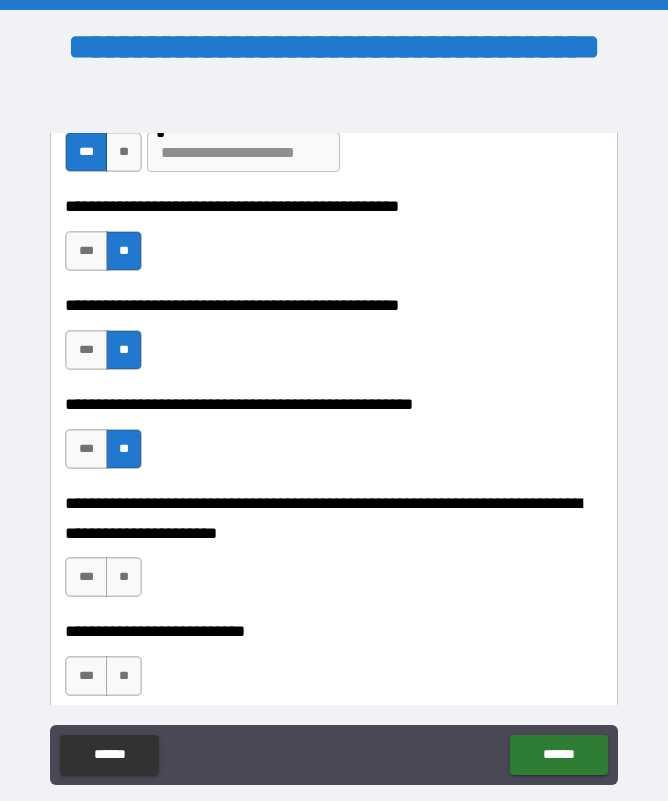 click on "**" at bounding box center [124, 577] 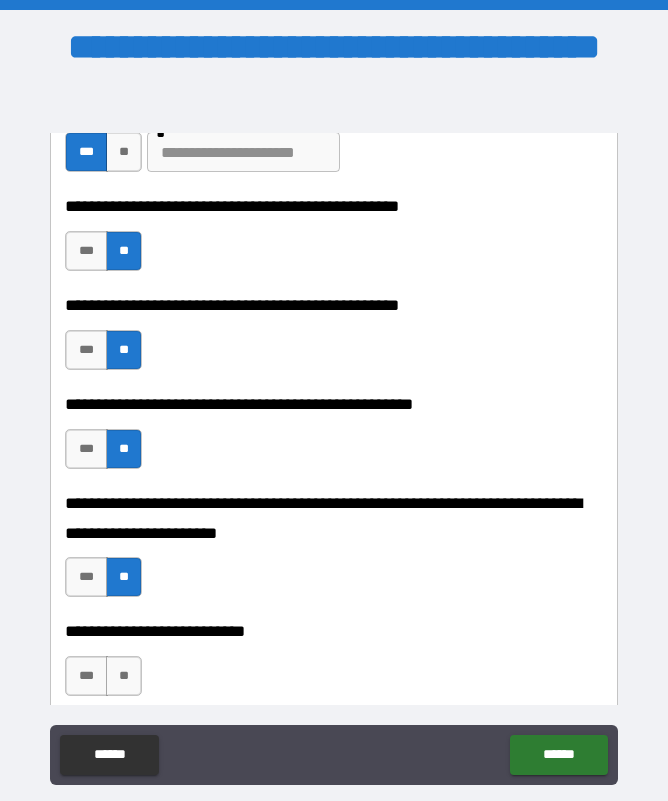 click on "**" at bounding box center [124, 676] 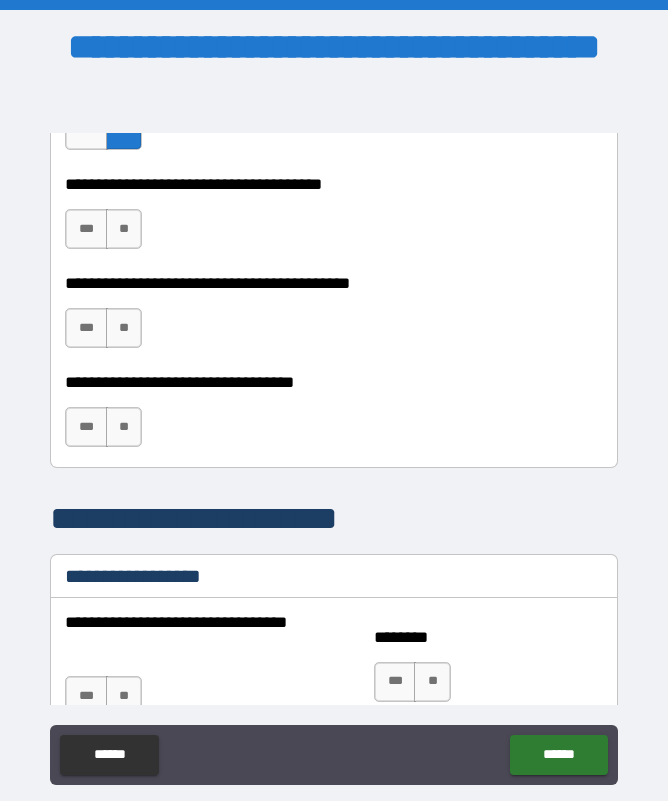 scroll, scrollTop: 1199, scrollLeft: 0, axis: vertical 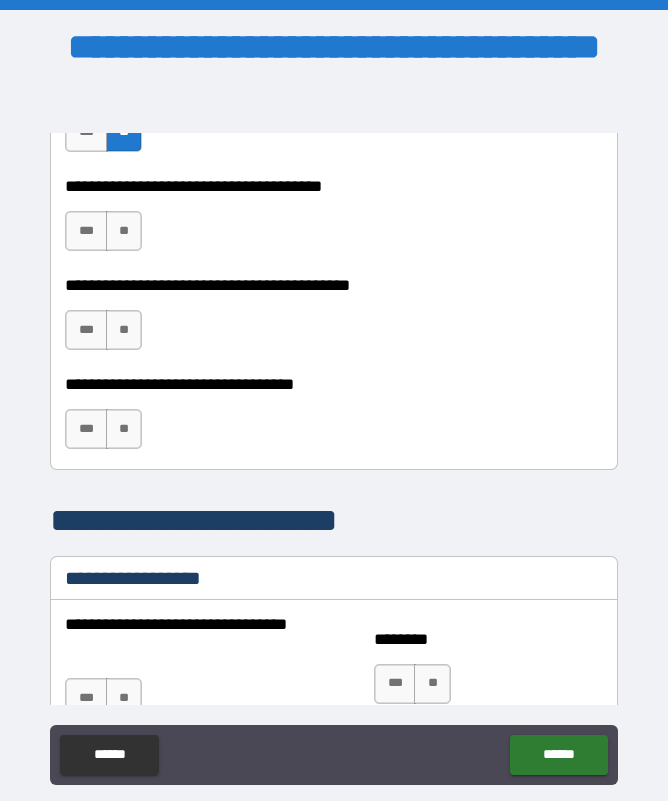 click on "***" at bounding box center (86, 231) 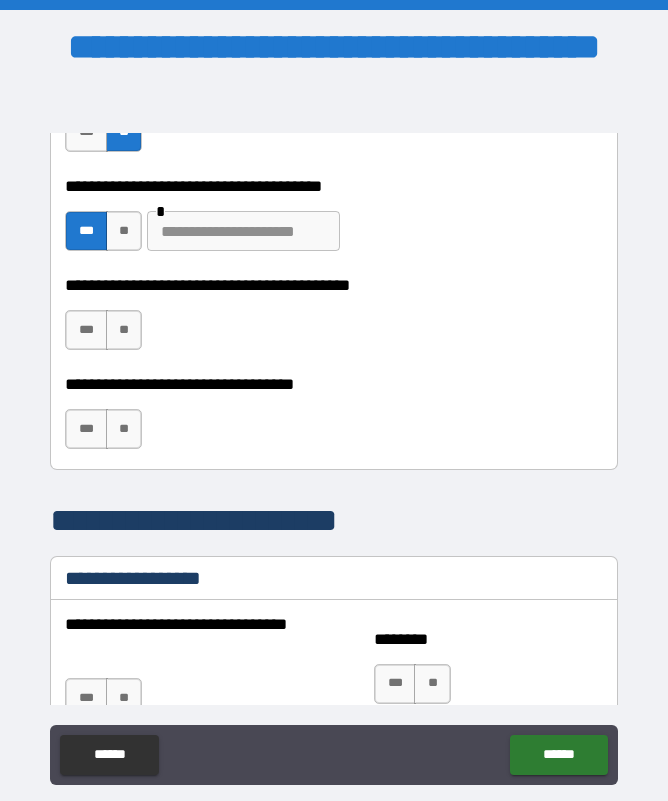 click on "**" at bounding box center (124, 330) 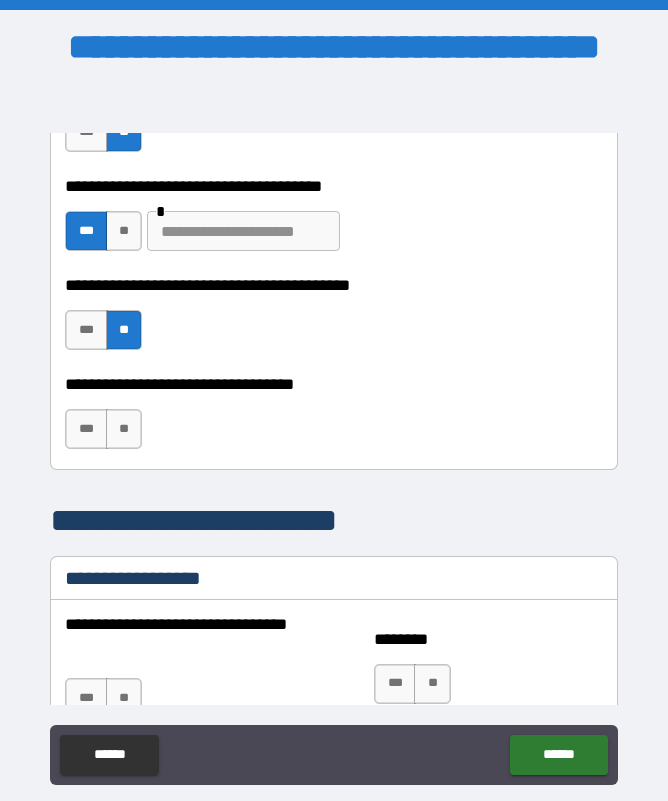 click on "**" at bounding box center [124, 429] 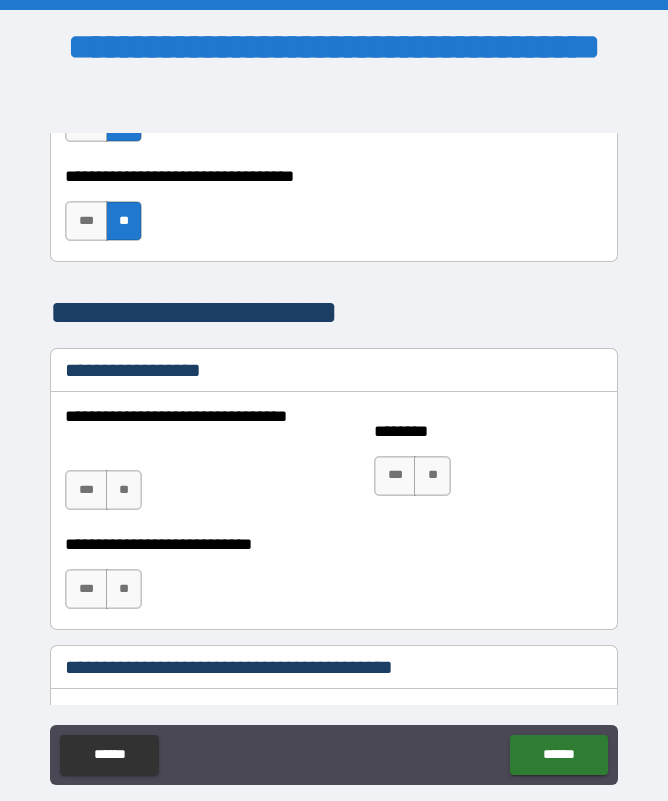scroll, scrollTop: 1407, scrollLeft: 0, axis: vertical 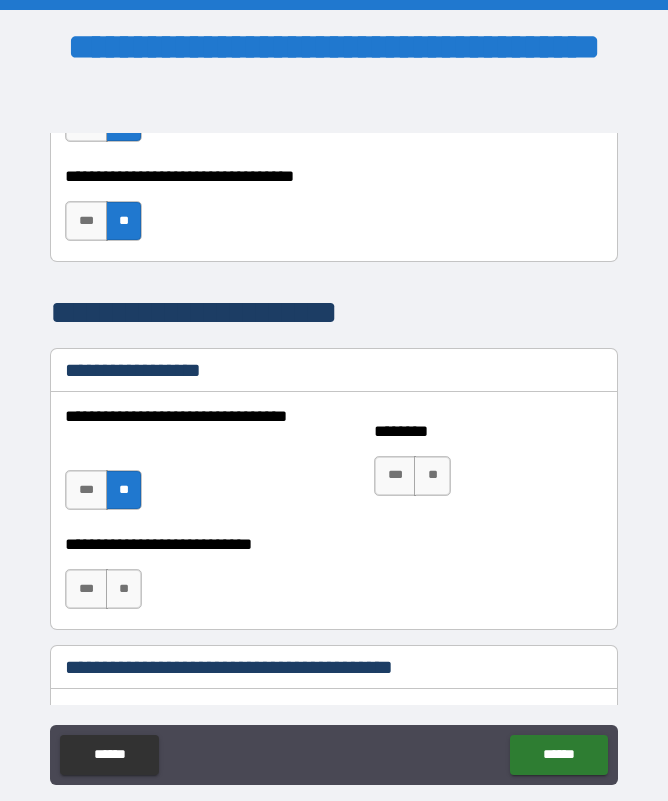 click on "**" at bounding box center [432, 476] 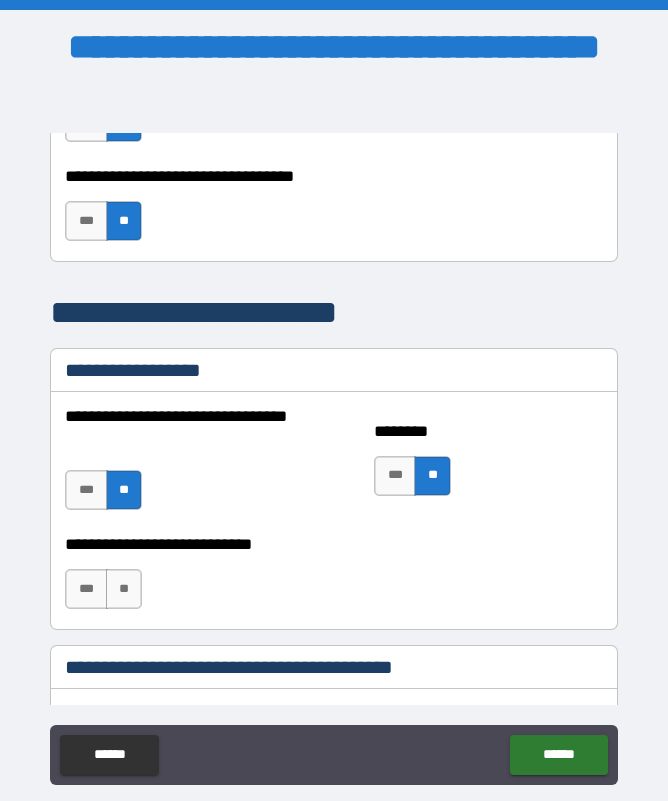 click on "**" at bounding box center [124, 589] 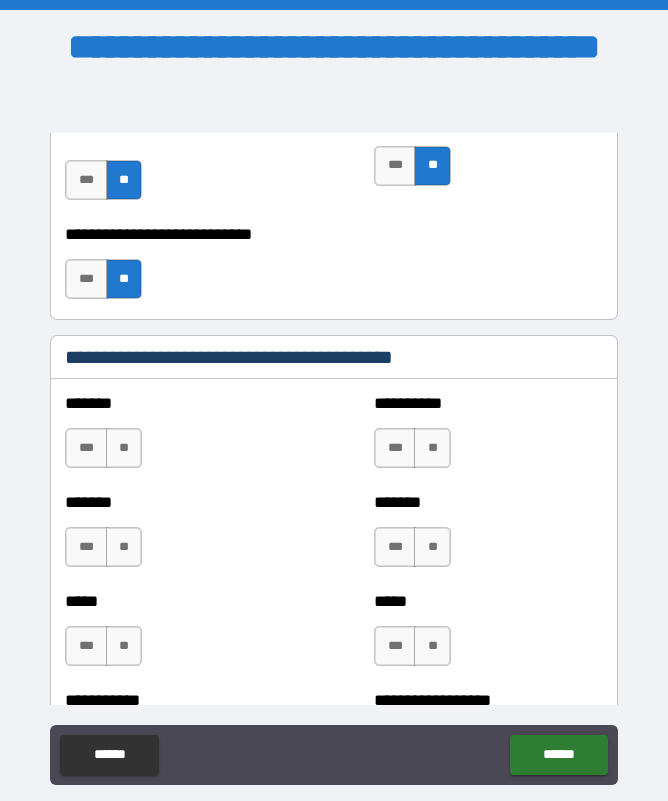 scroll, scrollTop: 1718, scrollLeft: 0, axis: vertical 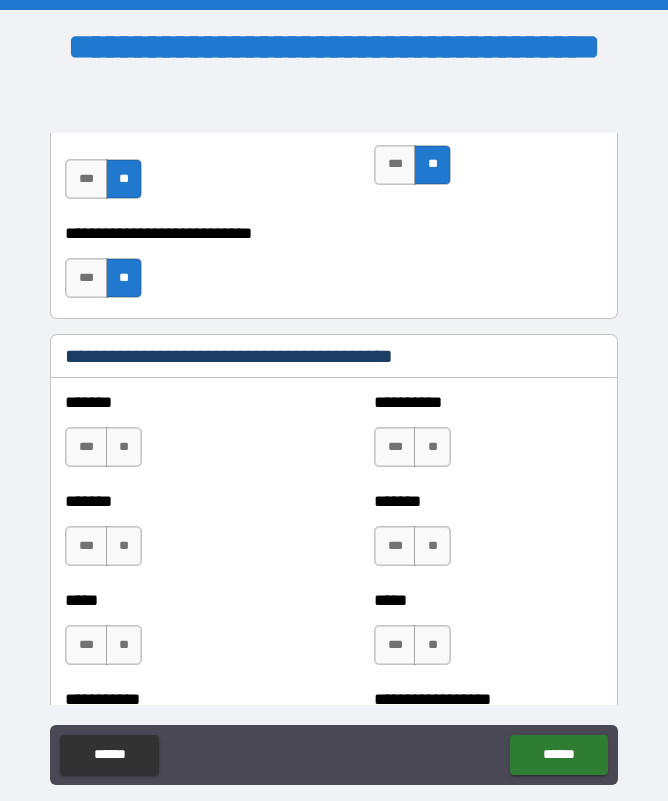 click on "**" at bounding box center [124, 447] 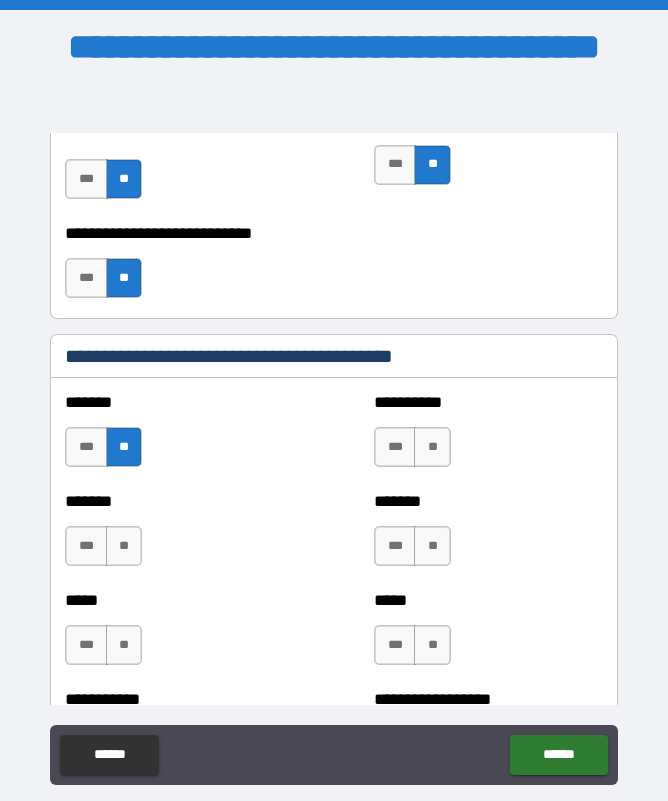 click on "**" at bounding box center (124, 546) 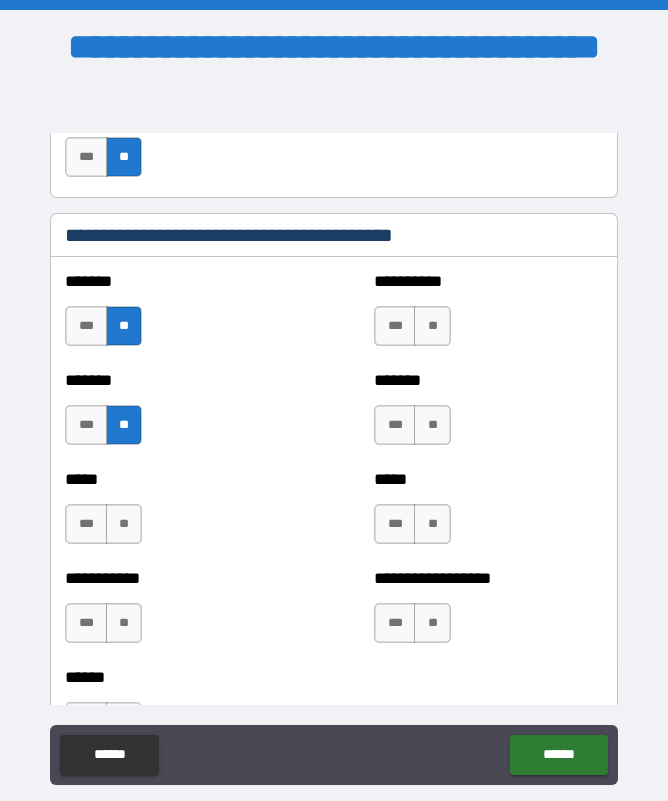 scroll, scrollTop: 1841, scrollLeft: 0, axis: vertical 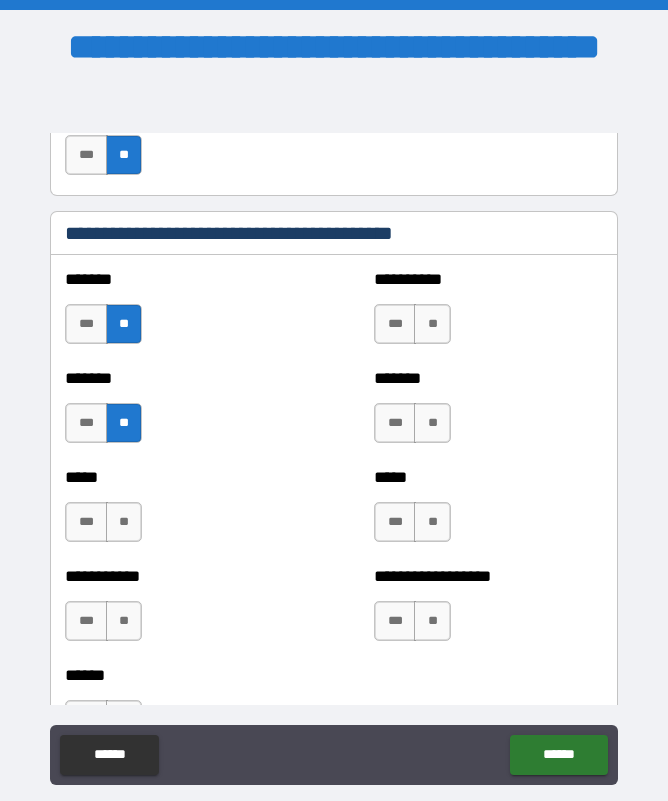 click on "**" at bounding box center (124, 522) 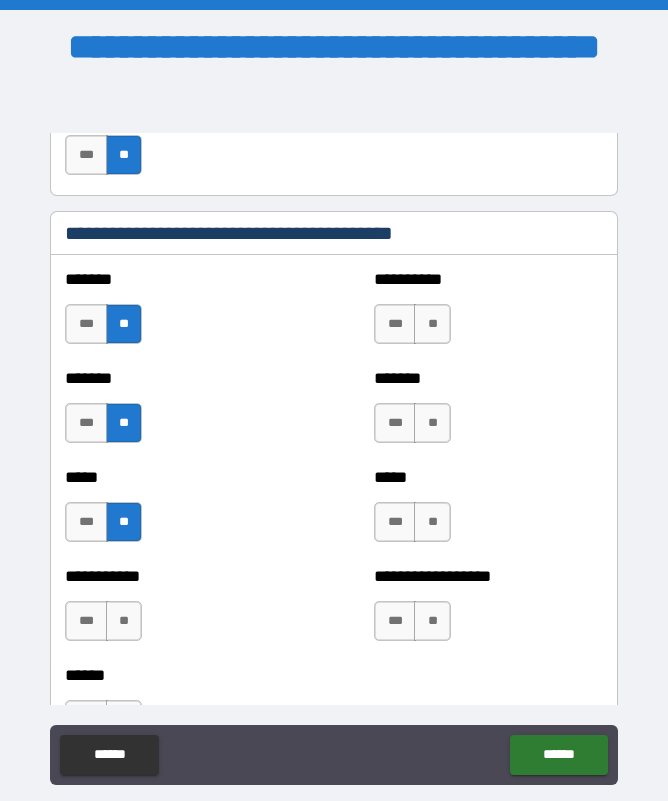 click on "**" at bounding box center (124, 621) 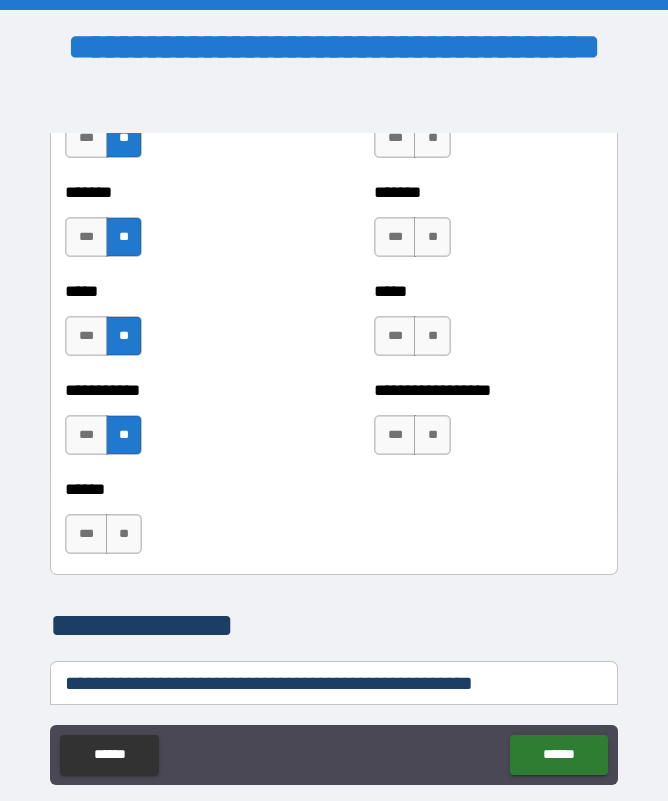scroll, scrollTop: 2032, scrollLeft: 0, axis: vertical 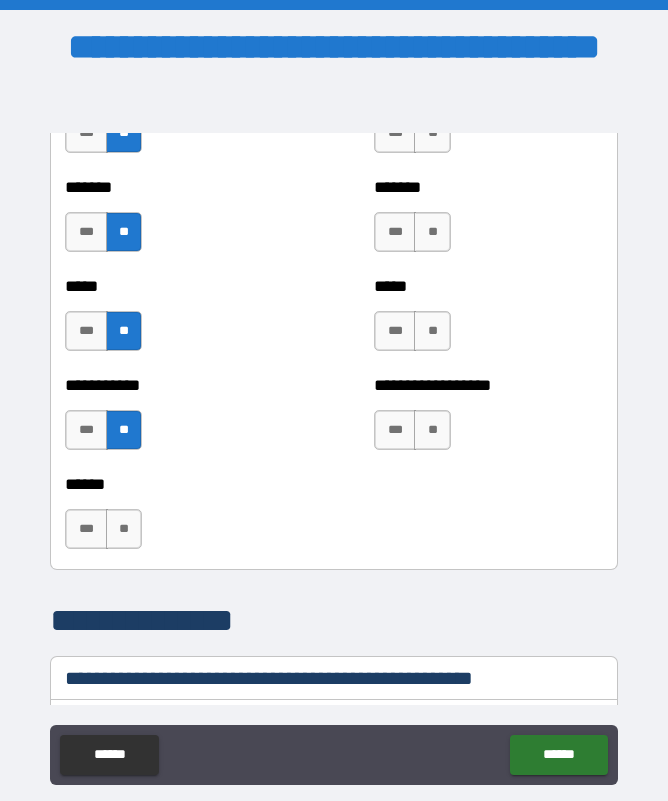 click on "**" at bounding box center [124, 529] 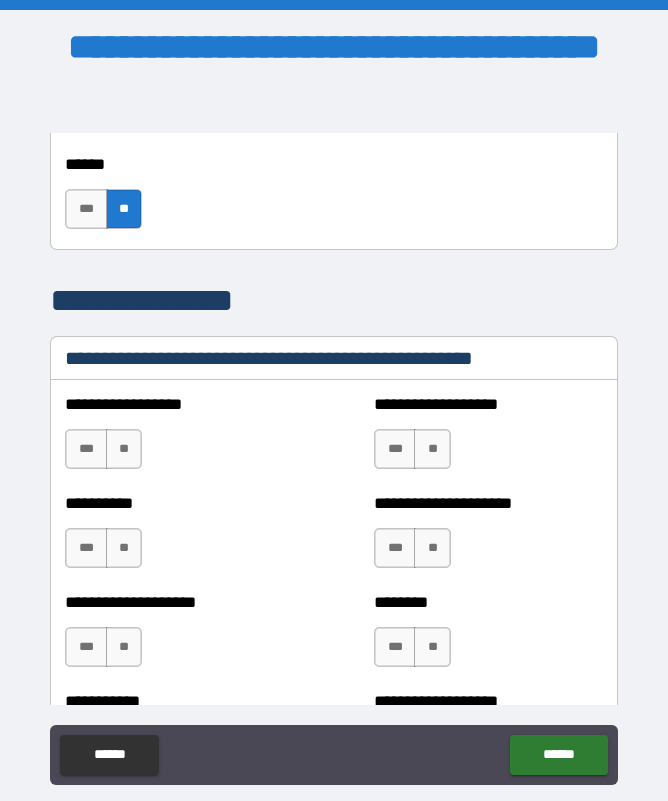 scroll, scrollTop: 2353, scrollLeft: 0, axis: vertical 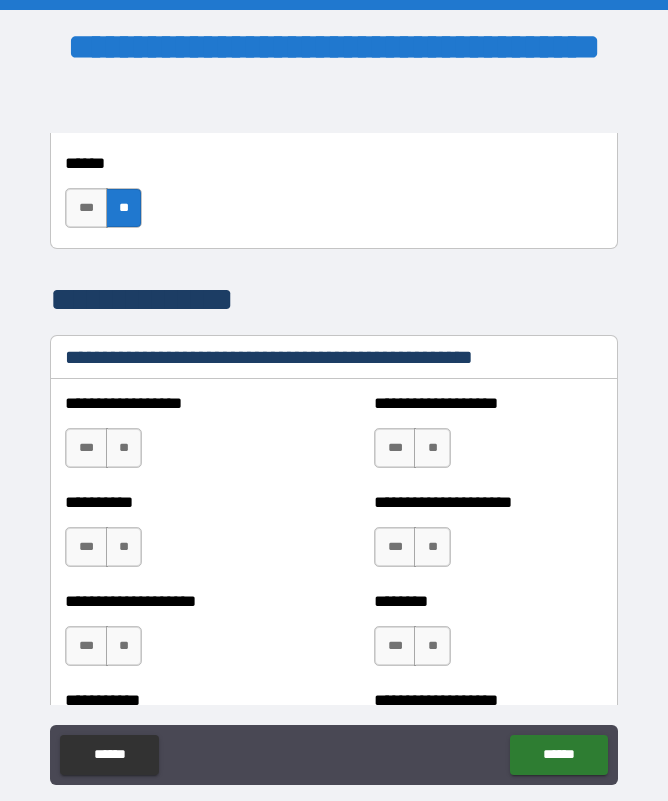 click on "**" at bounding box center (124, 448) 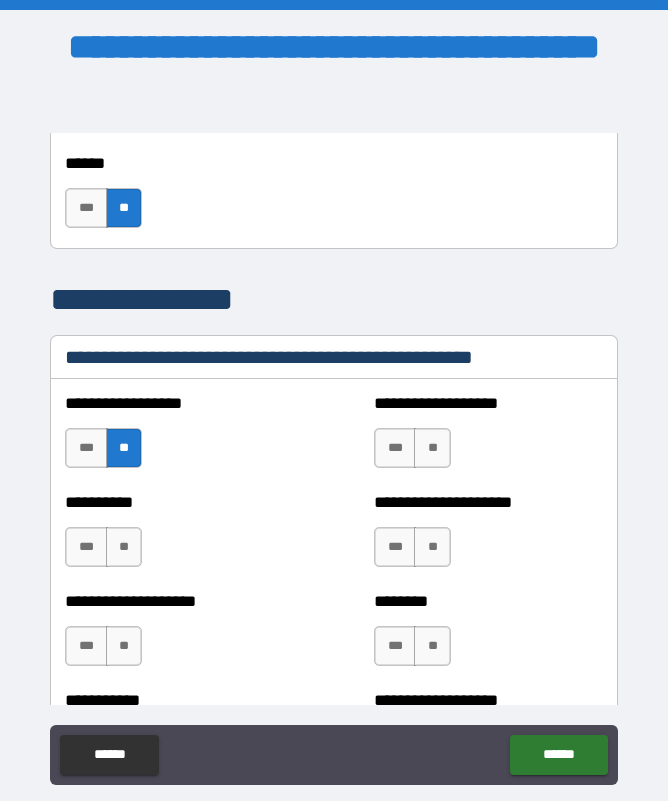 click on "**" at bounding box center (432, 448) 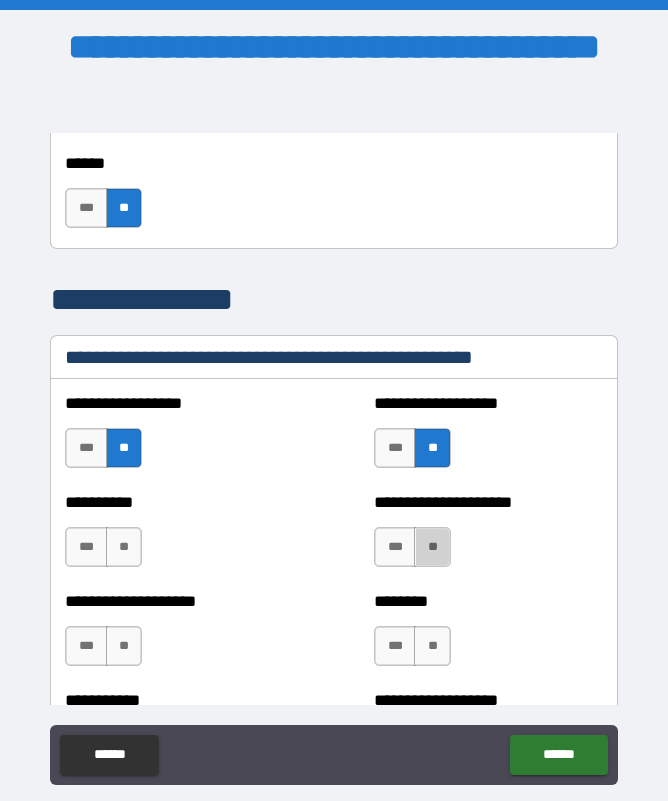 click on "**" at bounding box center (432, 547) 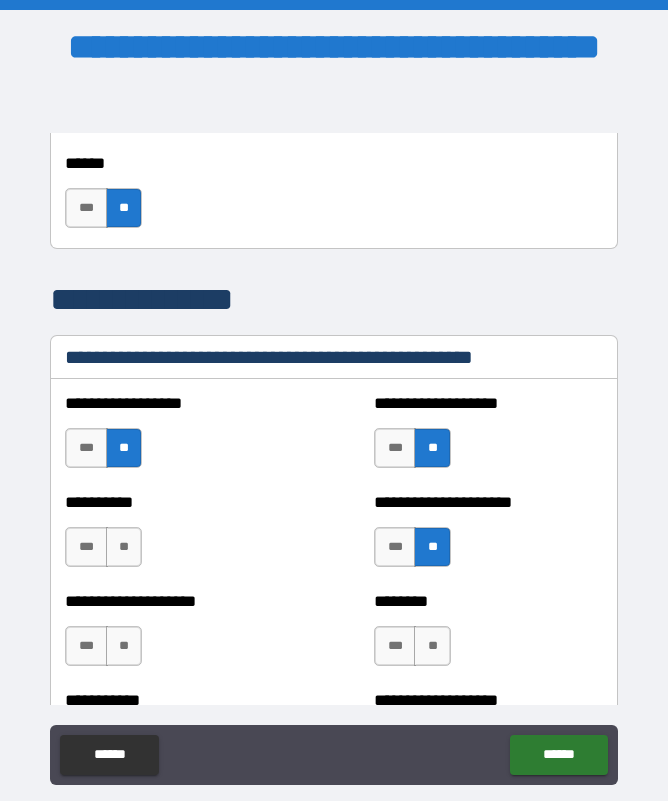 click on "**" at bounding box center (124, 547) 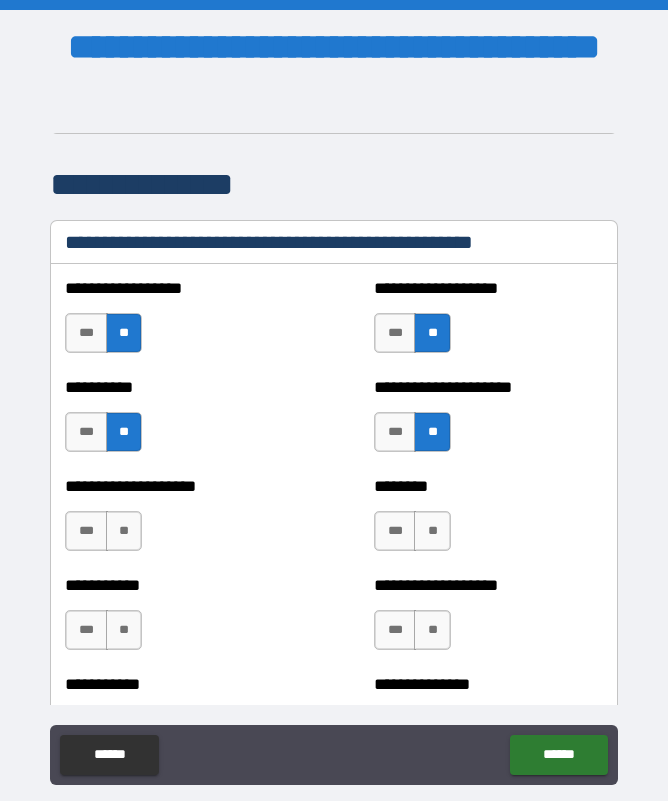 scroll, scrollTop: 2475, scrollLeft: 0, axis: vertical 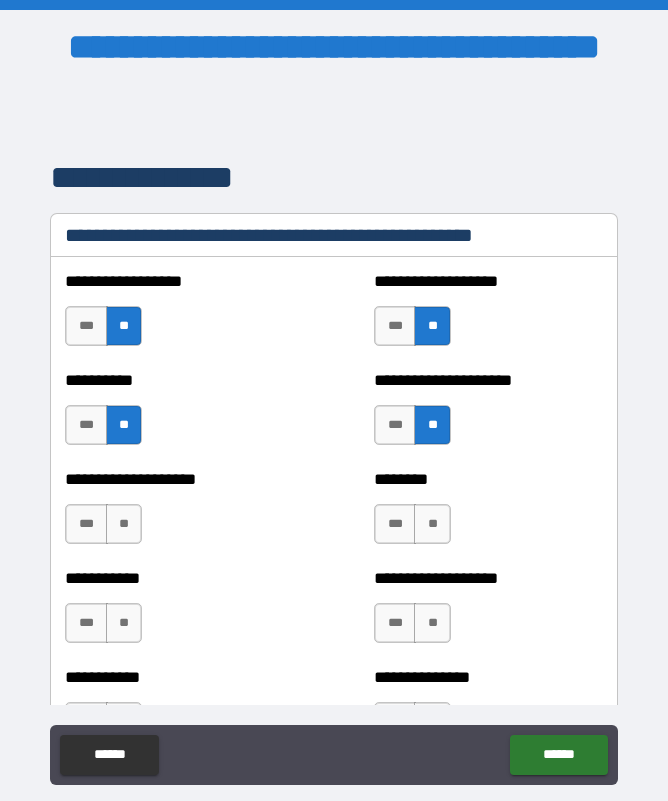 click on "**" at bounding box center (124, 524) 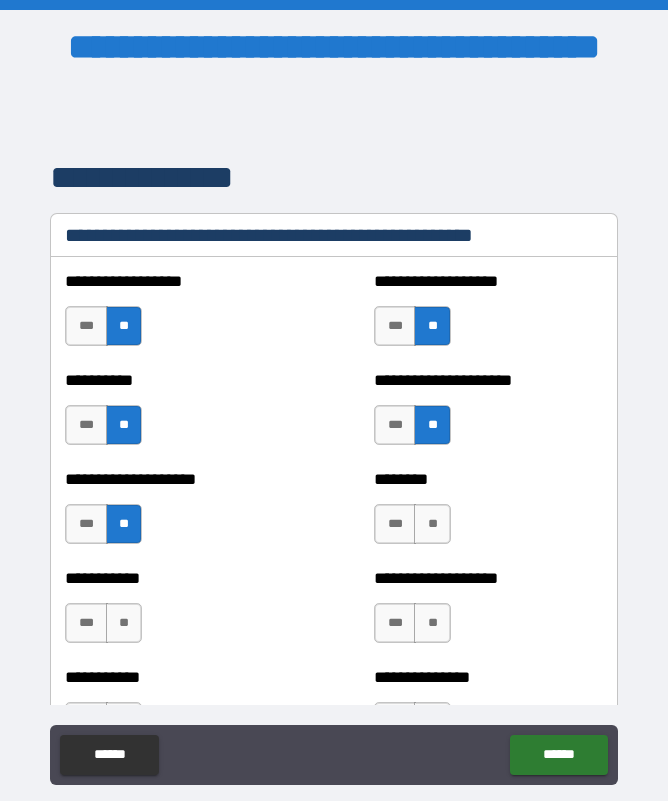click on "**" at bounding box center [432, 524] 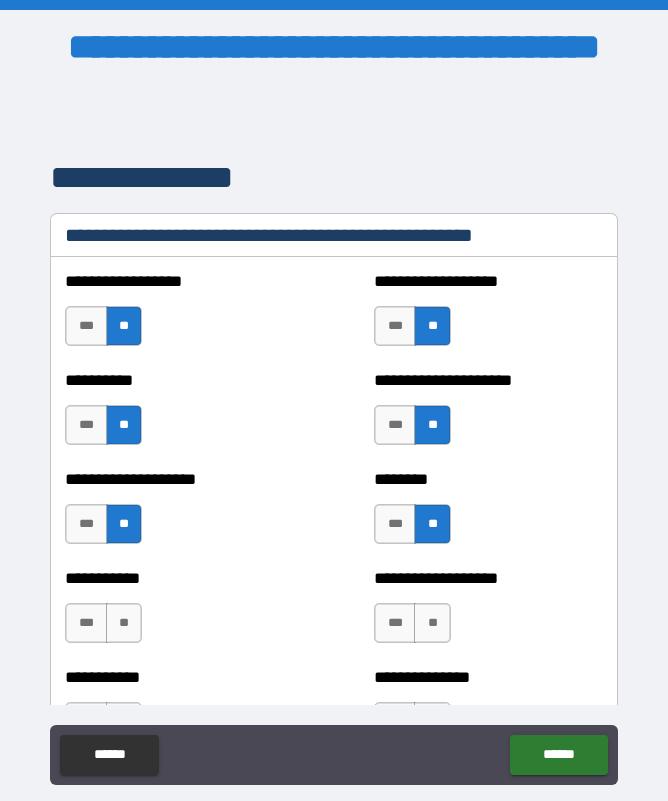 click on "**" at bounding box center (124, 623) 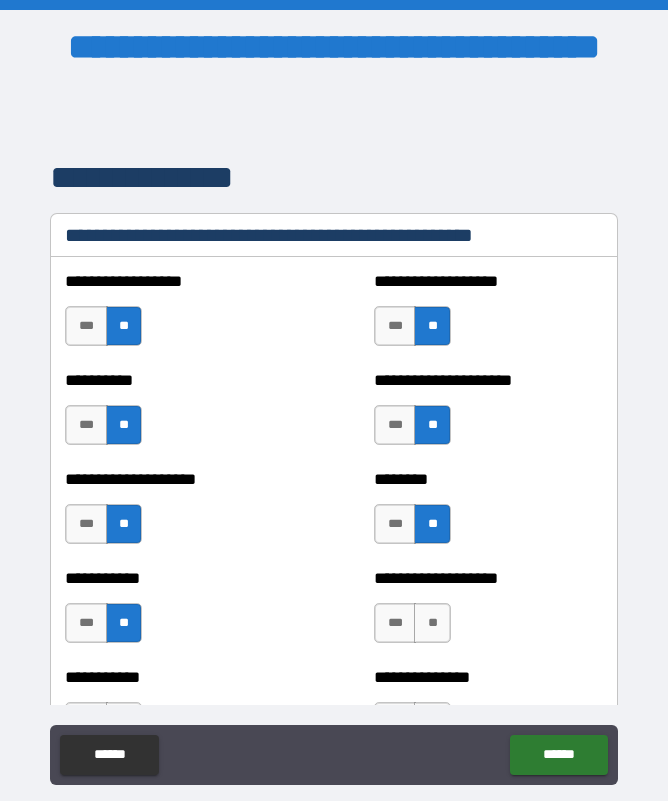 click on "**" at bounding box center (432, 623) 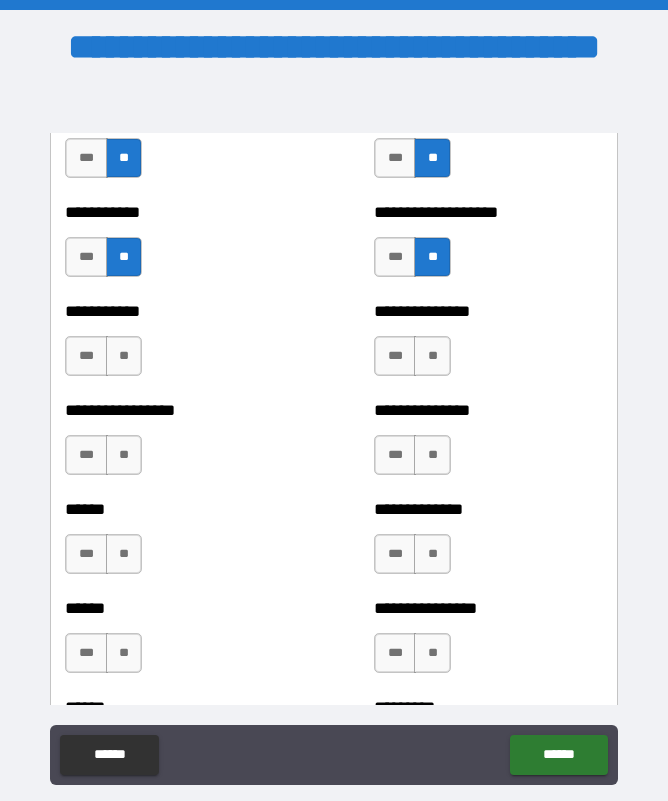 scroll, scrollTop: 2844, scrollLeft: 0, axis: vertical 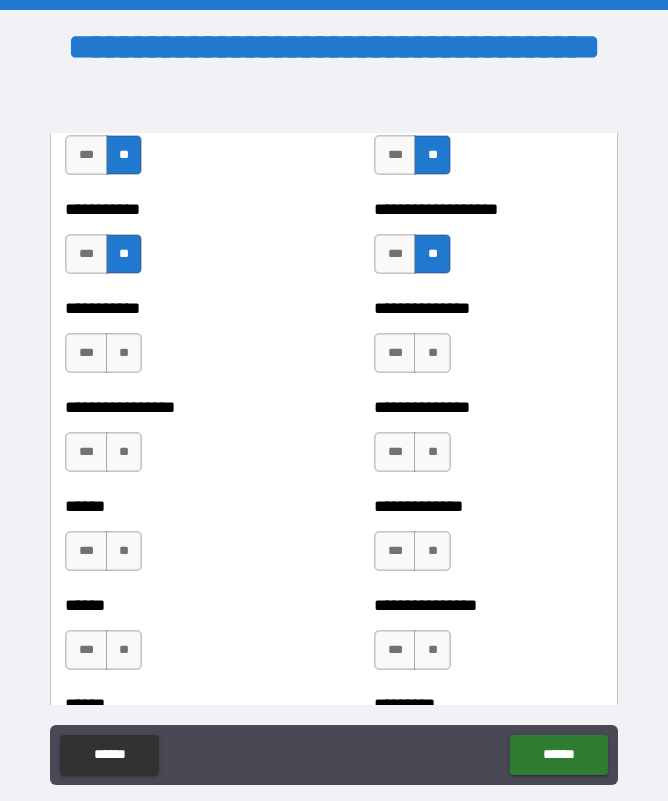 click on "**" at bounding box center [124, 353] 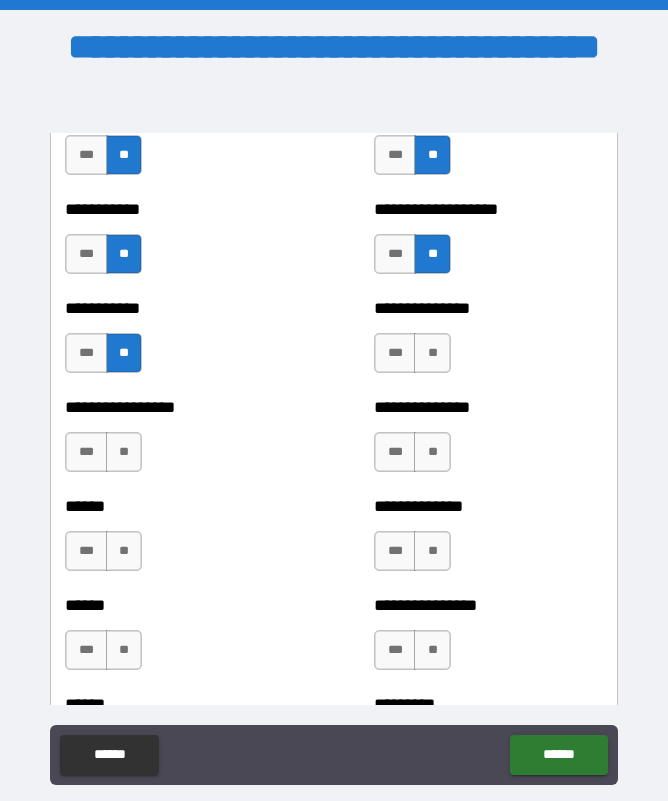 click on "**" at bounding box center (432, 353) 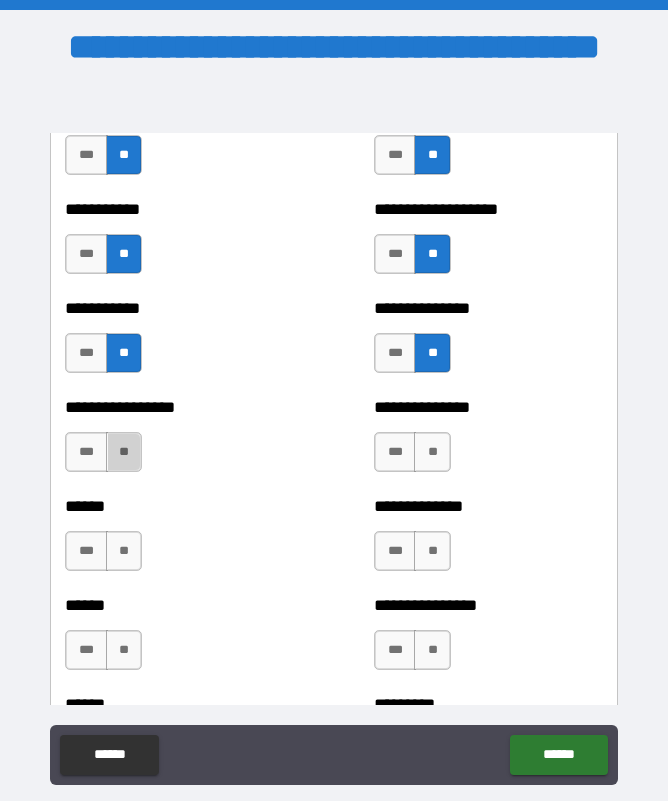 click on "**" at bounding box center [124, 452] 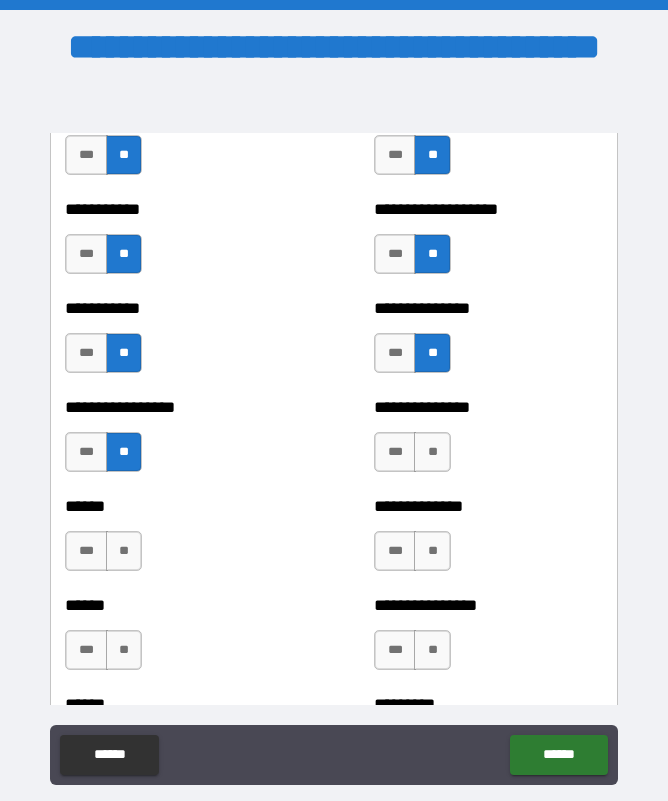click on "**" at bounding box center [432, 452] 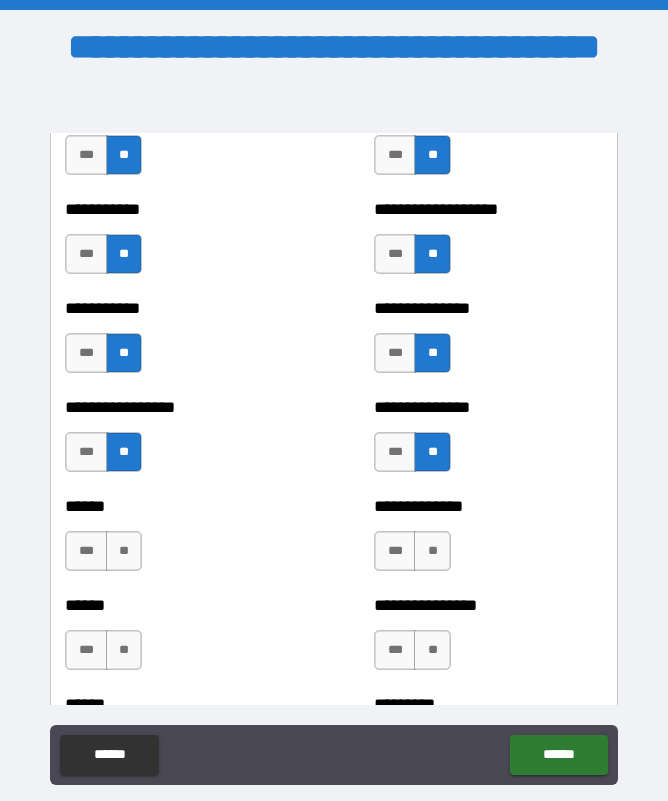 click on "**" at bounding box center [432, 551] 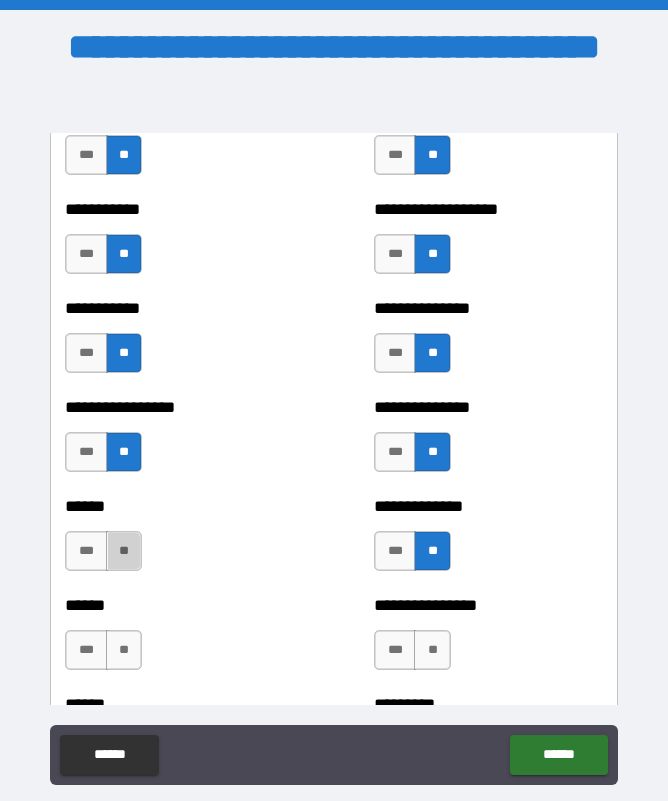 click on "**" at bounding box center [124, 551] 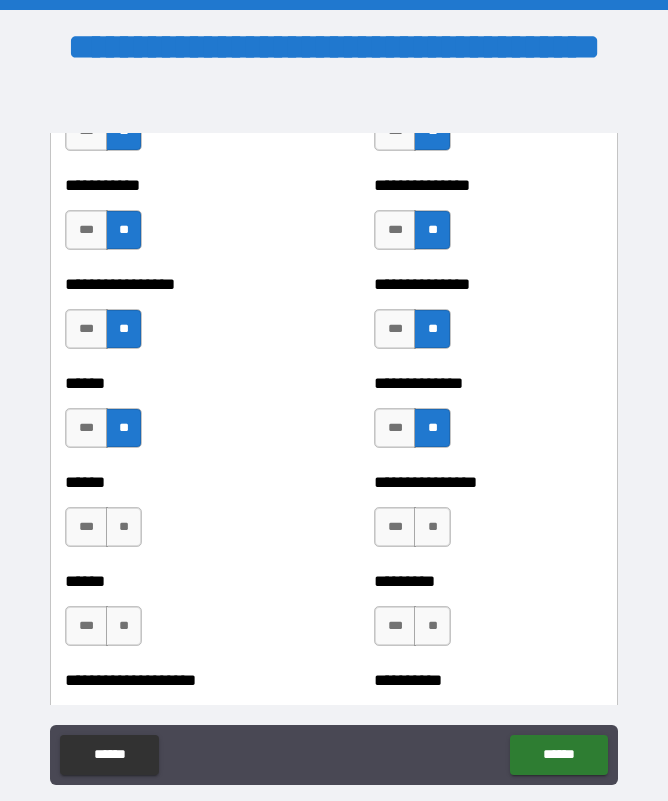 scroll, scrollTop: 2976, scrollLeft: 0, axis: vertical 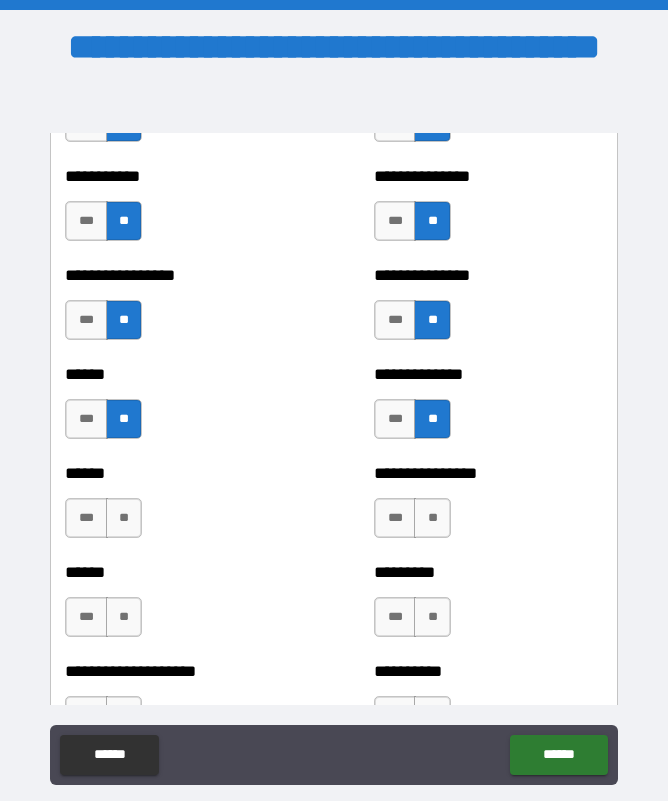 click on "**" at bounding box center [124, 518] 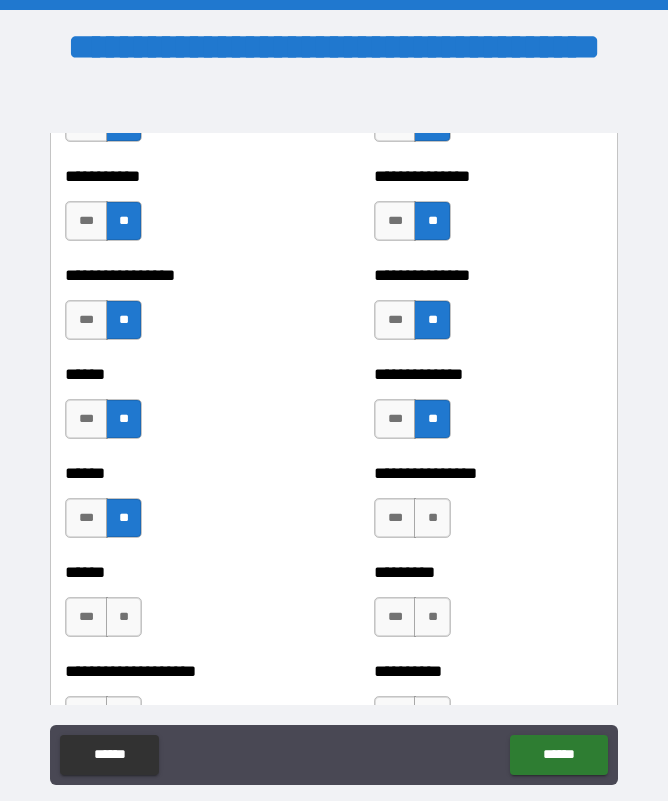 click on "**" at bounding box center (432, 518) 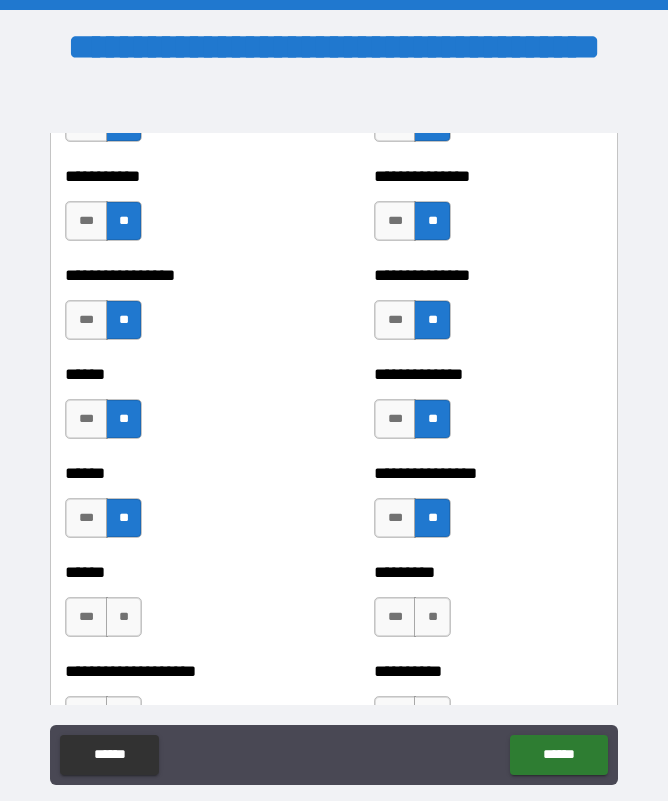 click on "**" at bounding box center [432, 617] 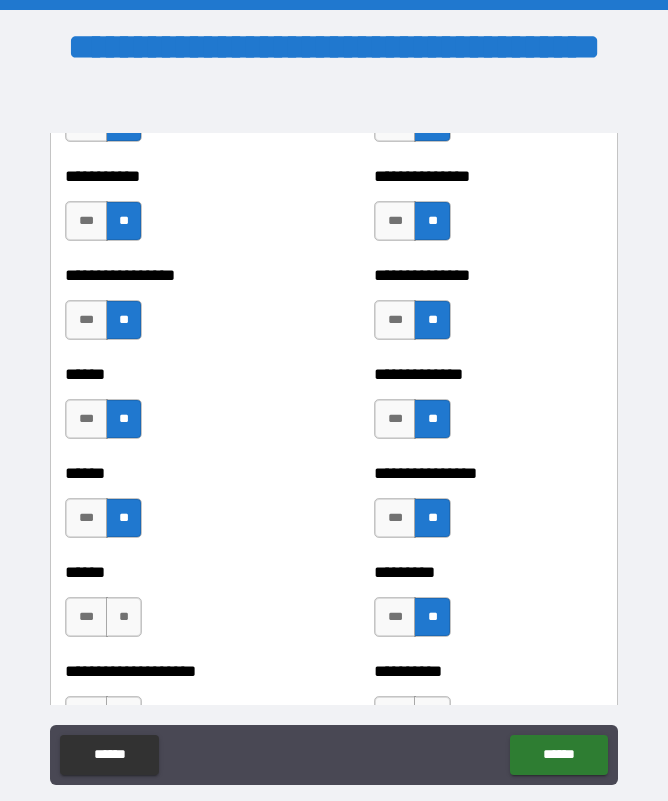 click on "**" at bounding box center (124, 617) 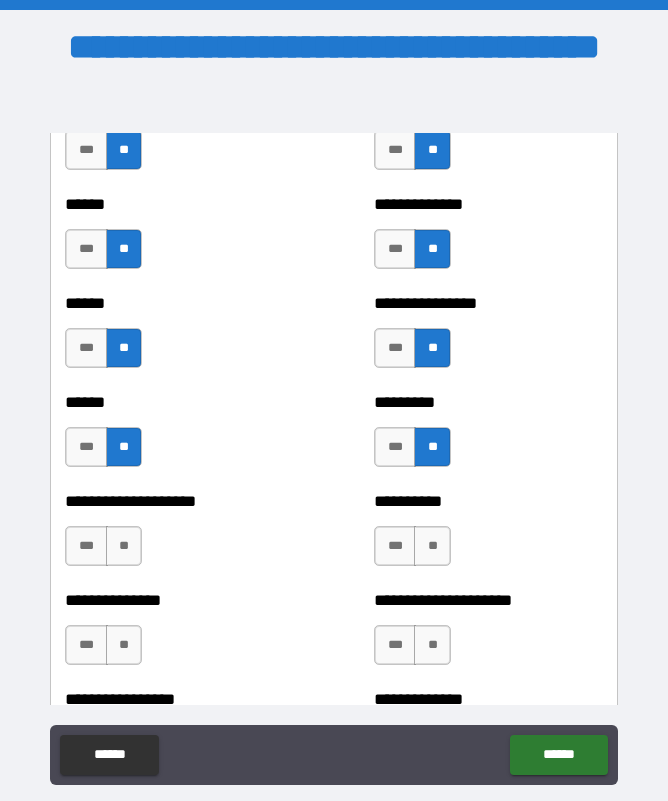 scroll, scrollTop: 3153, scrollLeft: 0, axis: vertical 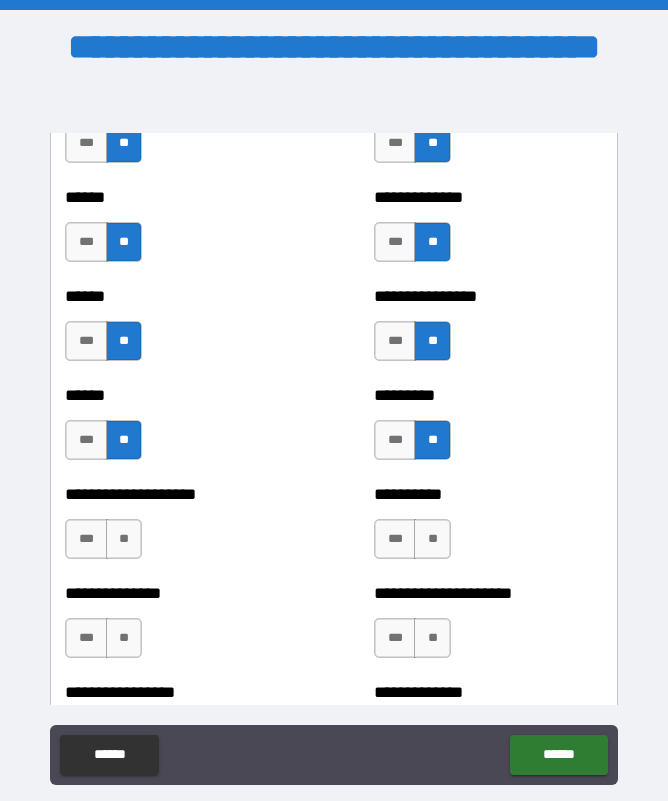 click on "**" at bounding box center [432, 539] 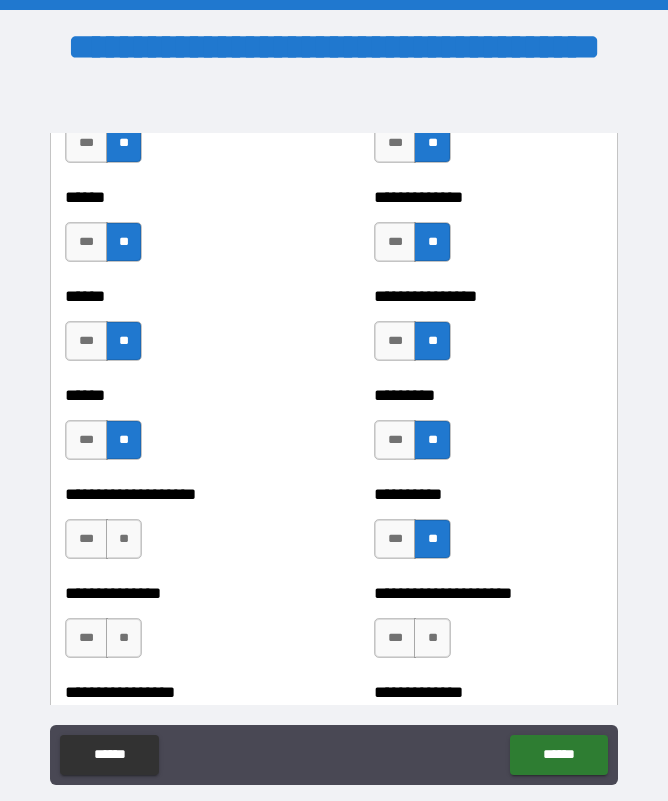 click on "**" at bounding box center (124, 539) 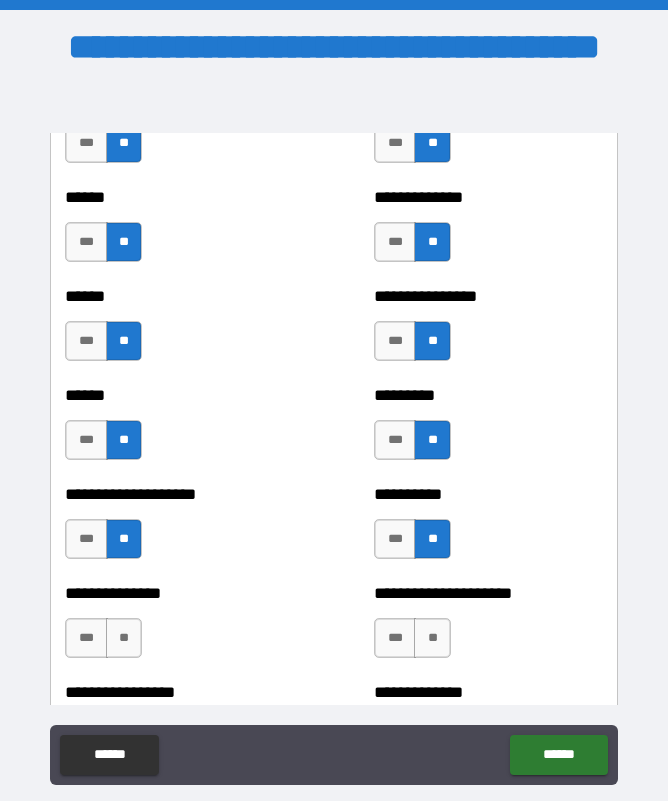click on "**" at bounding box center [124, 638] 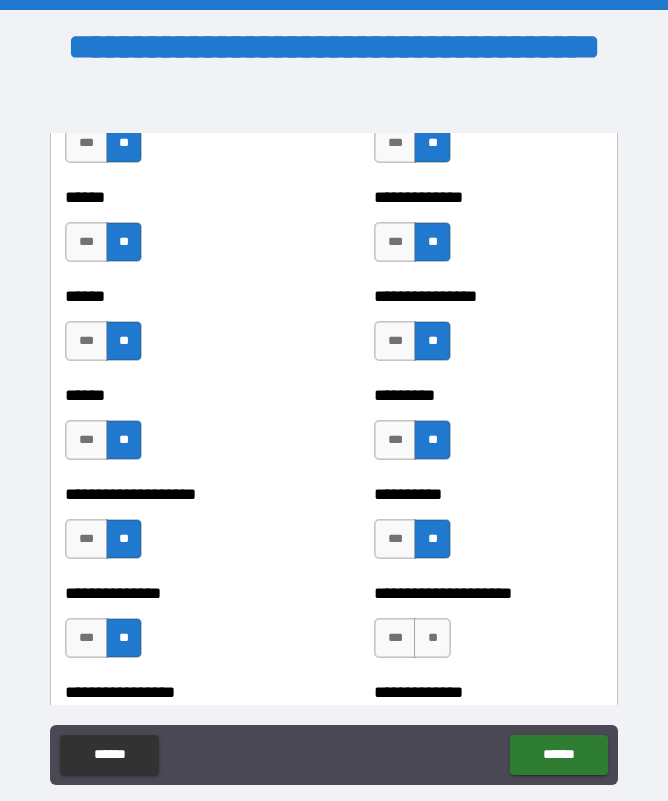 click on "**" at bounding box center [432, 638] 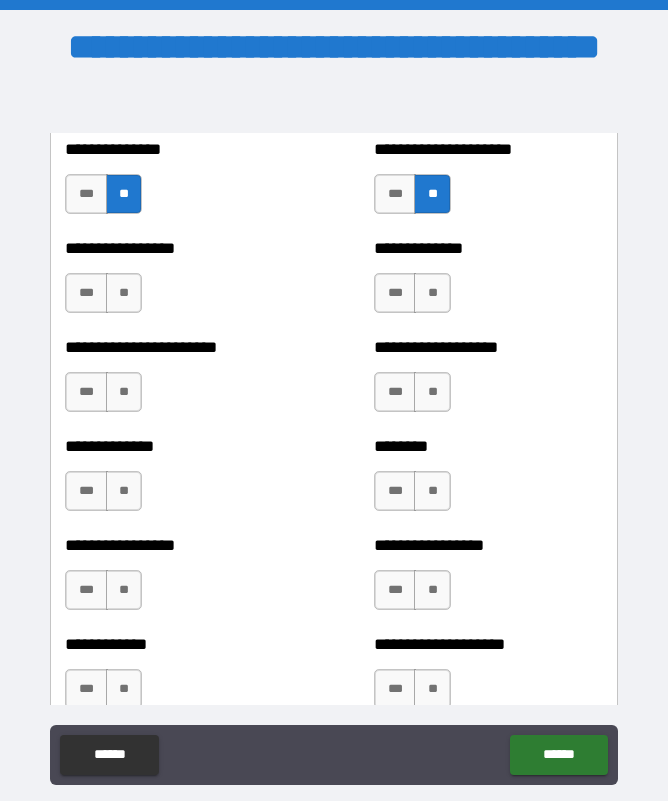scroll, scrollTop: 3602, scrollLeft: 0, axis: vertical 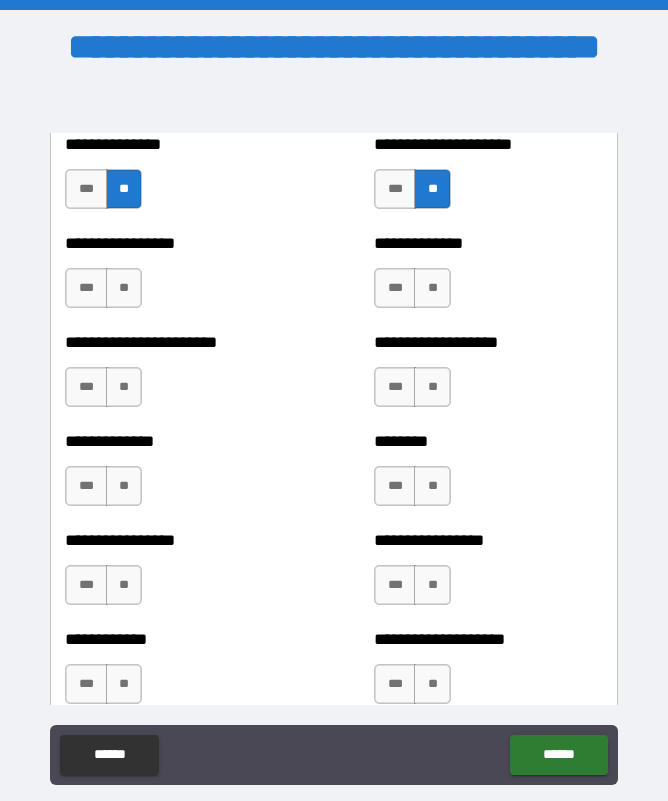 click on "**" at bounding box center (124, 387) 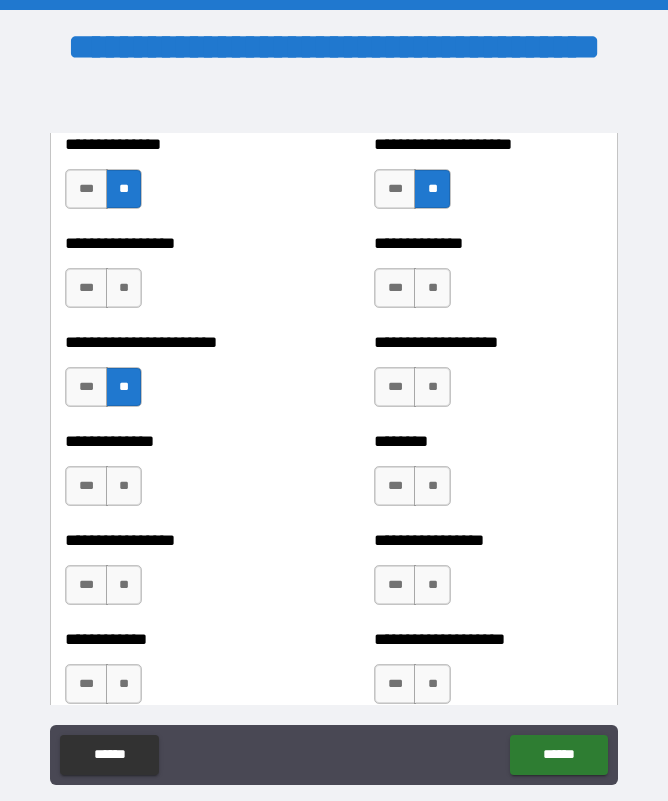 click on "**" at bounding box center [124, 288] 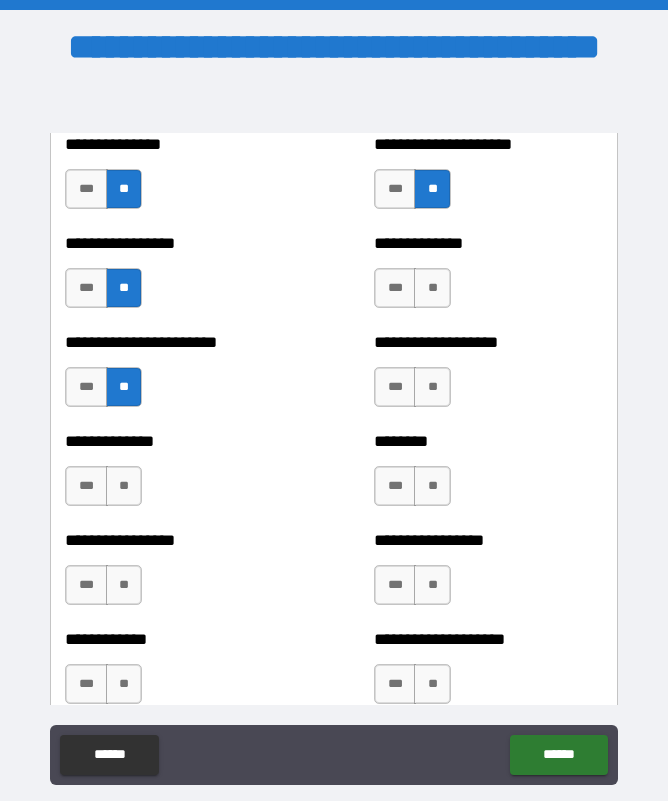click on "**" at bounding box center (124, 486) 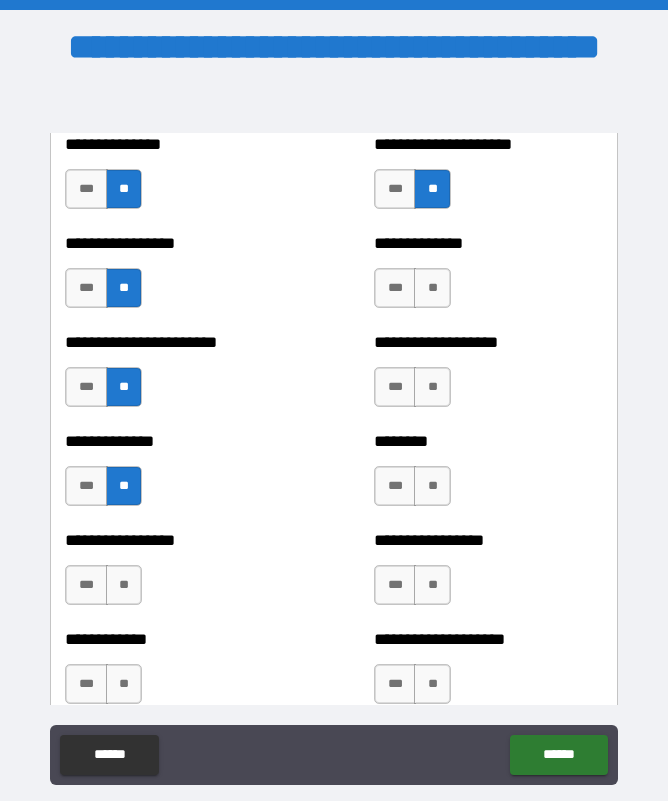 click on "**" at bounding box center (124, 585) 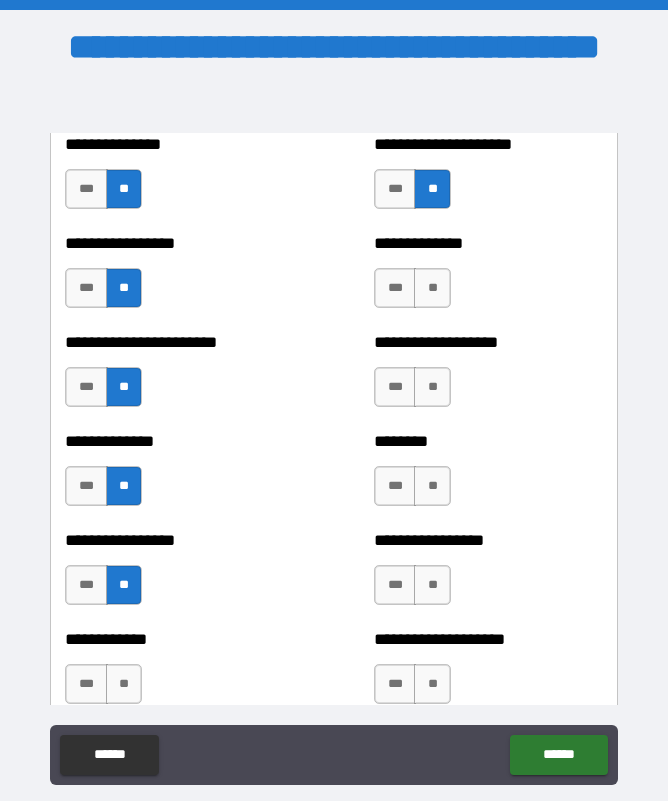 click on "**" at bounding box center [124, 684] 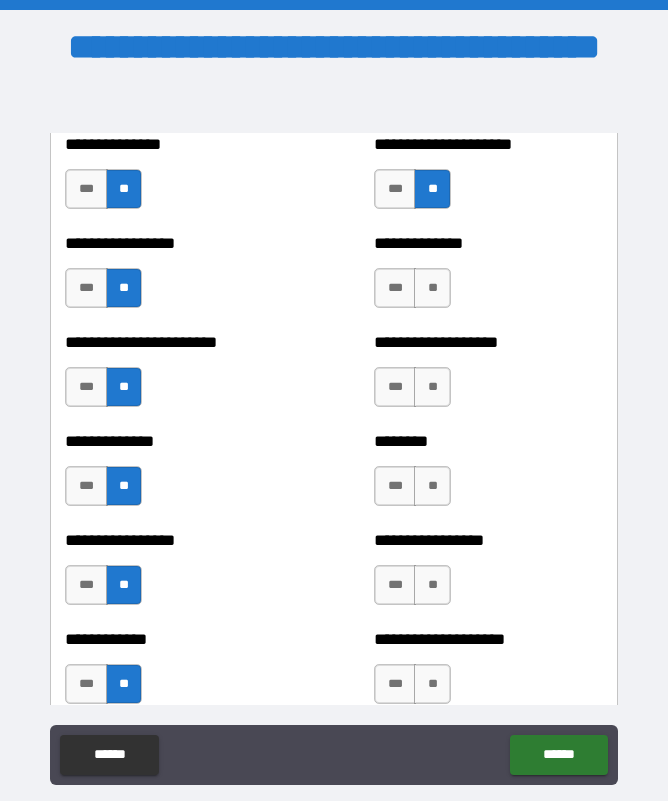 click on "**" at bounding box center (432, 288) 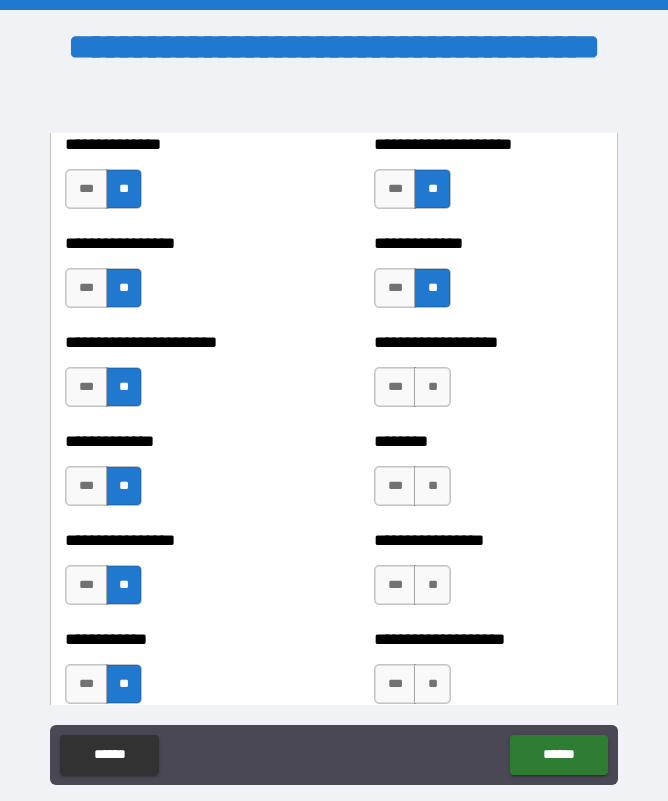 click on "**" at bounding box center (432, 288) 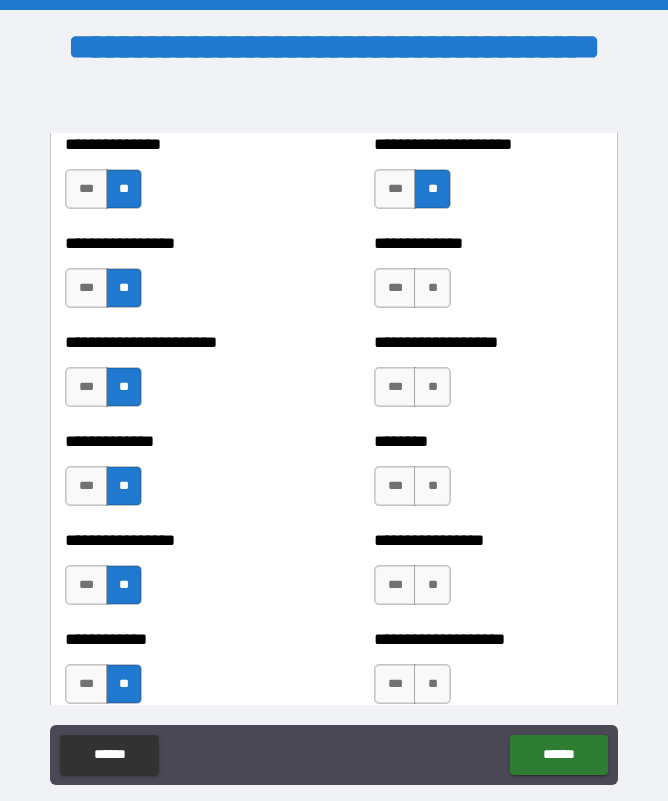 click on "**" at bounding box center (432, 387) 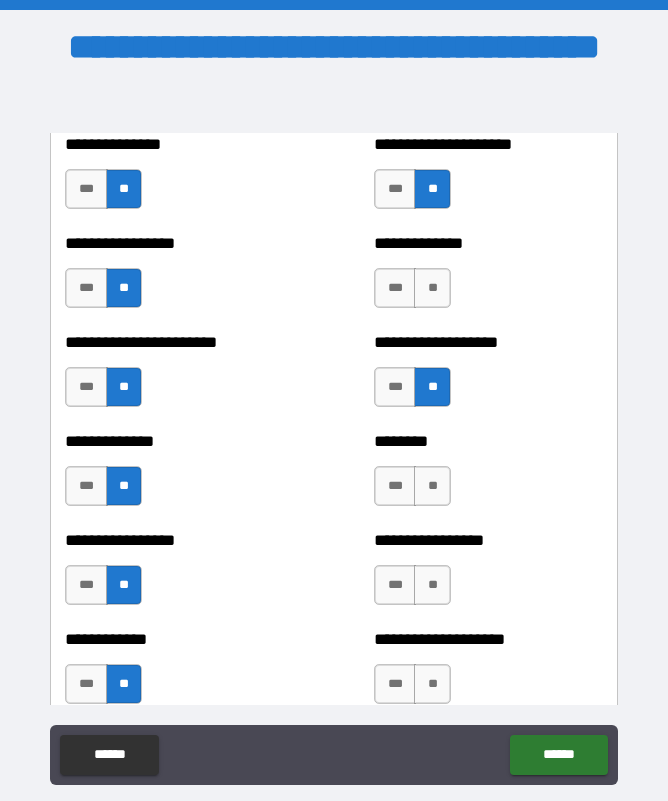 click on "**" at bounding box center [432, 288] 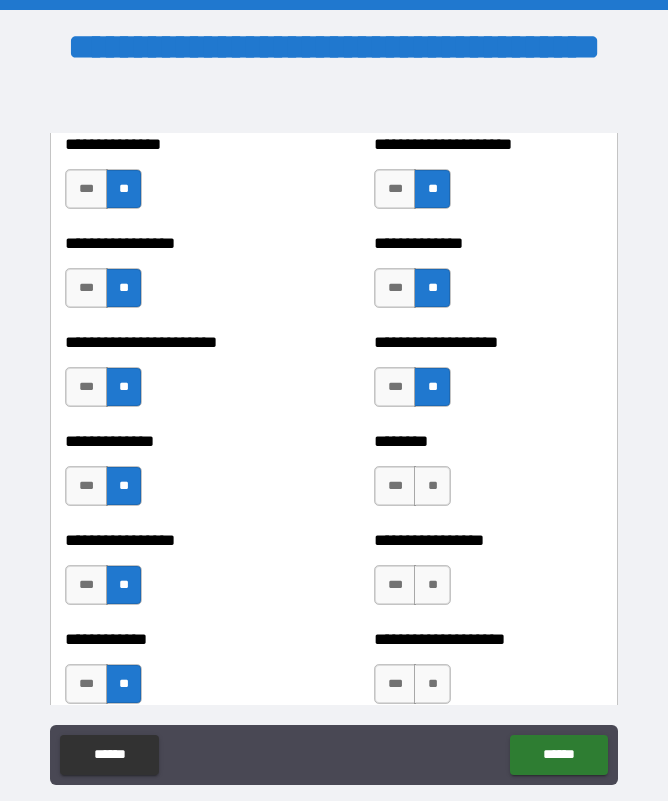 click on "**" at bounding box center (432, 486) 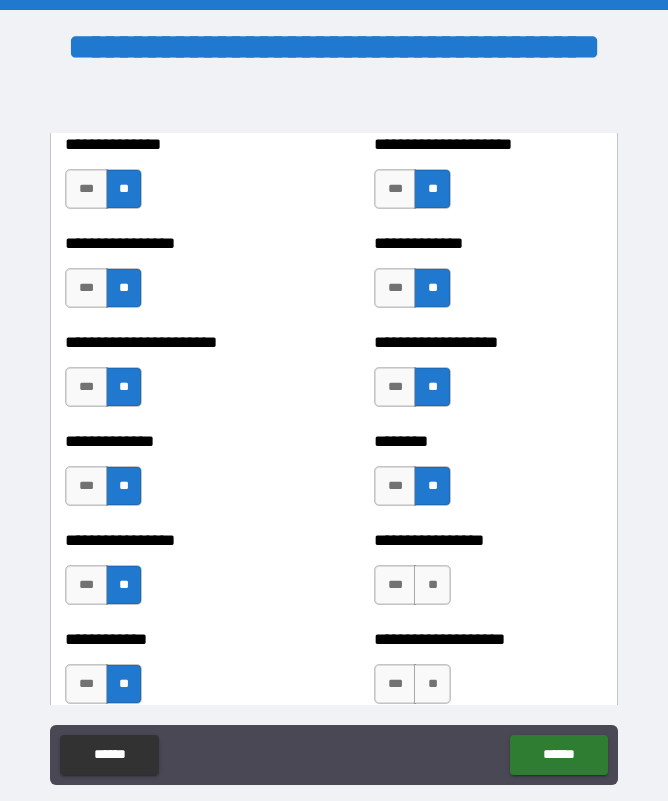click on "**" at bounding box center [432, 585] 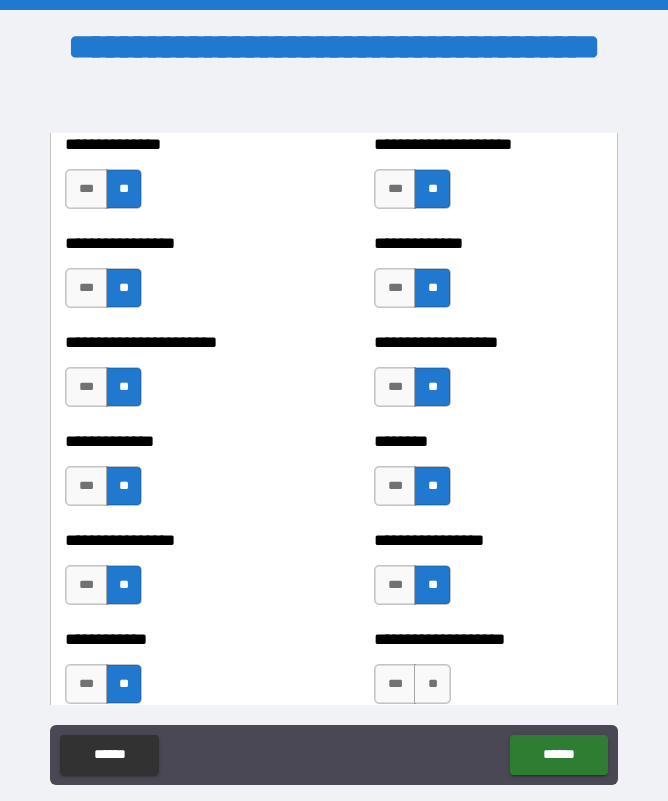 click on "**" at bounding box center (432, 684) 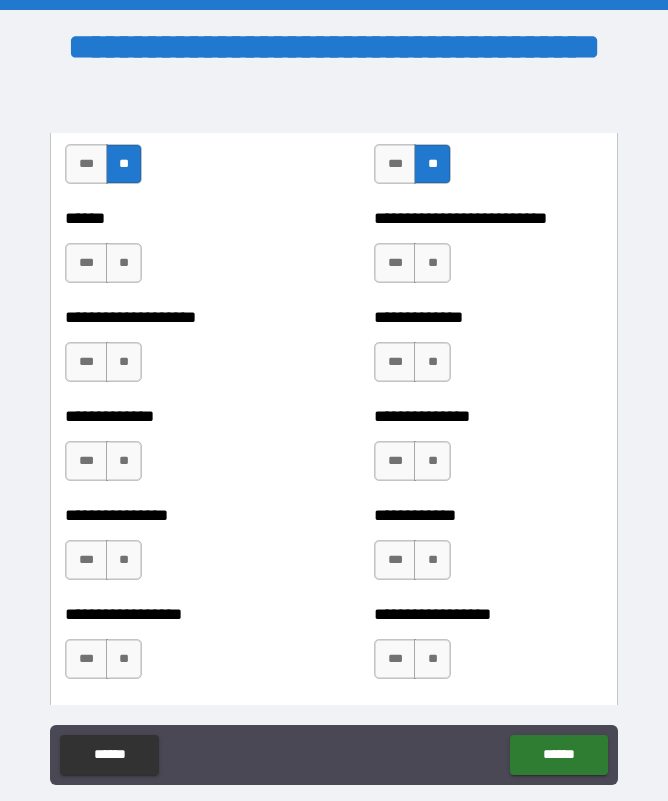 scroll, scrollTop: 4122, scrollLeft: 0, axis: vertical 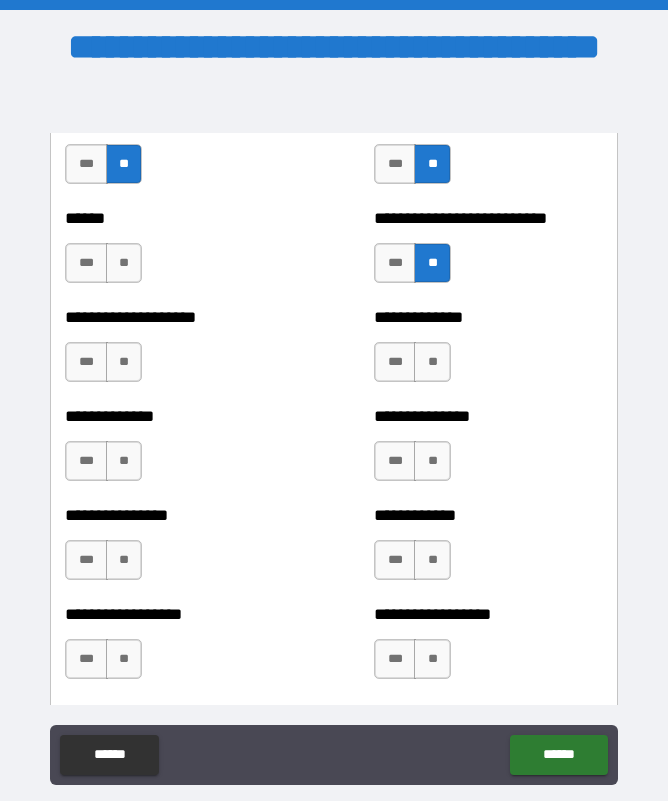 click on "**" at bounding box center (432, 362) 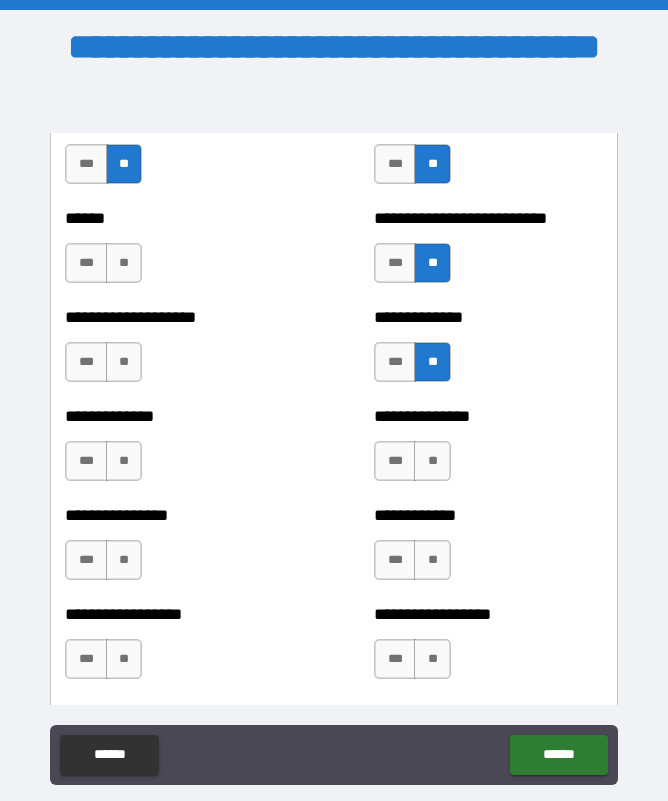 click on "**" at bounding box center (432, 461) 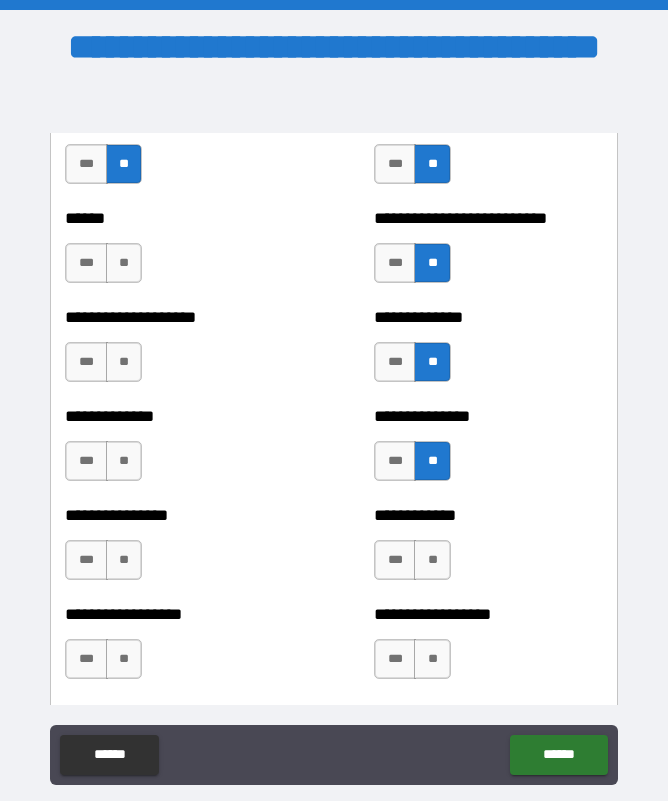 click on "**" at bounding box center [432, 560] 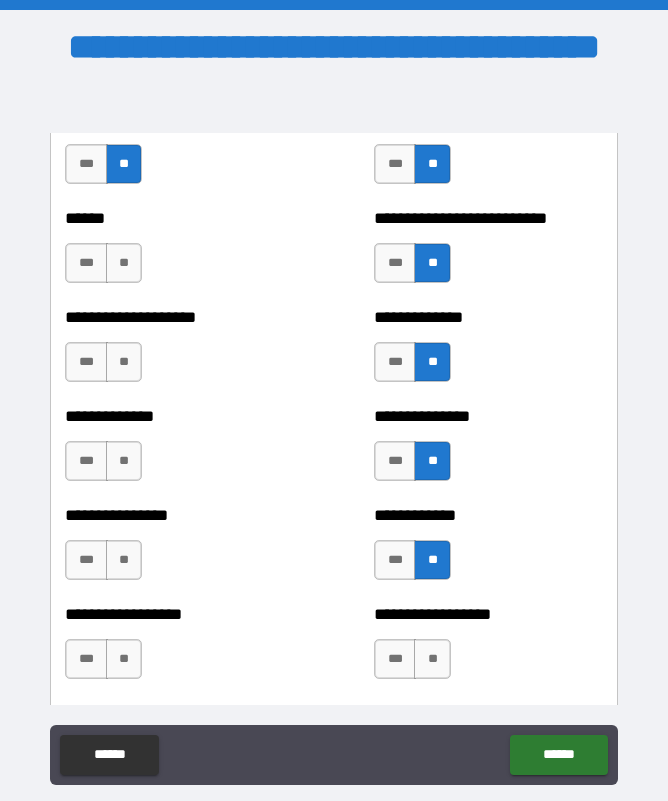 click on "**" at bounding box center [432, 659] 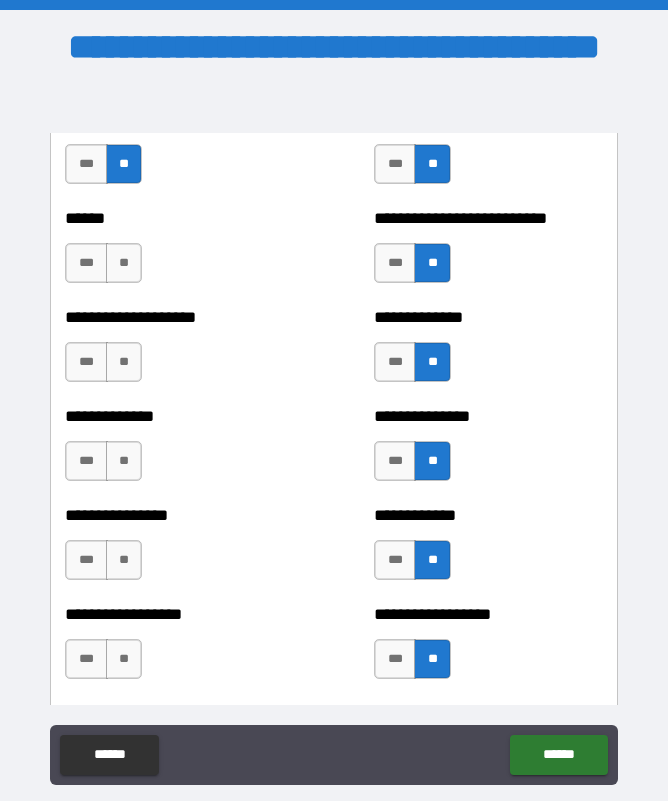 click on "**" at bounding box center [124, 659] 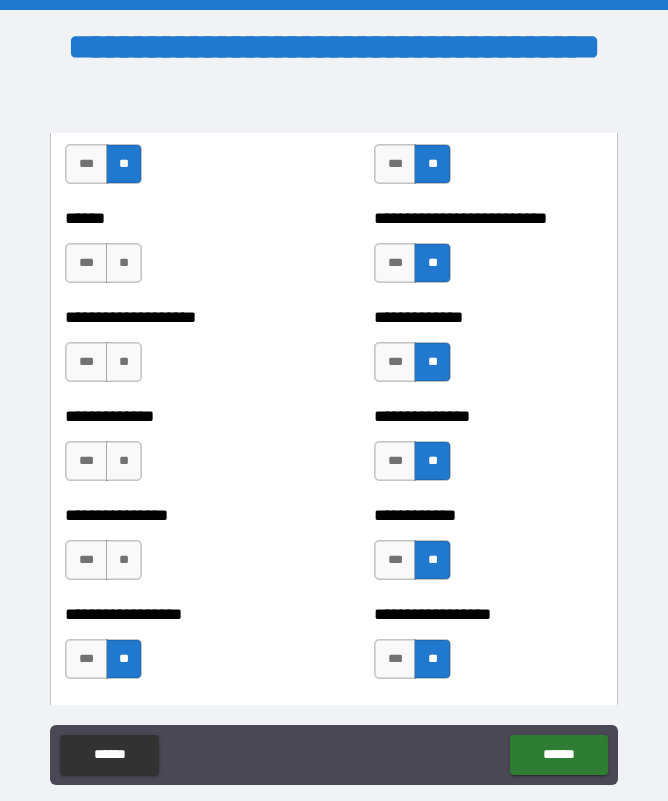 click on "**" at bounding box center [124, 560] 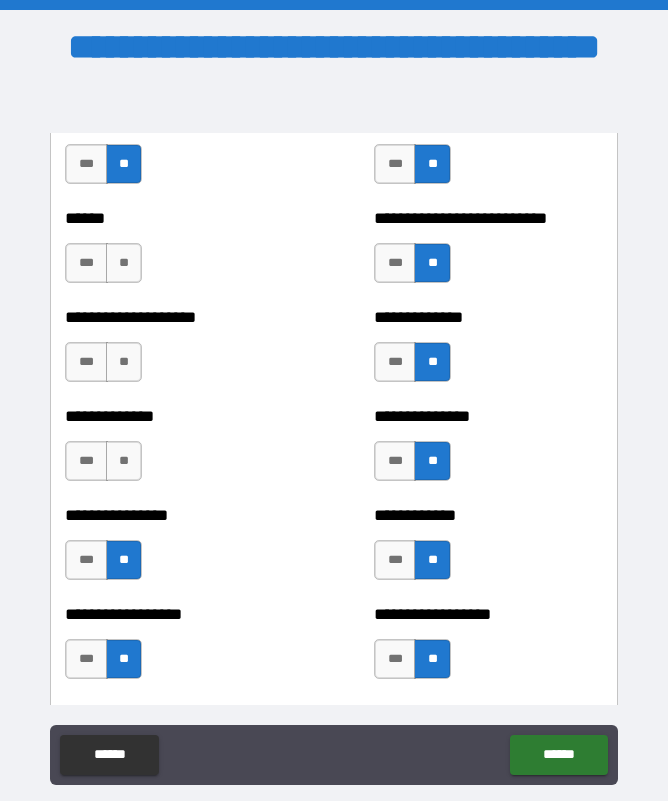 click on "**" at bounding box center [124, 461] 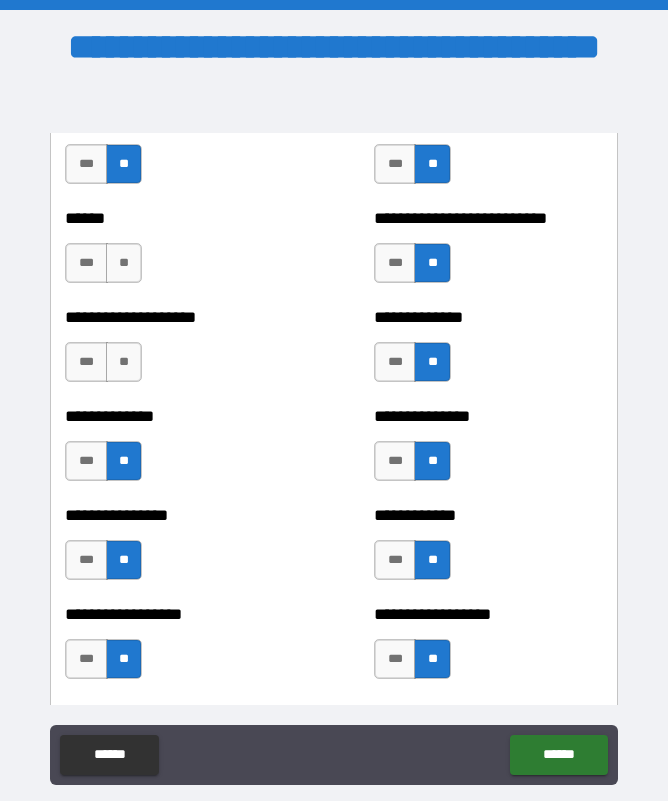 click on "**" at bounding box center [124, 362] 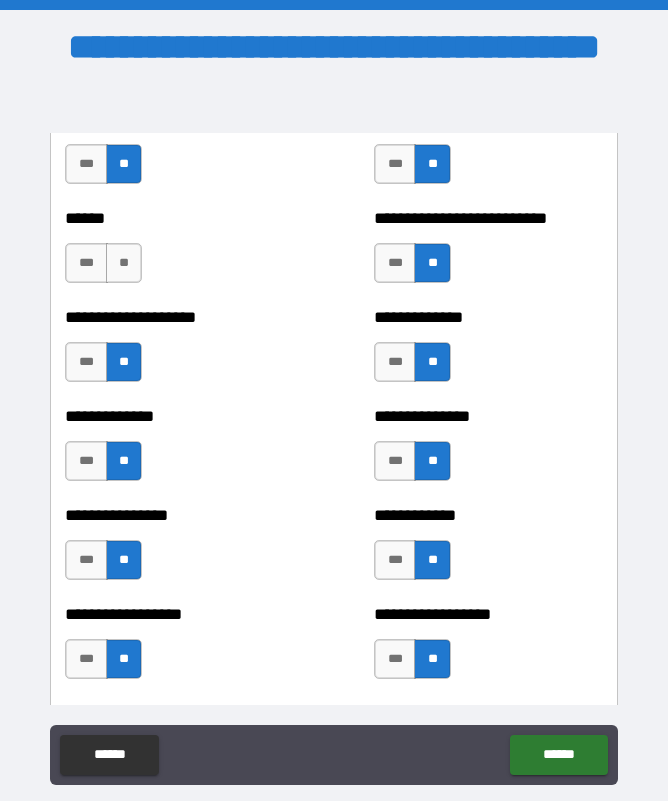 click on "**" at bounding box center (124, 263) 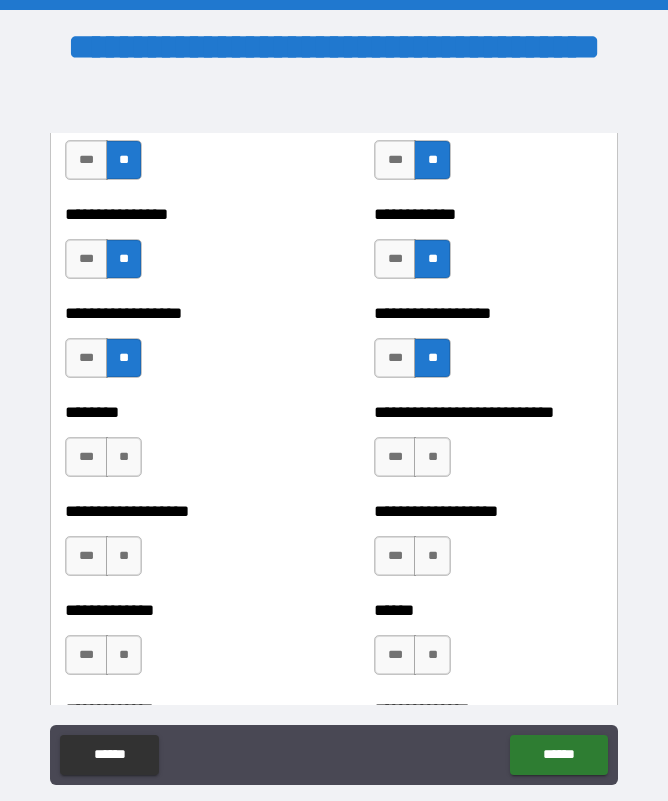 scroll, scrollTop: 4423, scrollLeft: 0, axis: vertical 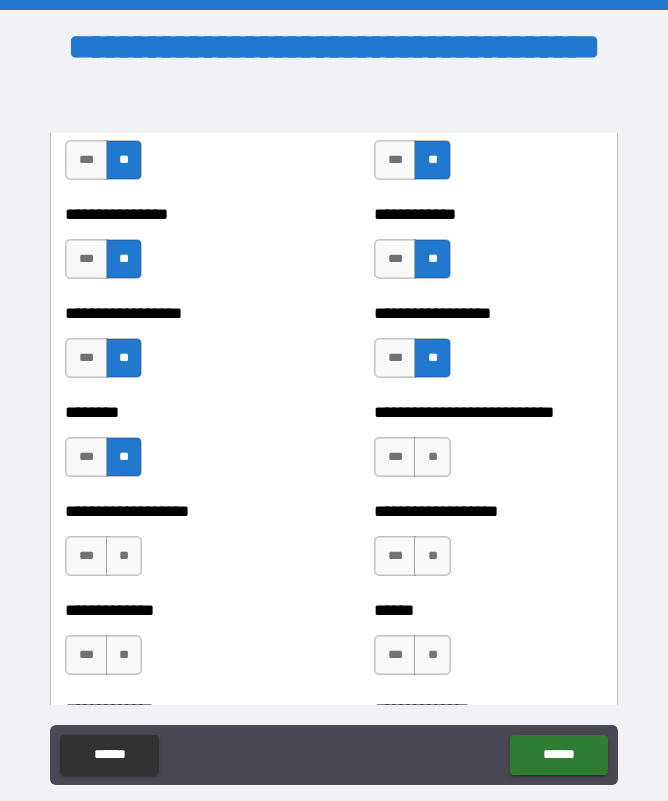 click on "**" at bounding box center [124, 556] 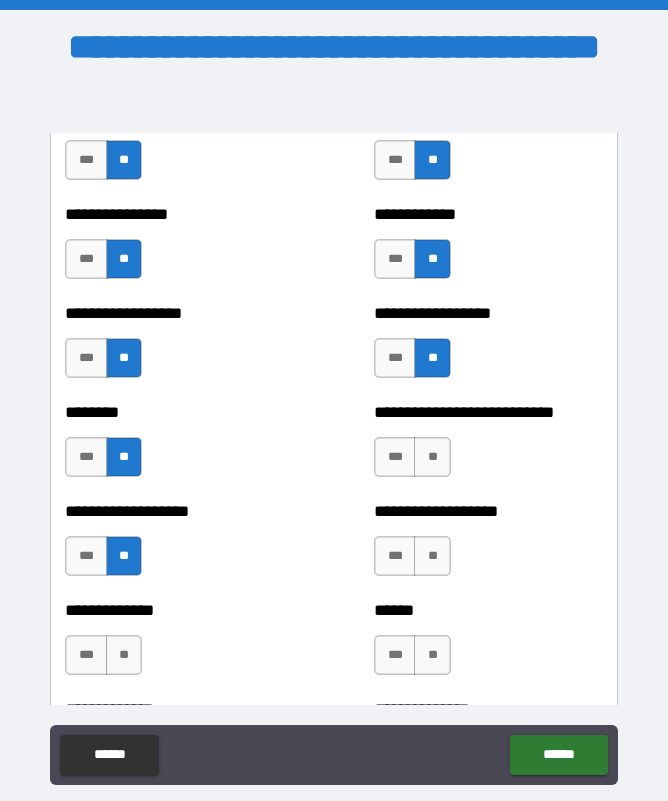 click on "**" at bounding box center [124, 655] 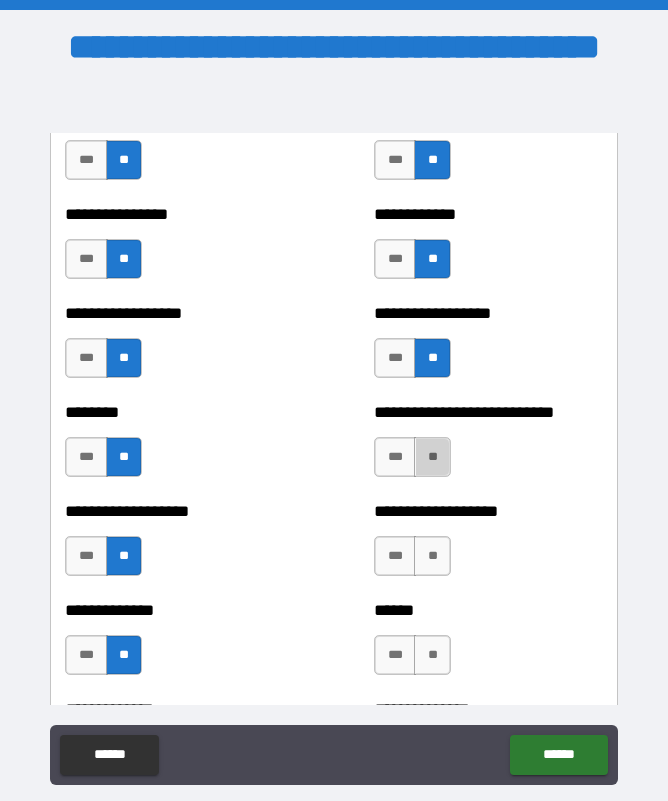 click on "**" at bounding box center [432, 457] 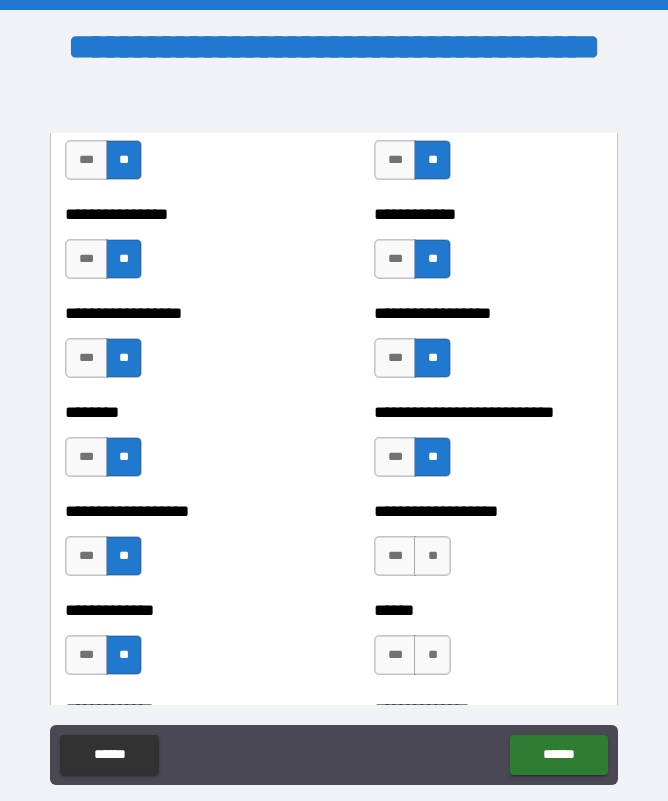 click on "**" at bounding box center [432, 556] 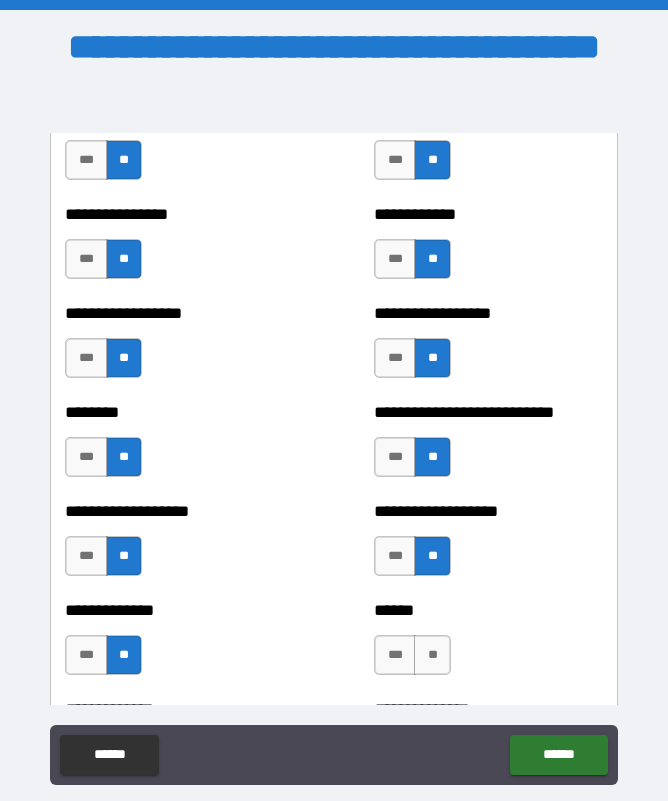 click on "**" at bounding box center [432, 655] 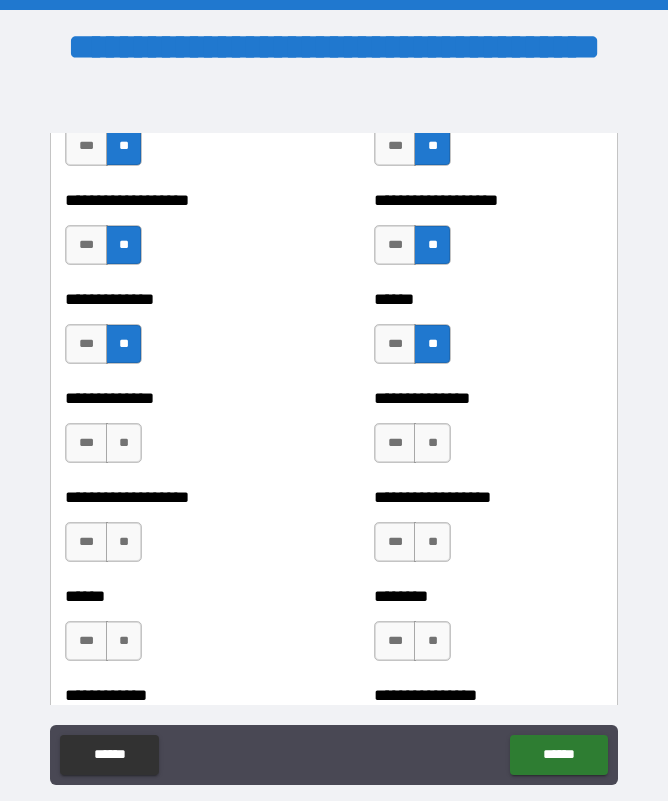 scroll, scrollTop: 4756, scrollLeft: 0, axis: vertical 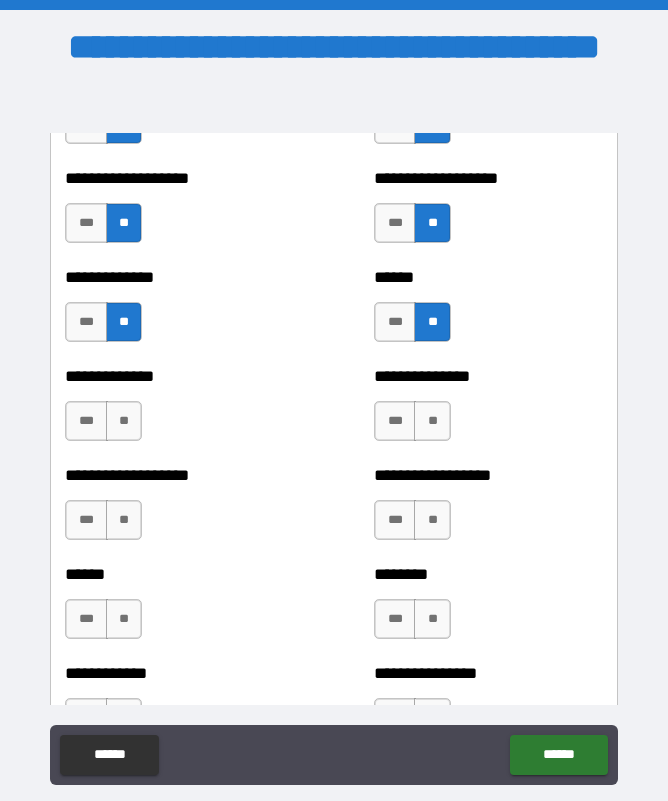 click on "**" at bounding box center [124, 421] 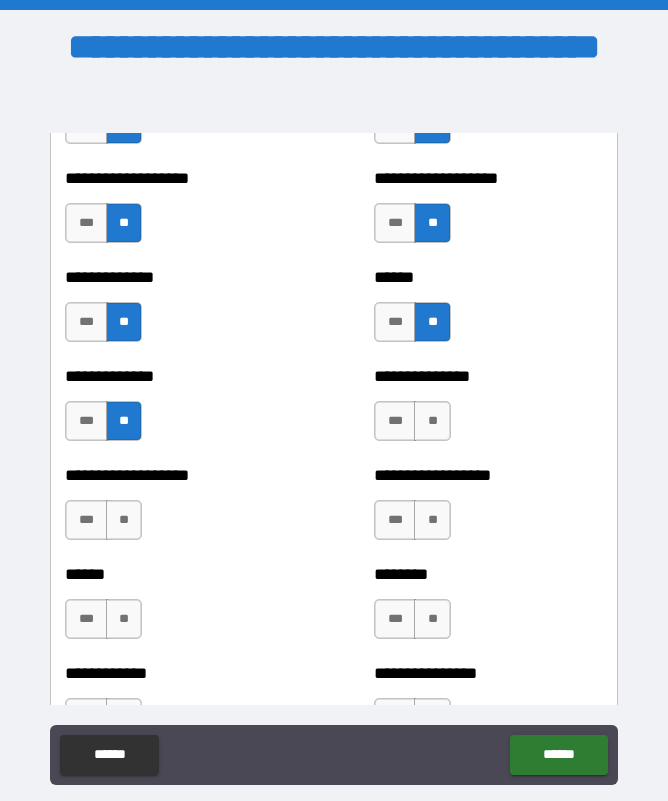 click on "**" at bounding box center [124, 520] 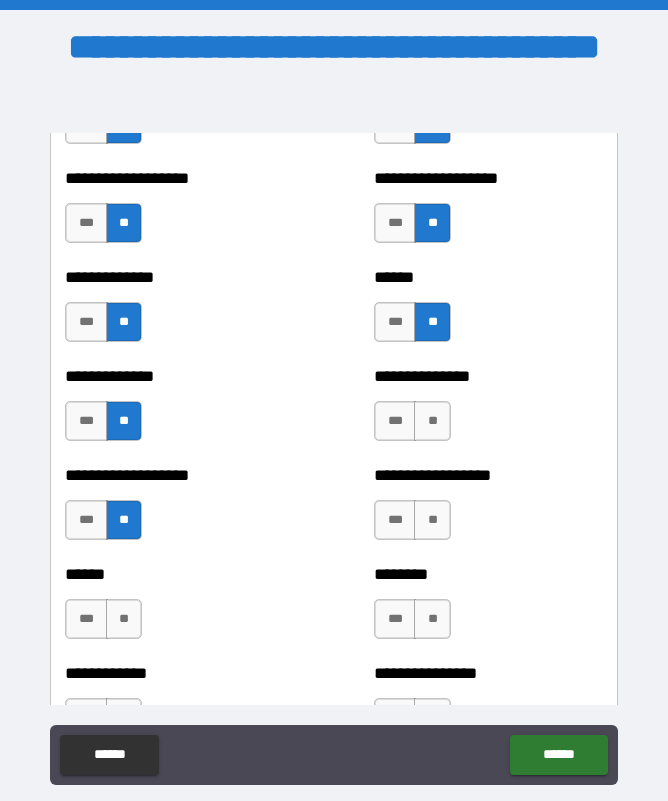 click on "**" at bounding box center (124, 619) 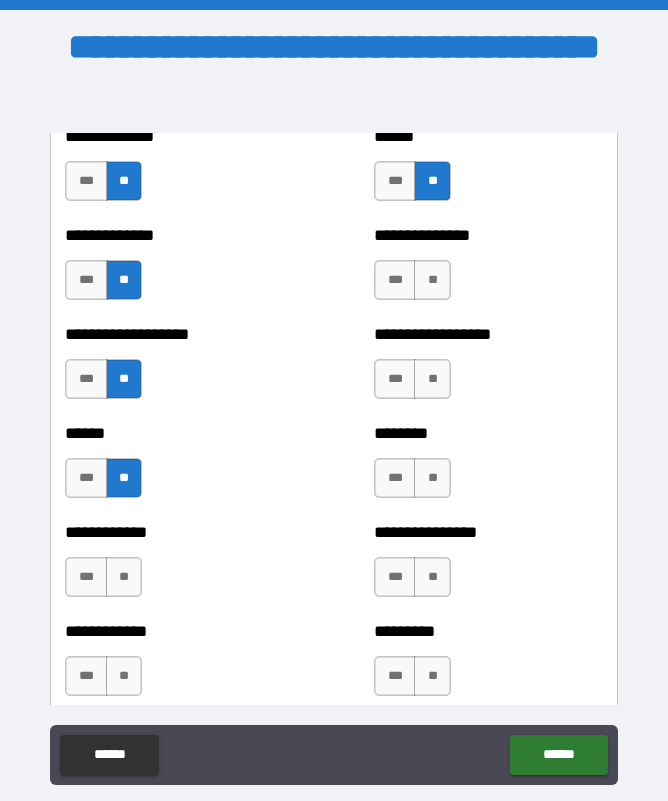 scroll, scrollTop: 4894, scrollLeft: 0, axis: vertical 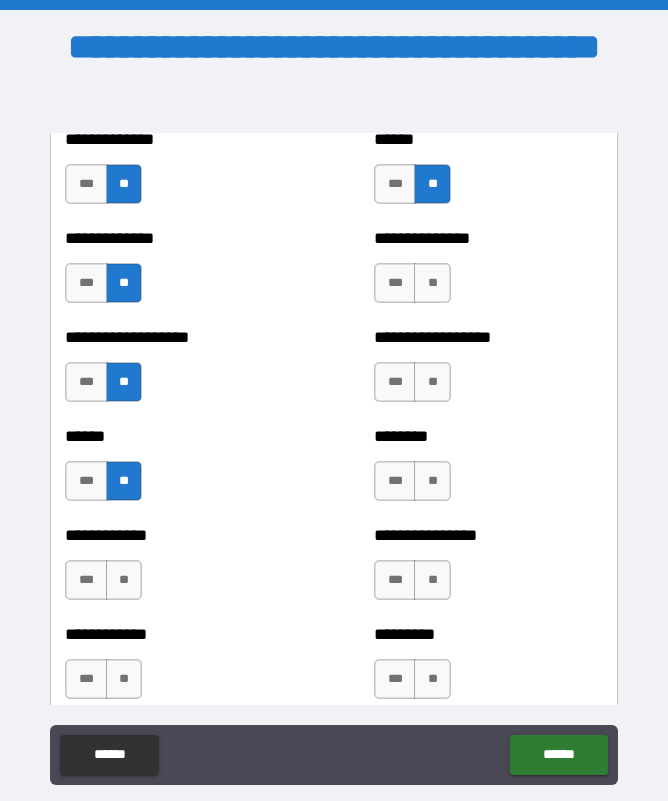 click on "**" at bounding box center (432, 283) 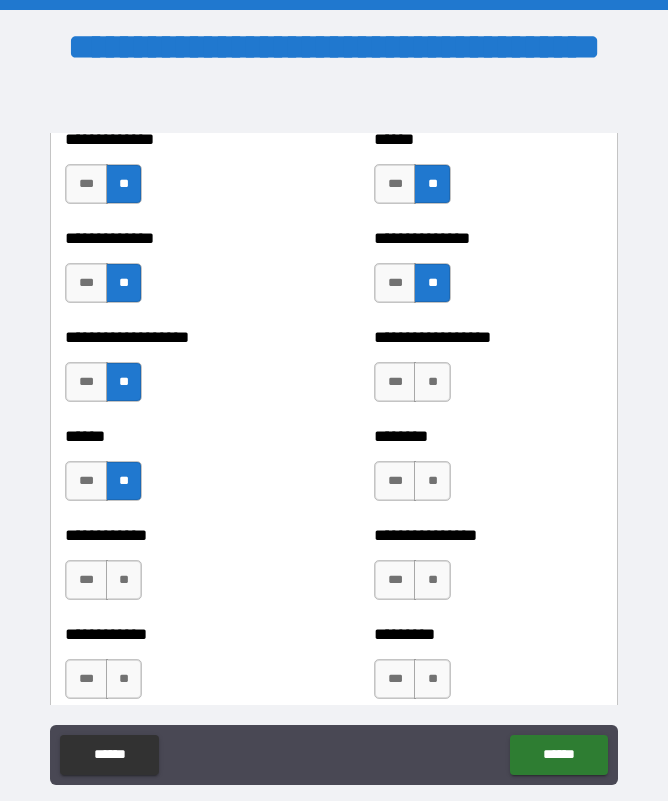 click on "**" at bounding box center (432, 382) 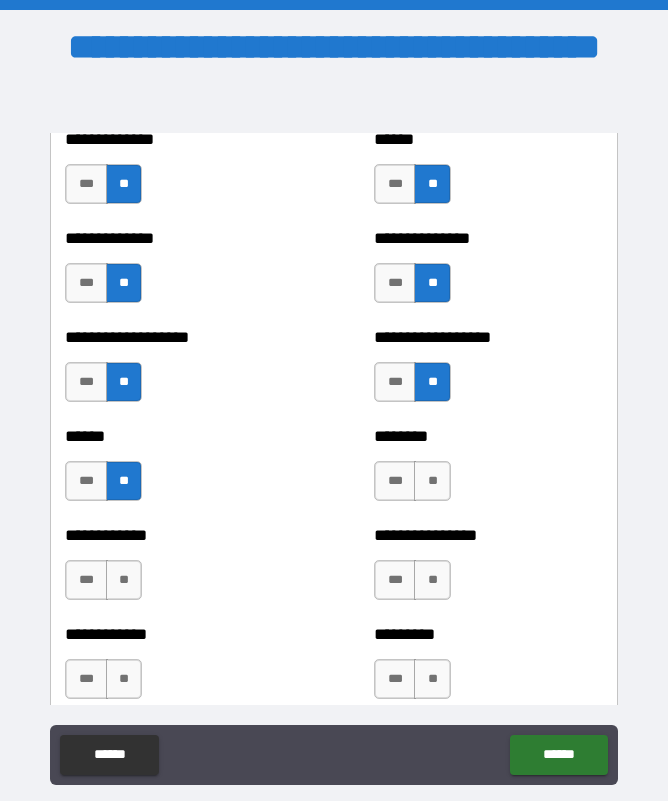 click on "**" at bounding box center (432, 481) 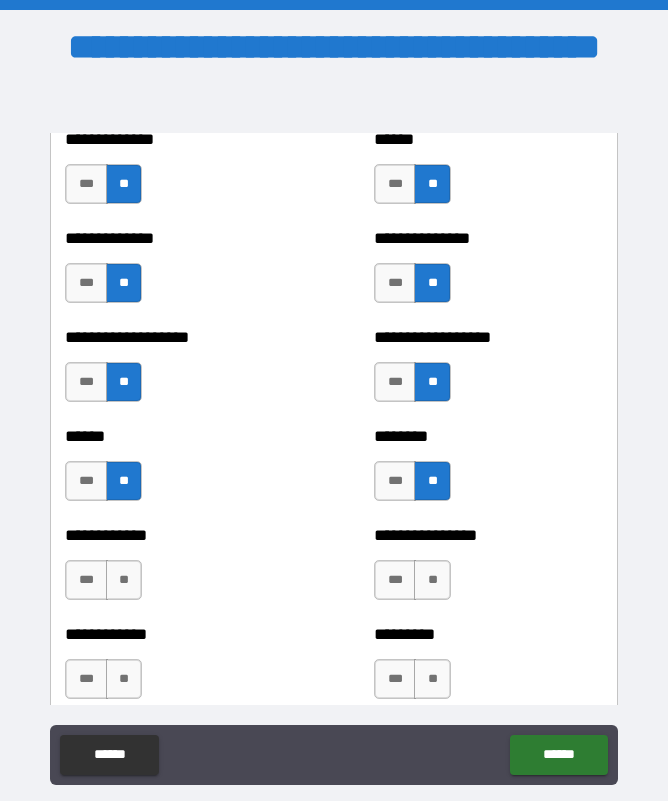 click on "**" at bounding box center (432, 580) 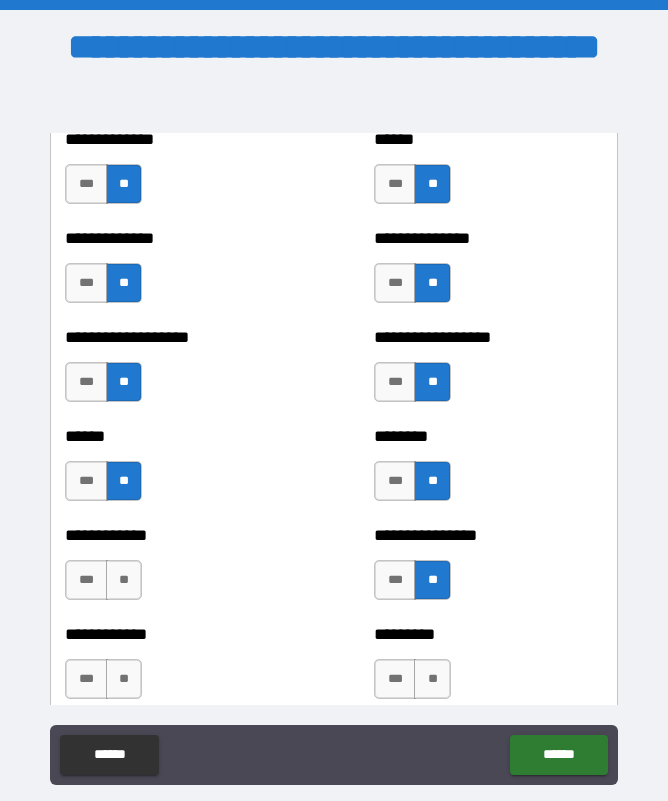 click on "**" at bounding box center (432, 679) 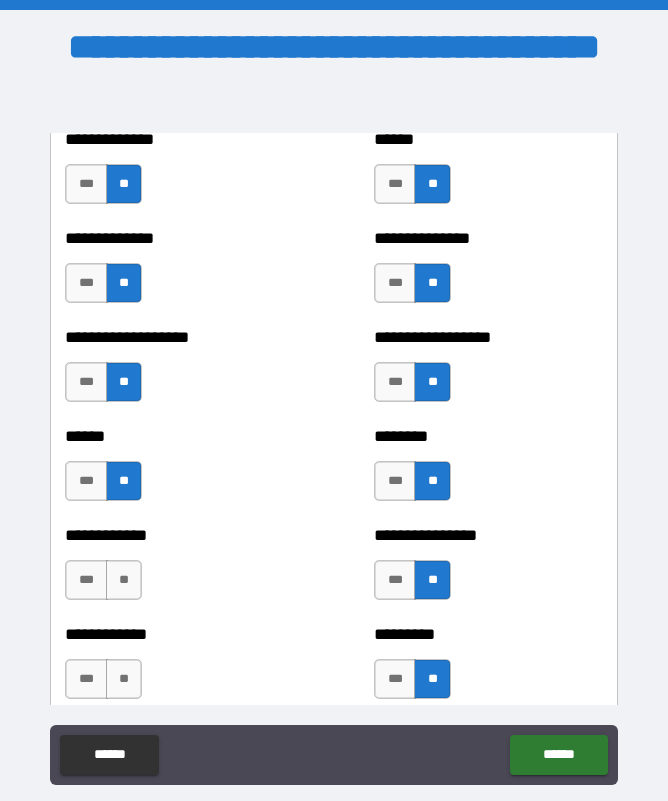click on "**" at bounding box center [124, 679] 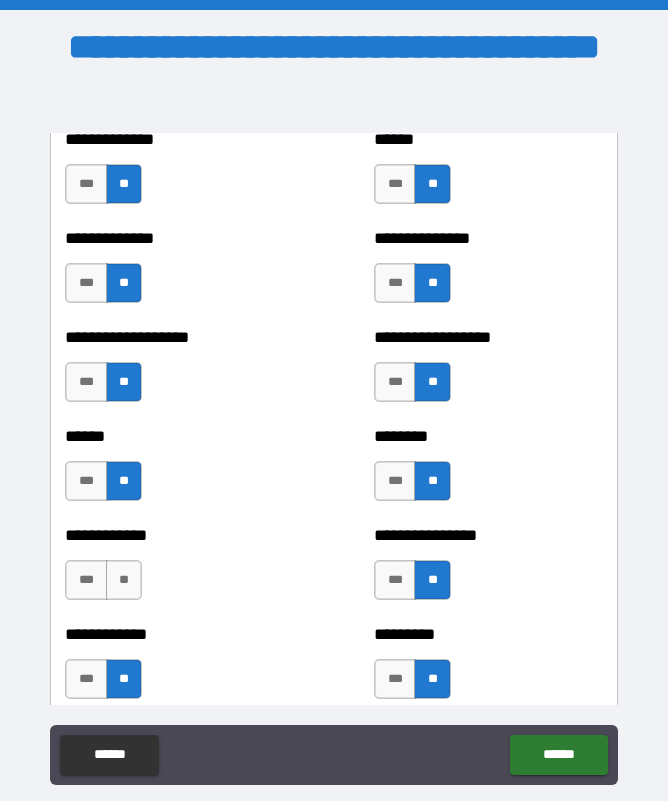 click on "**" at bounding box center (124, 580) 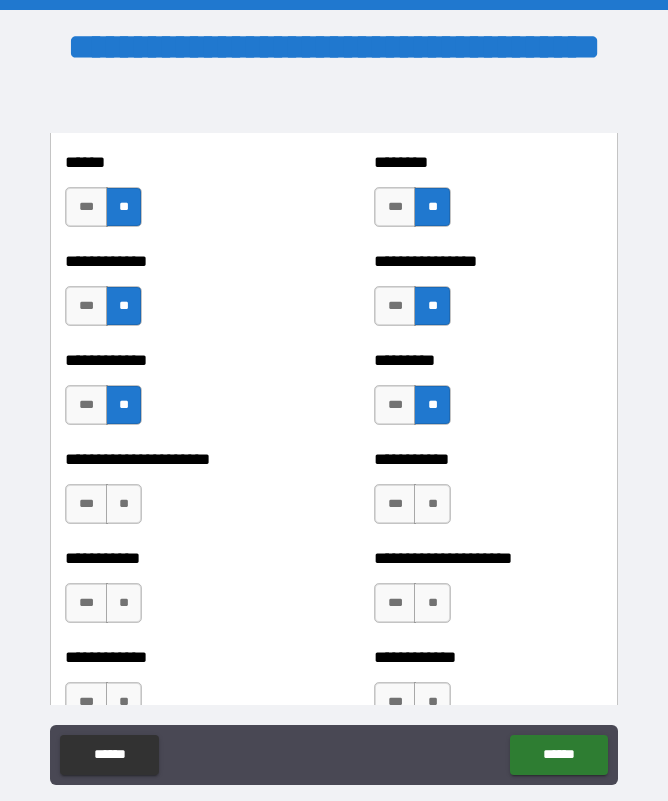 scroll, scrollTop: 5205, scrollLeft: 0, axis: vertical 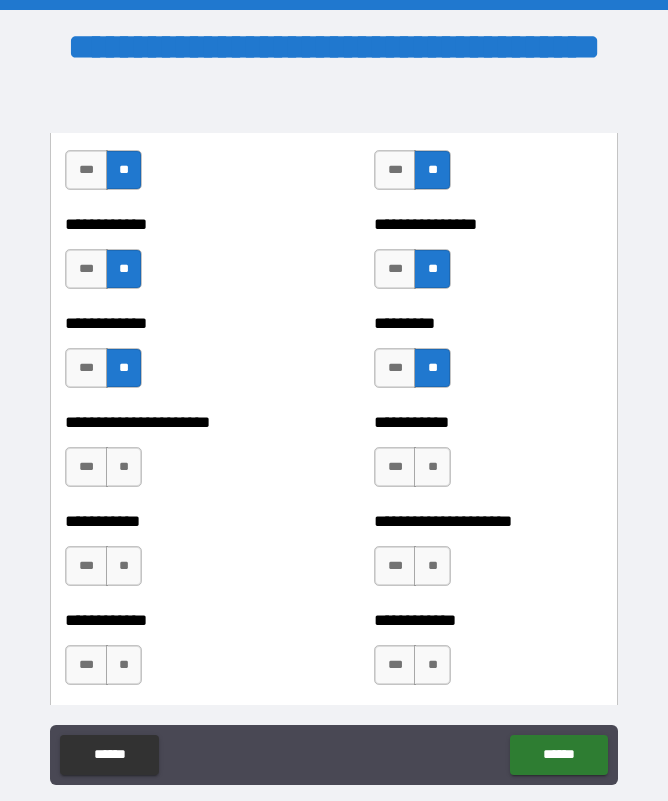 click on "**" at bounding box center [124, 467] 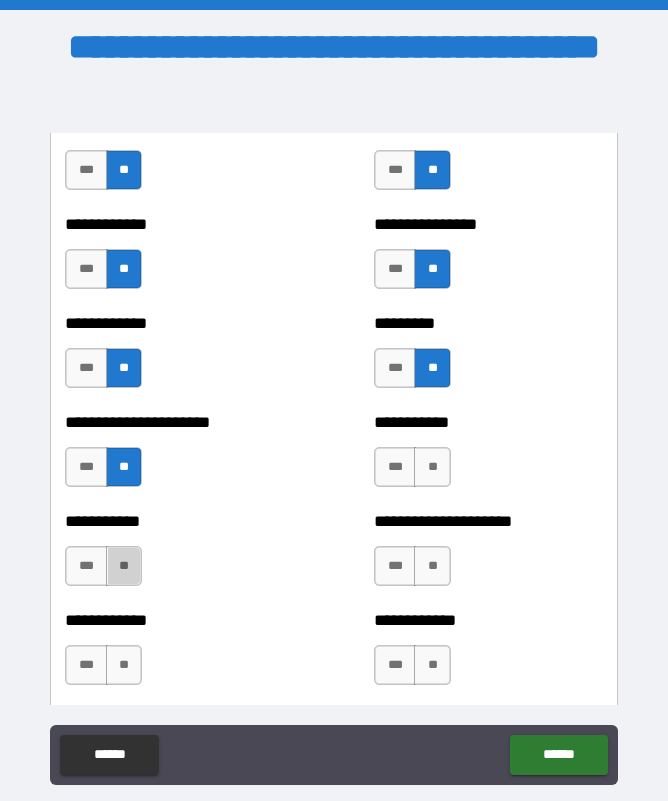 click on "**" at bounding box center [124, 566] 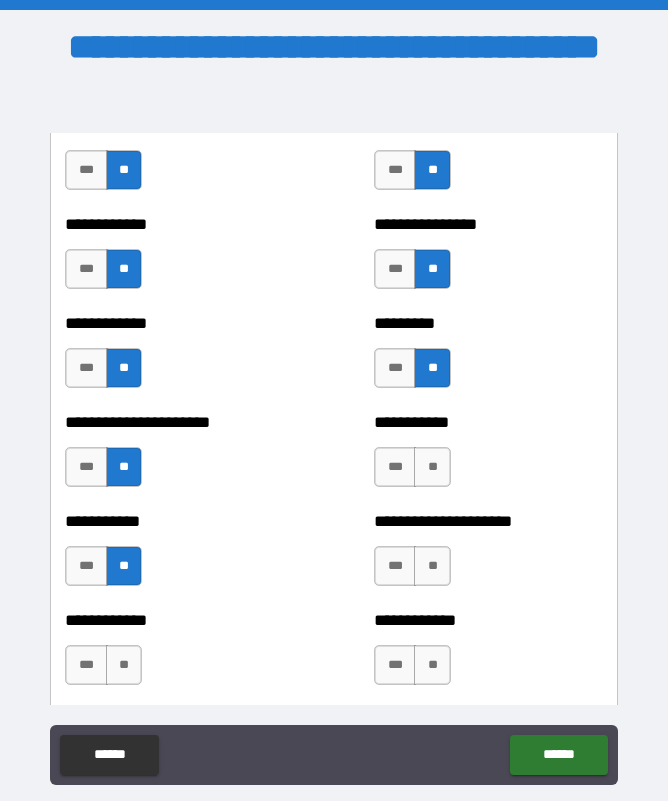 click on "**" at bounding box center (124, 665) 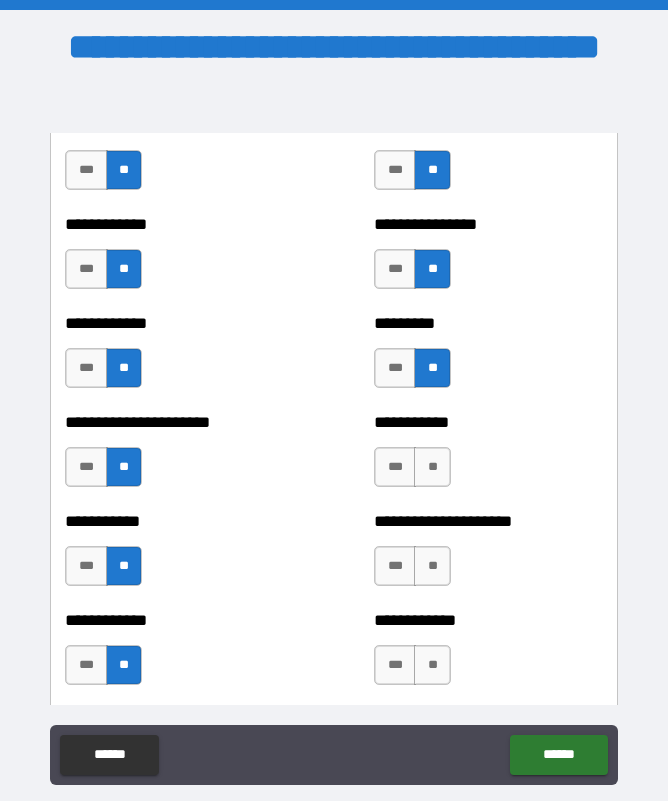 click on "**" at bounding box center (432, 467) 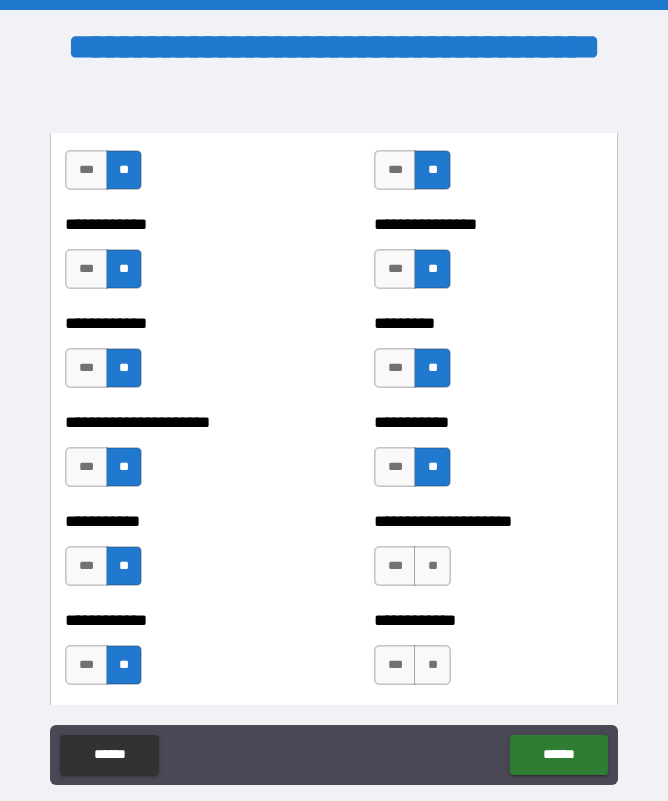 click on "**" at bounding box center [432, 566] 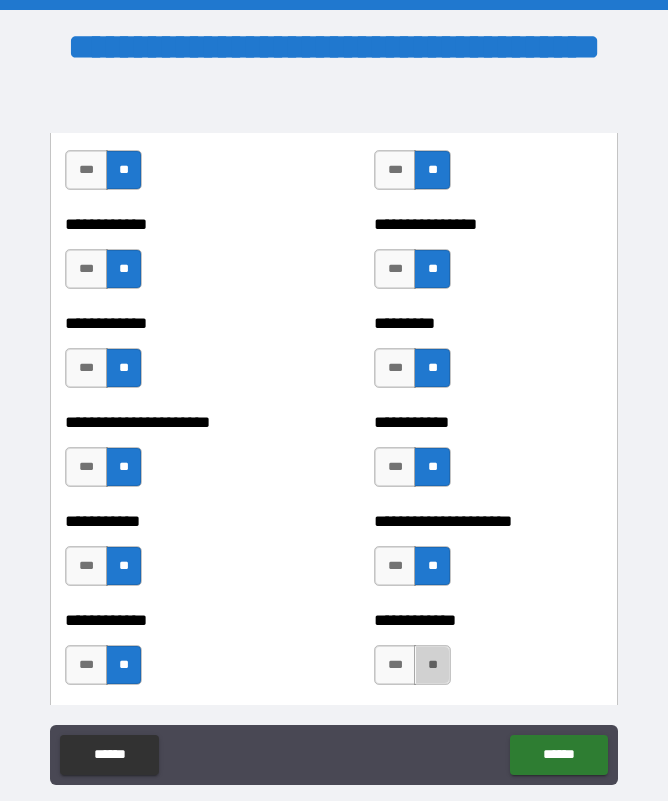 click on "**" at bounding box center [432, 665] 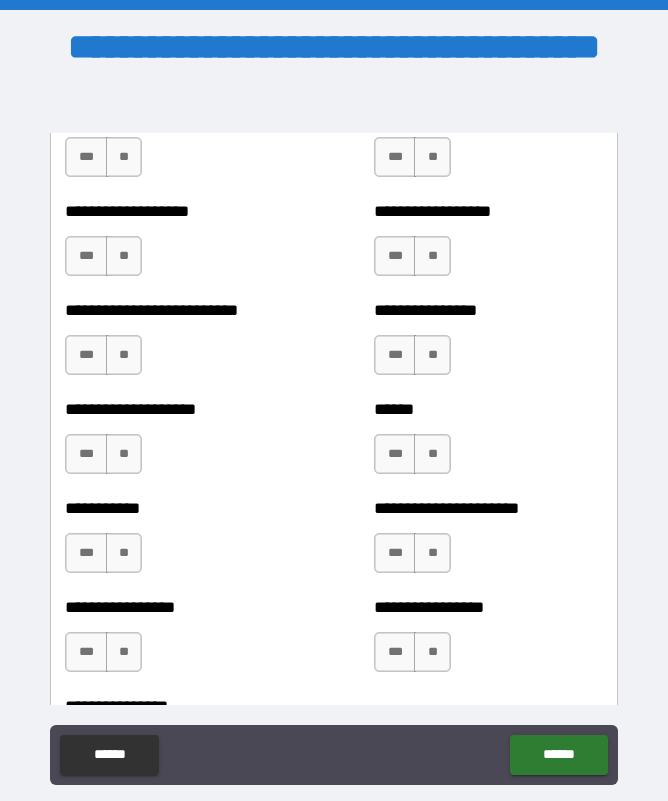 scroll, scrollTop: 5812, scrollLeft: 0, axis: vertical 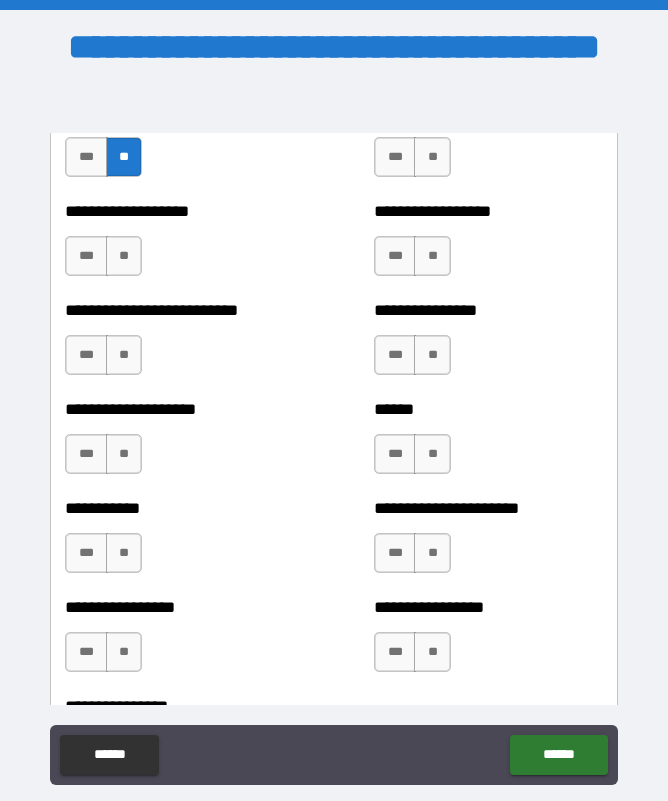 click on "**" at bounding box center (124, 256) 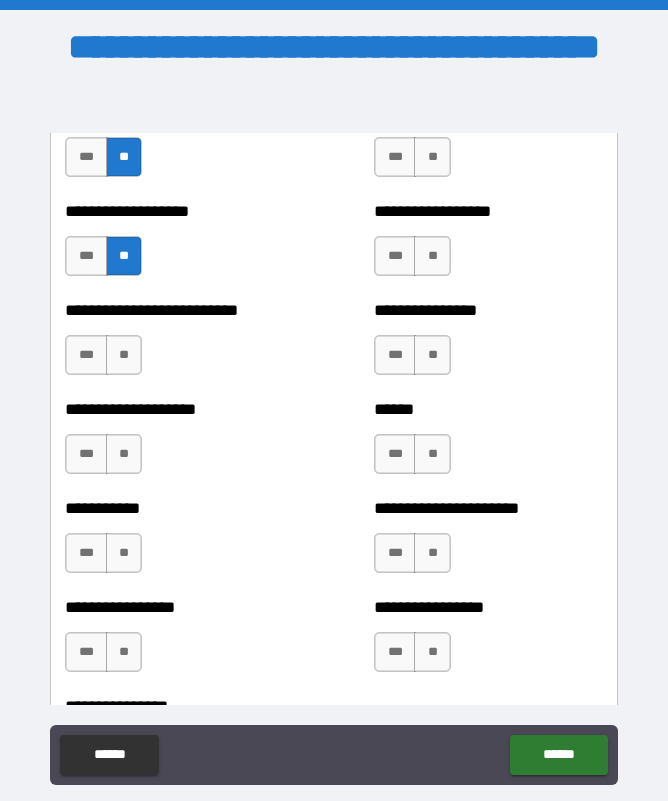 click on "**" at bounding box center (124, 355) 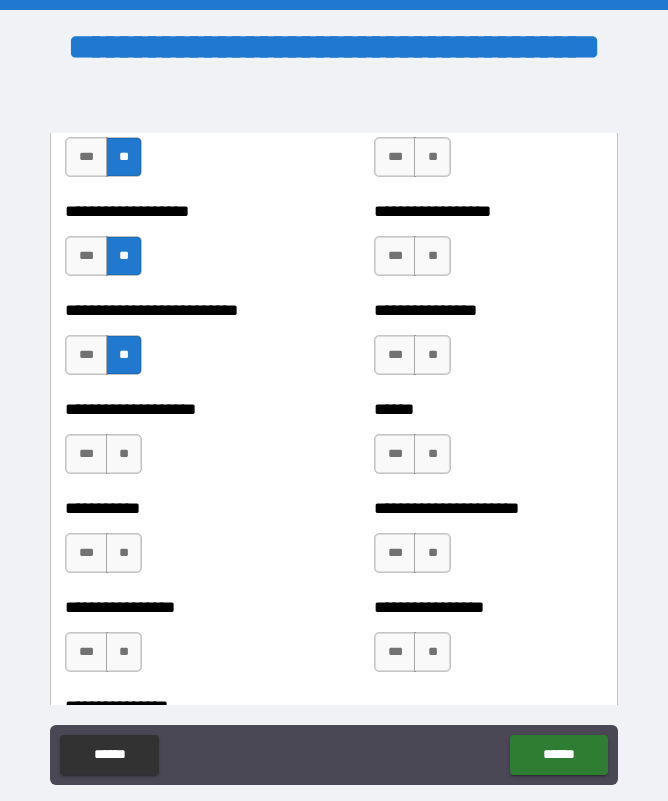click on "**" at bounding box center (124, 454) 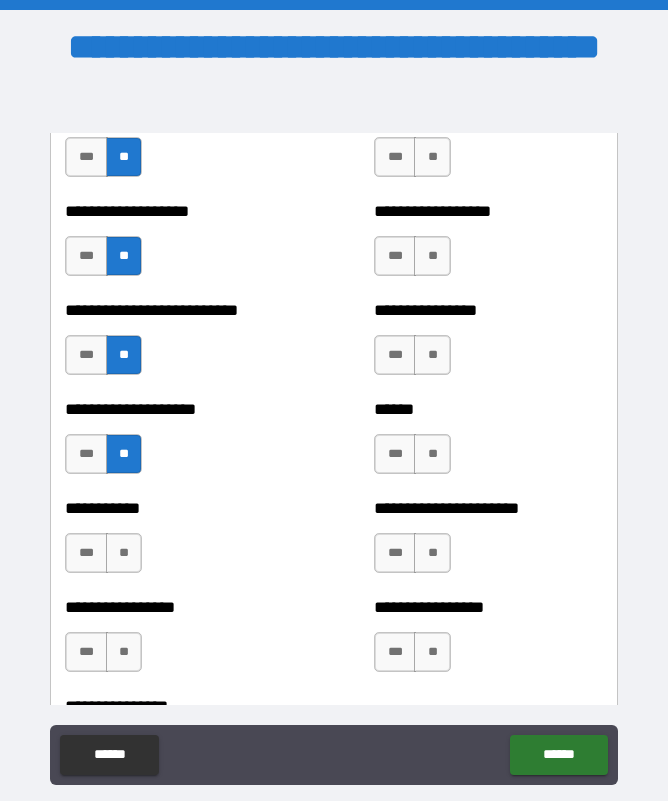 click on "**" at bounding box center (124, 553) 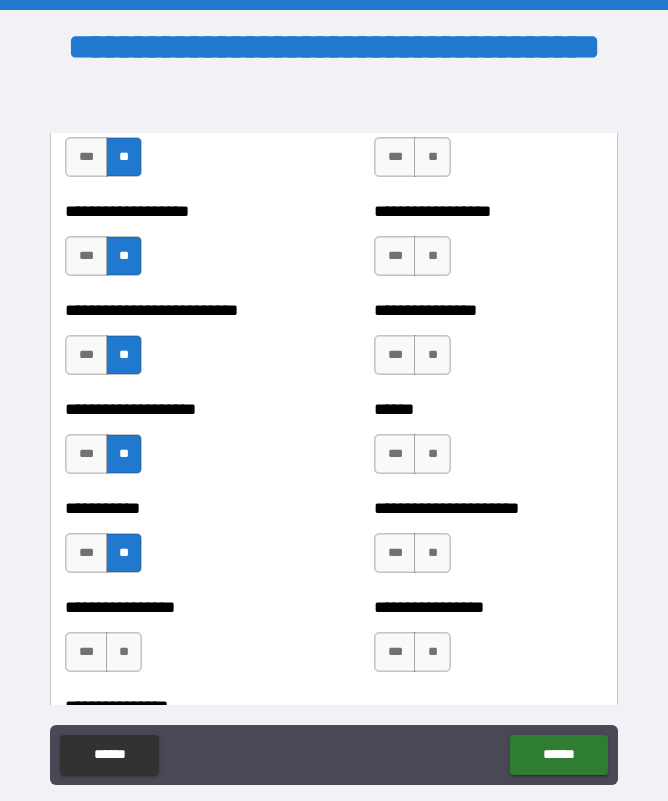click on "**" at bounding box center [124, 652] 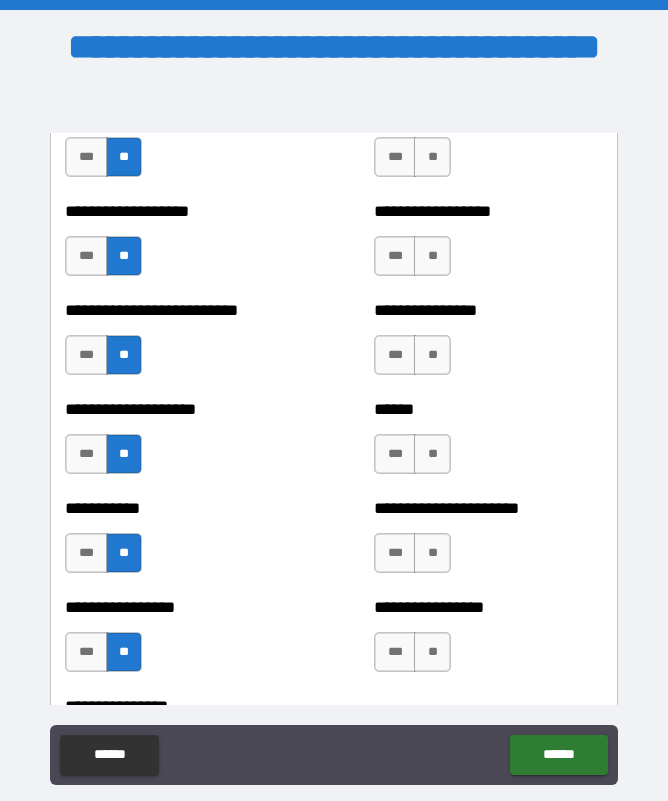 click on "**" at bounding box center (432, 157) 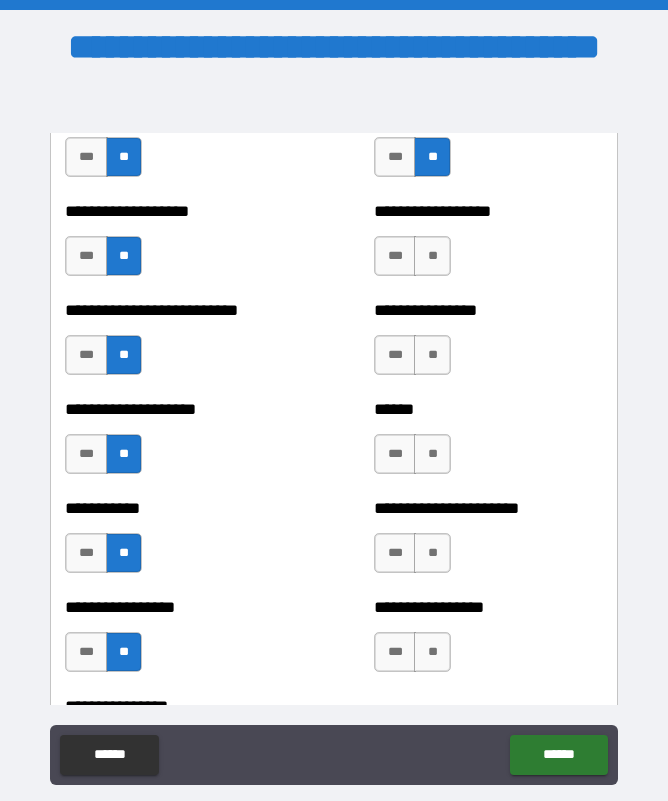 click on "**" at bounding box center [432, 256] 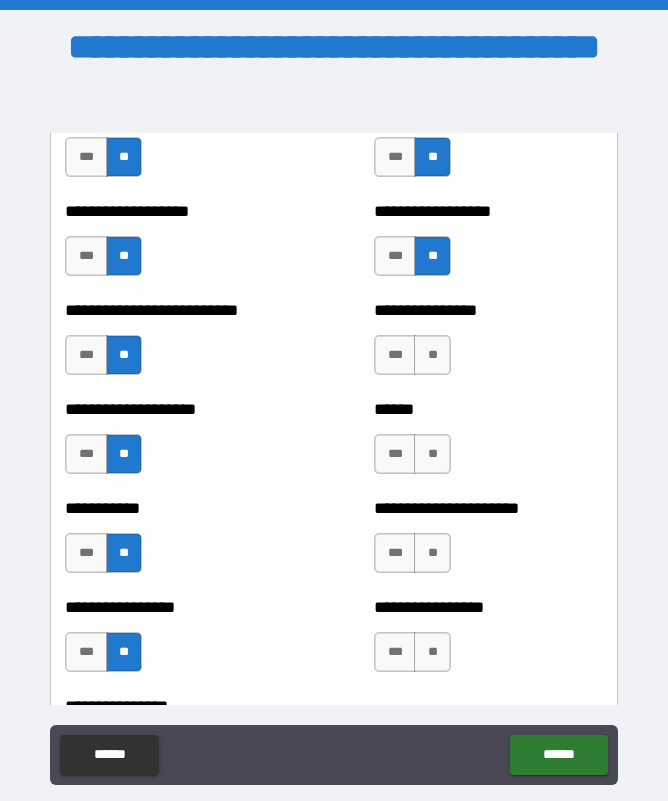 click on "**" at bounding box center [432, 355] 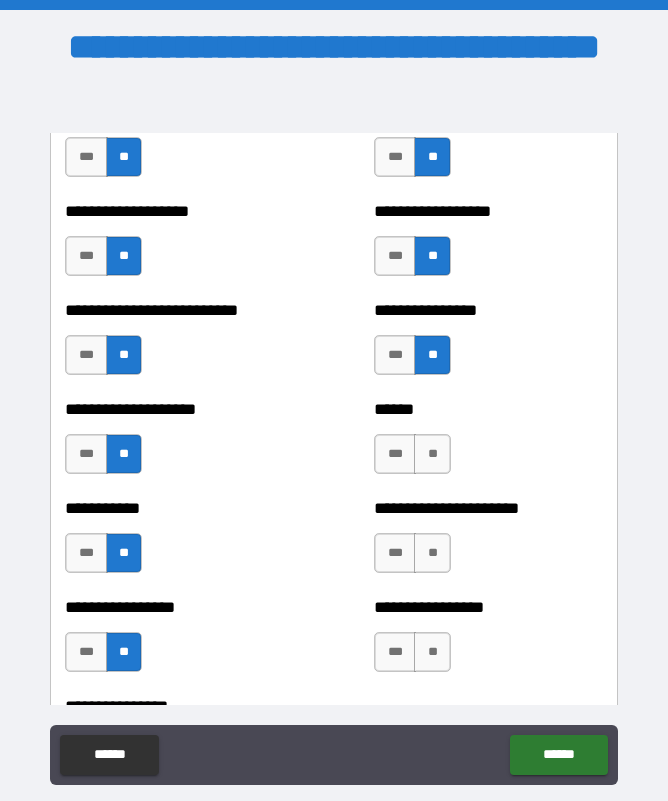 click on "**" at bounding box center (432, 454) 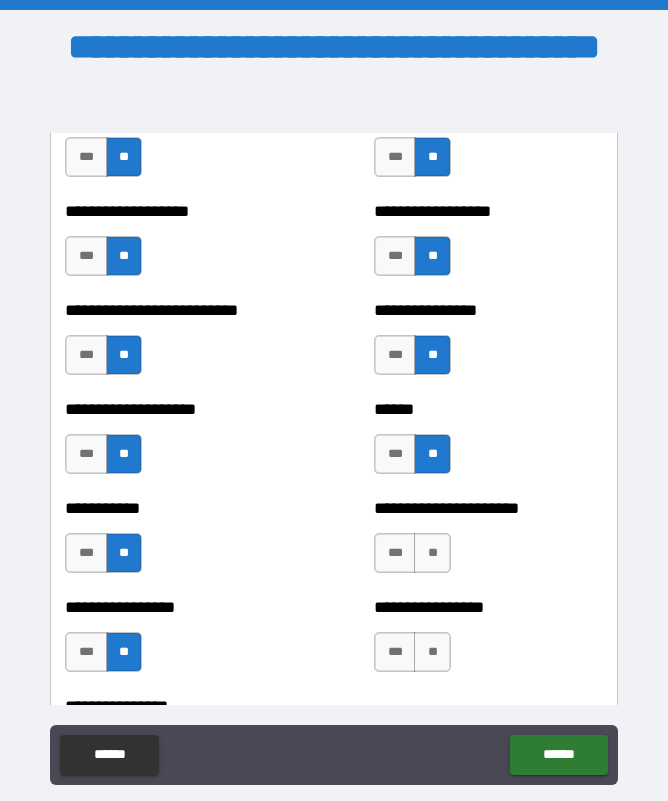 click on "**" at bounding box center (432, 553) 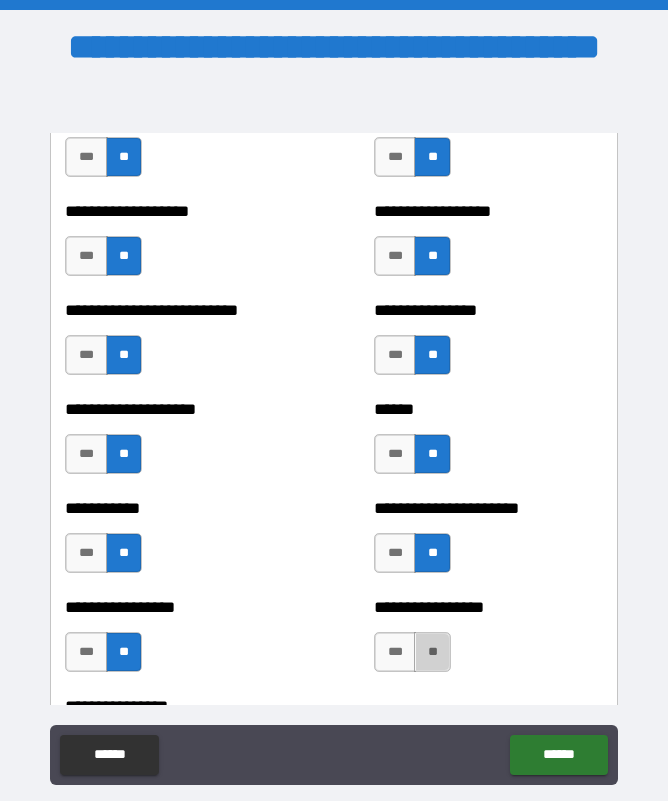 click on "**" at bounding box center (432, 652) 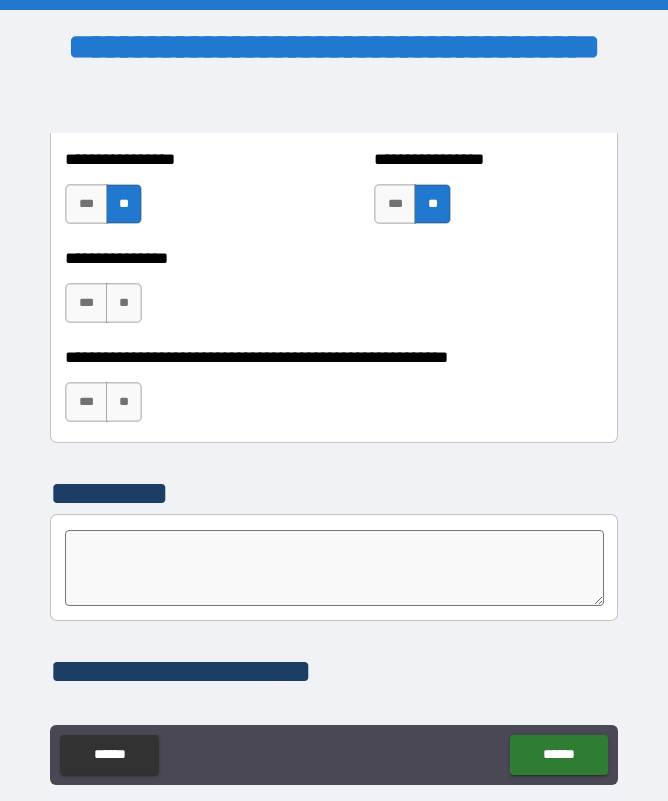 scroll, scrollTop: 6261, scrollLeft: 0, axis: vertical 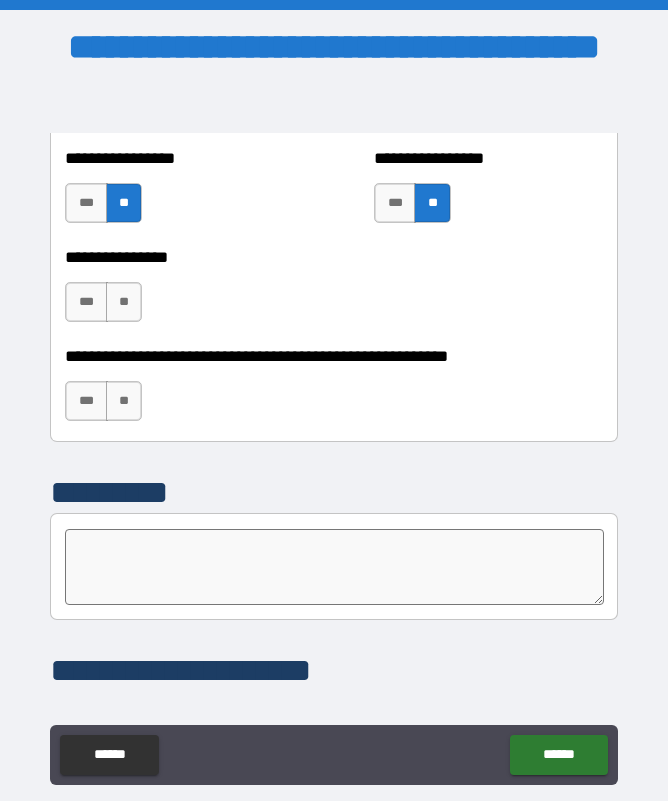 click on "**" at bounding box center [124, 302] 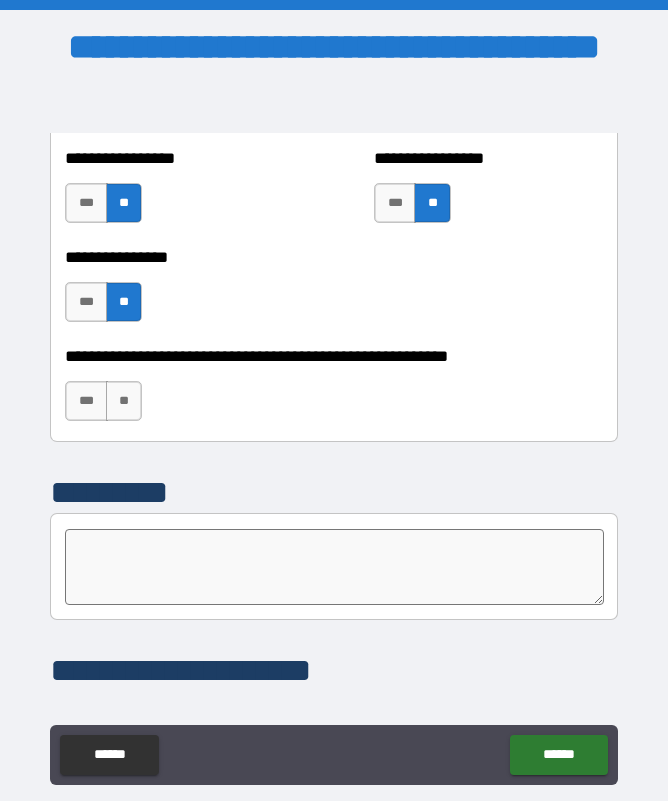 click on "**" at bounding box center [124, 401] 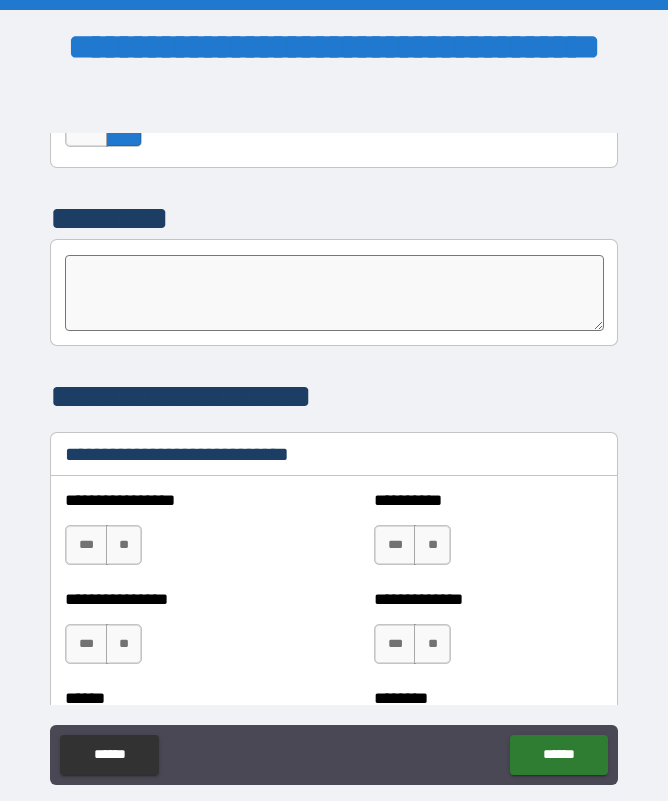 scroll, scrollTop: 6535, scrollLeft: 0, axis: vertical 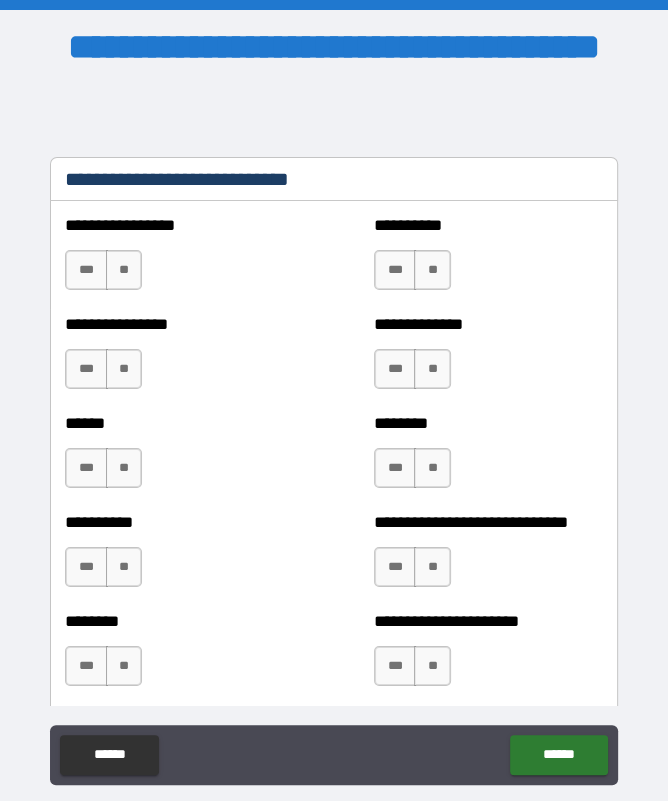 click on "***" at bounding box center (395, 369) 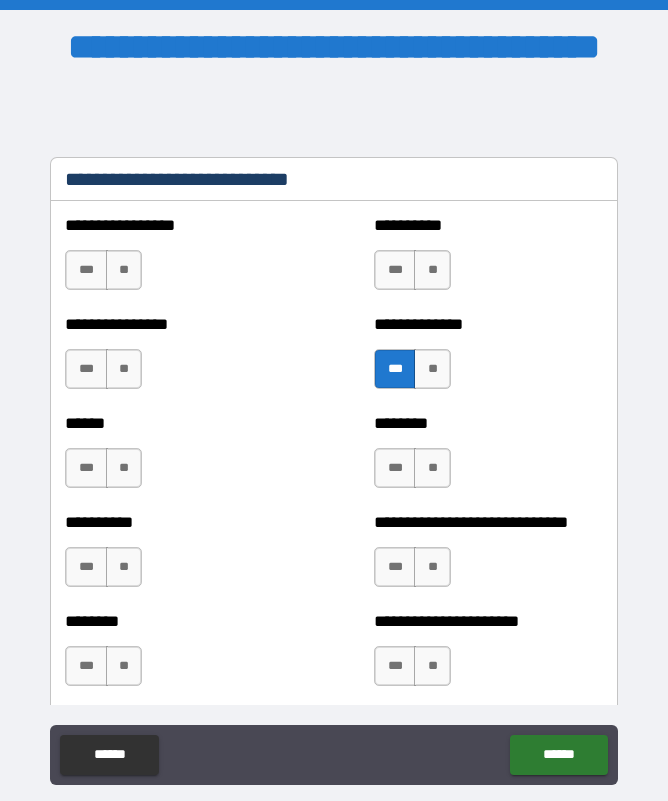 click on "**" at bounding box center (432, 468) 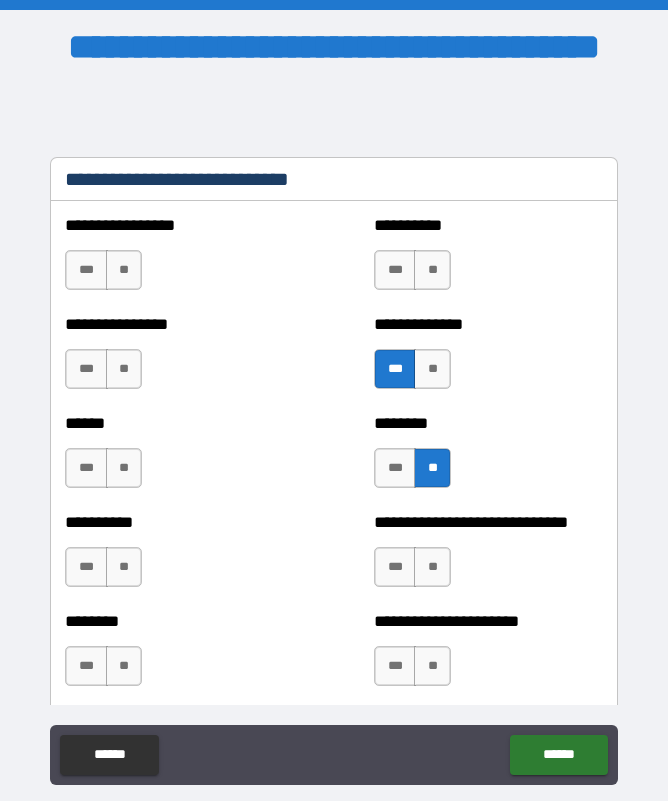 click on "**" at bounding box center (432, 567) 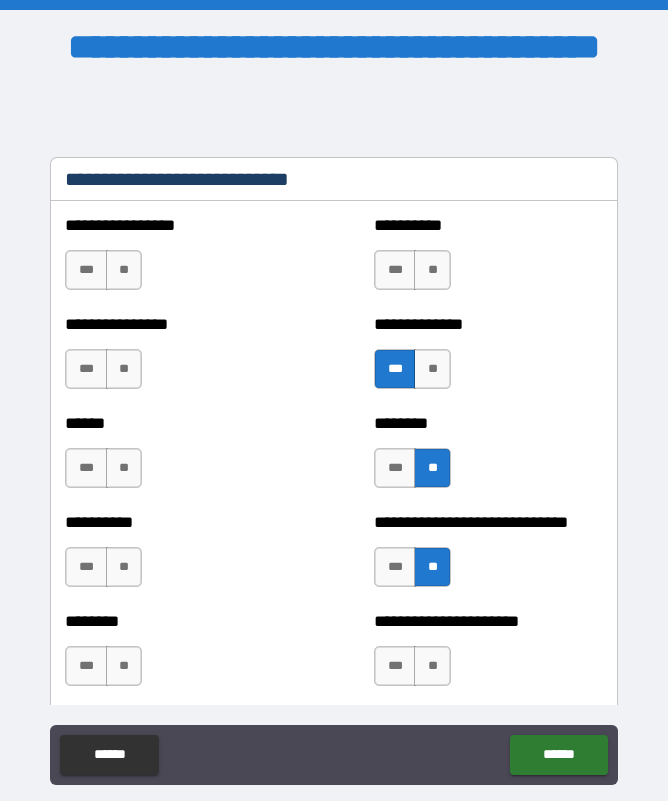 click on "***" at bounding box center [395, 666] 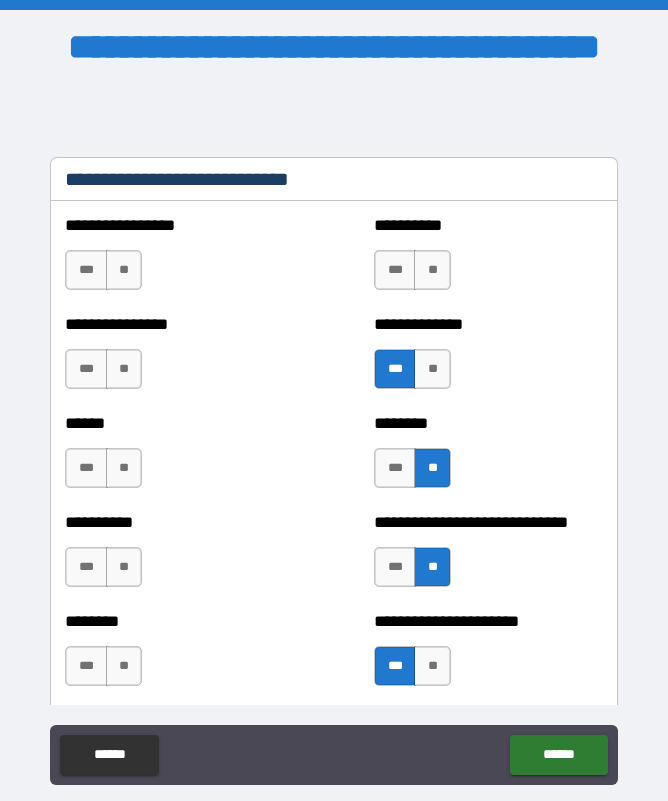 click on "**" at bounding box center (432, 270) 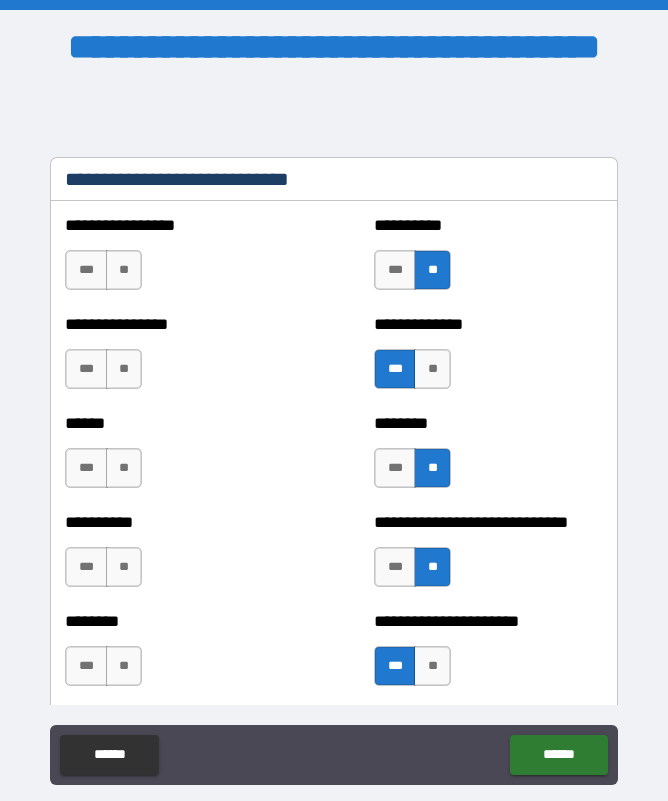 click on "***" at bounding box center (86, 270) 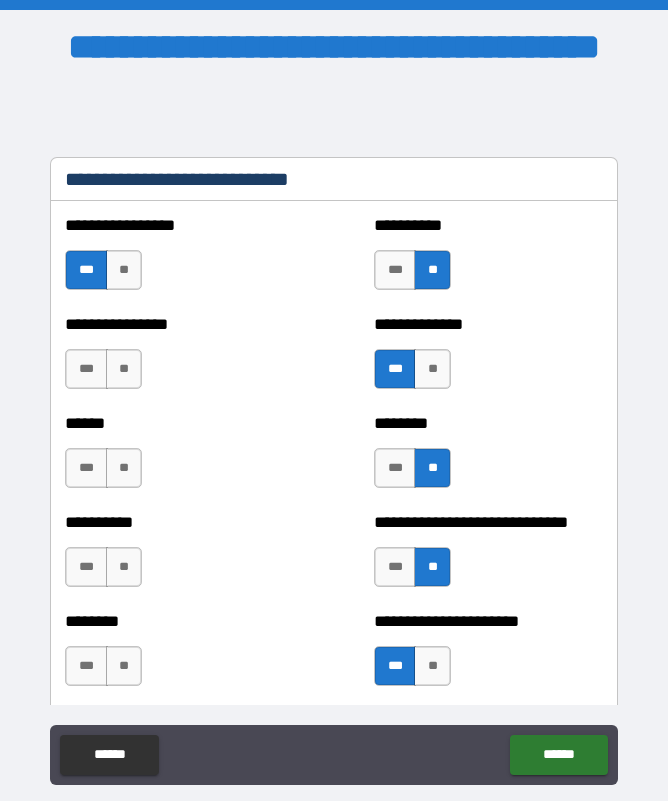 click on "***" at bounding box center (86, 369) 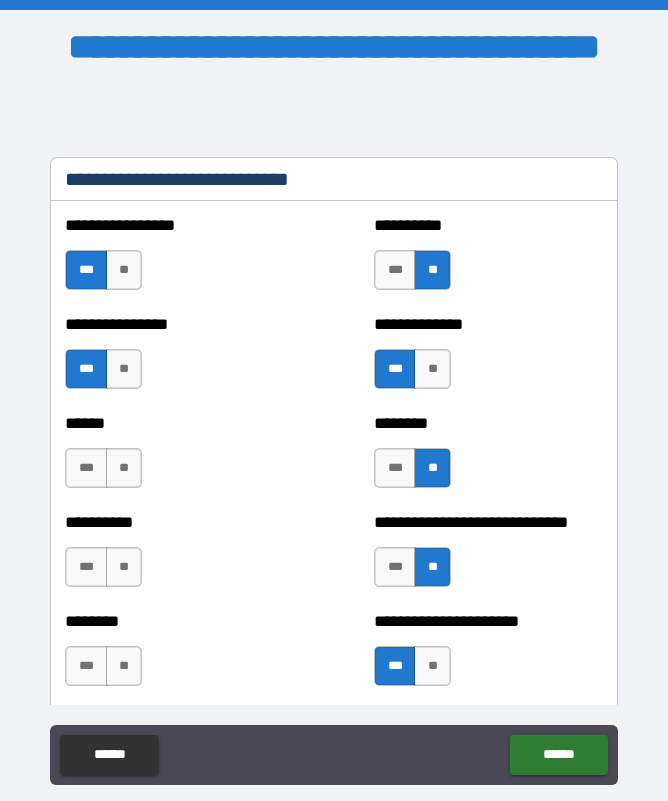 click on "***" at bounding box center [86, 468] 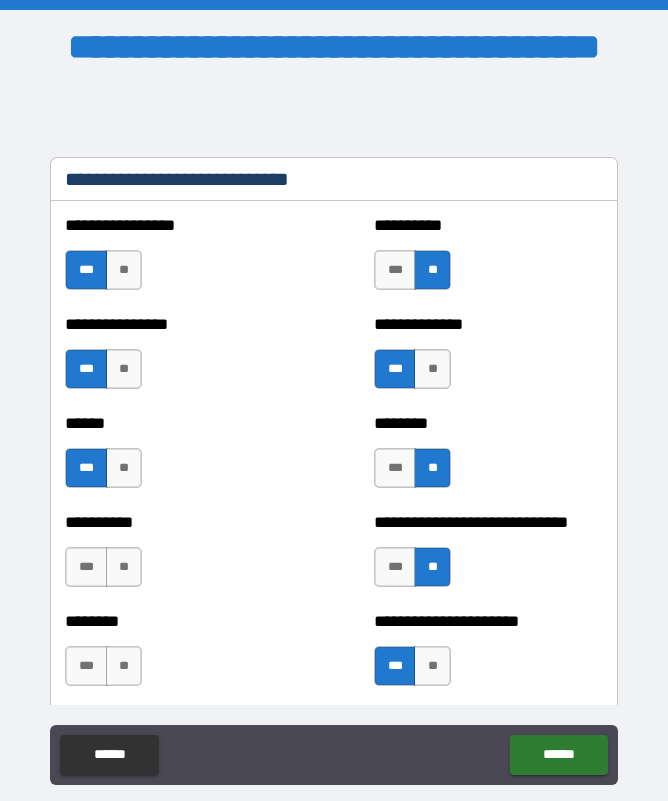 click on "**" at bounding box center [124, 567] 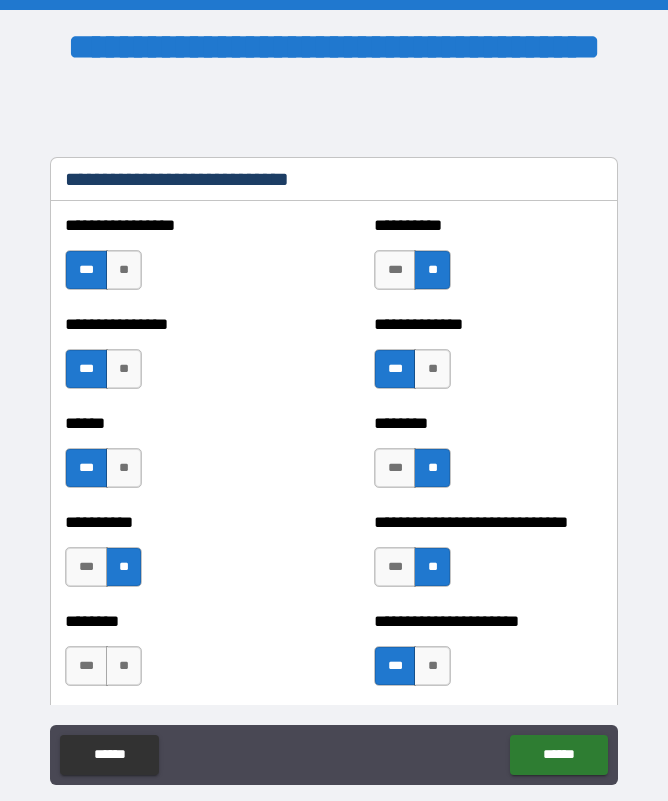 click on "**" at bounding box center (124, 666) 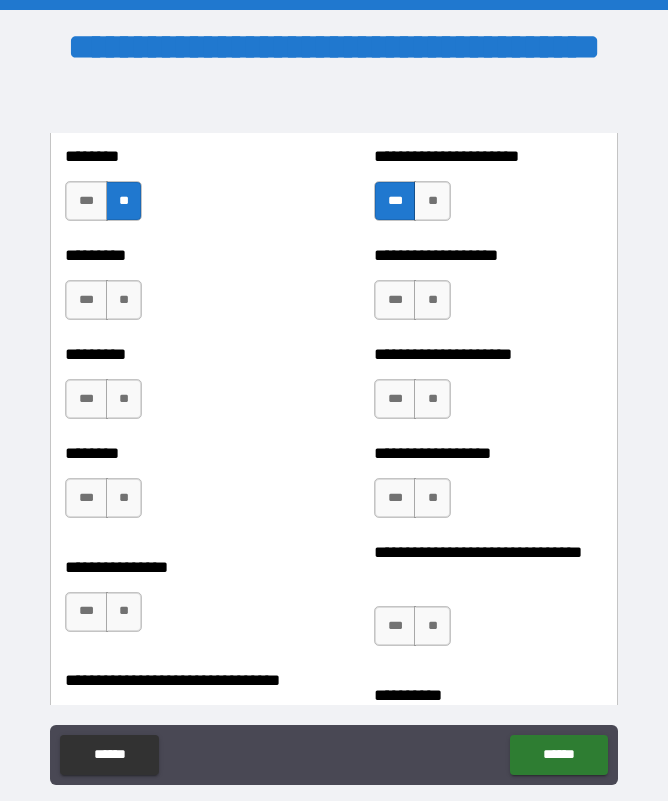 scroll, scrollTop: 7271, scrollLeft: 0, axis: vertical 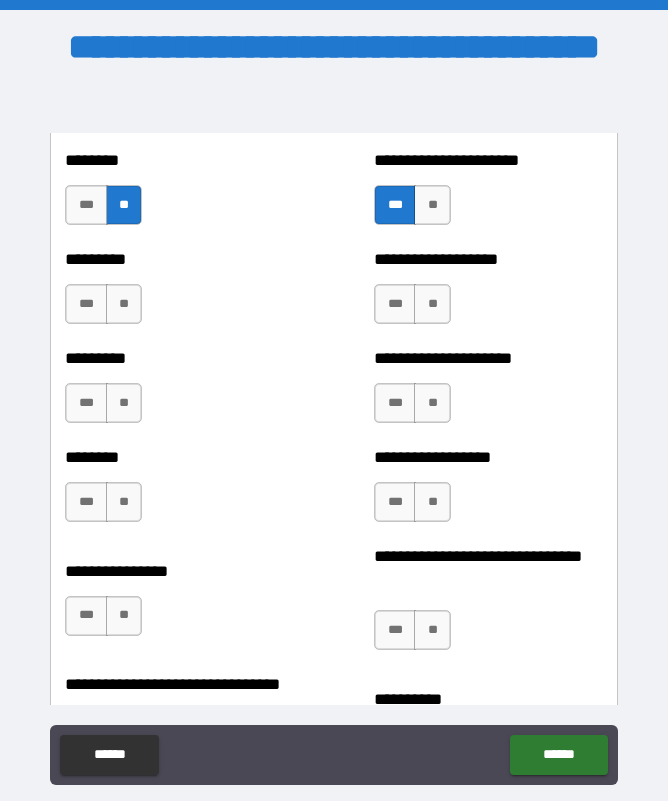 click on "**" at bounding box center [124, 304] 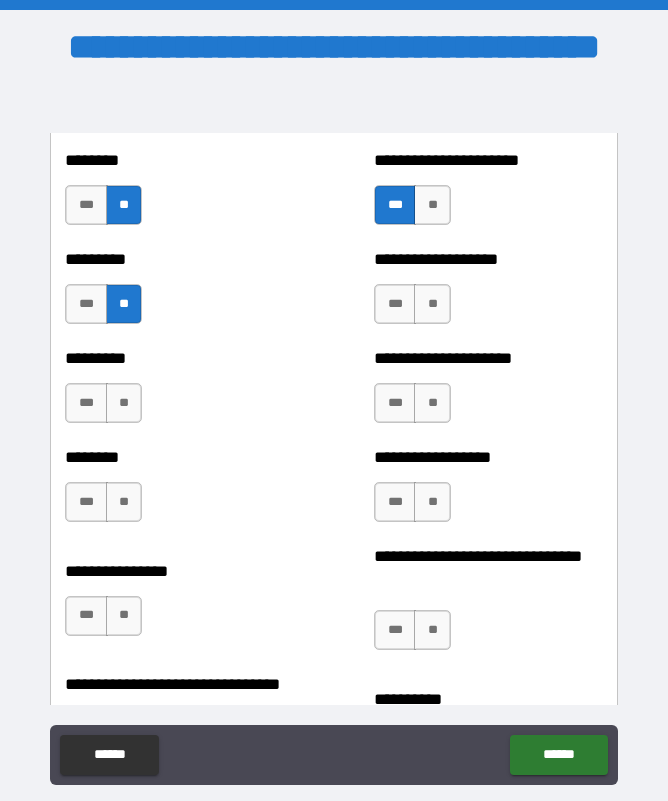 click on "***" at bounding box center [86, 403] 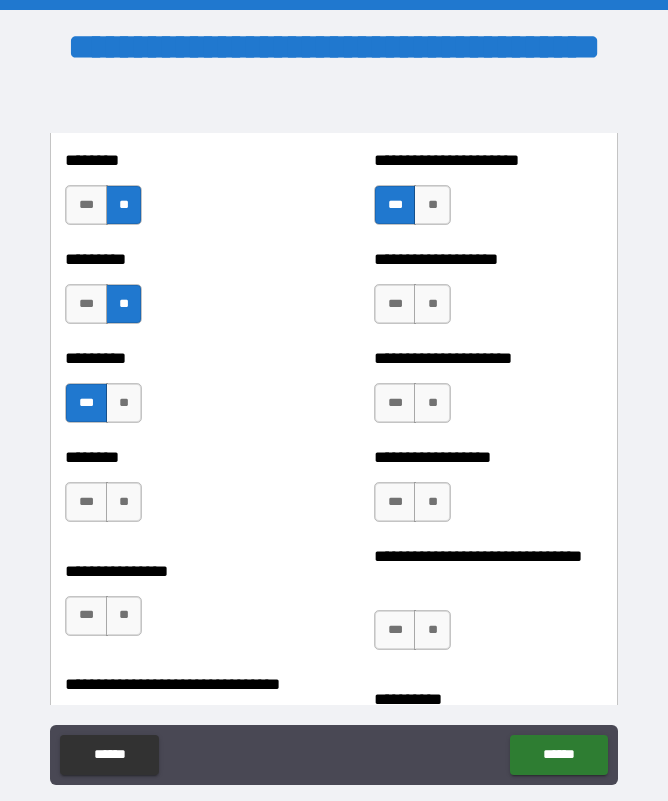 click on "**" at bounding box center [124, 502] 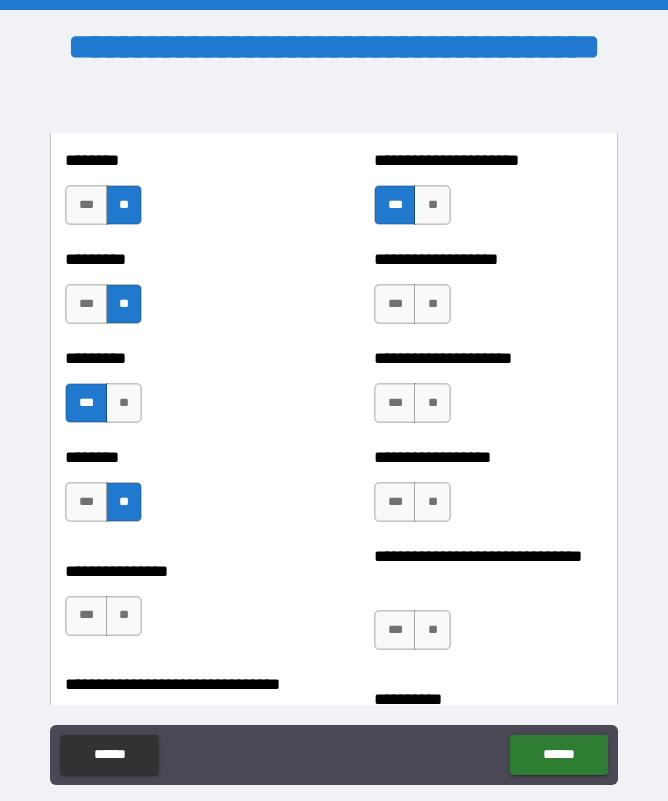 click on "**" at bounding box center (124, 616) 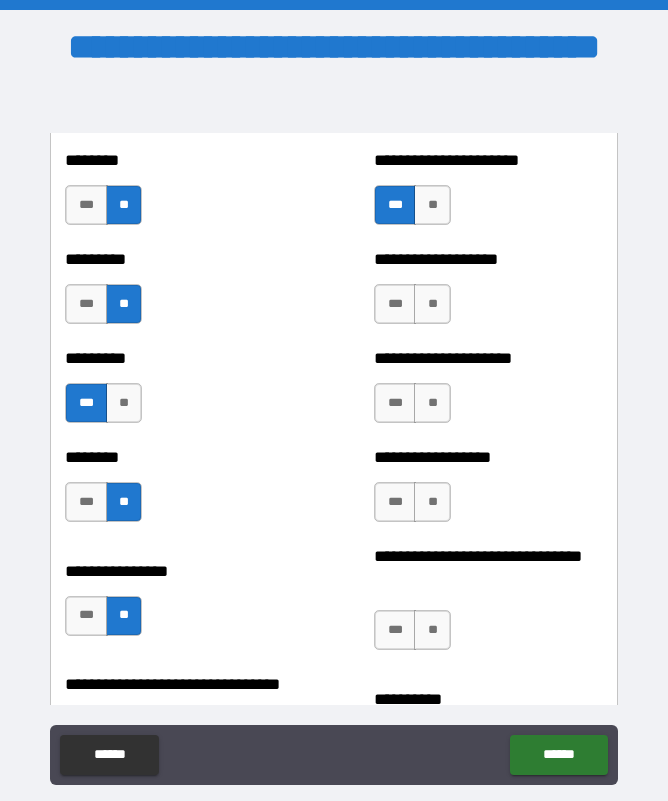 click on "**" at bounding box center [432, 304] 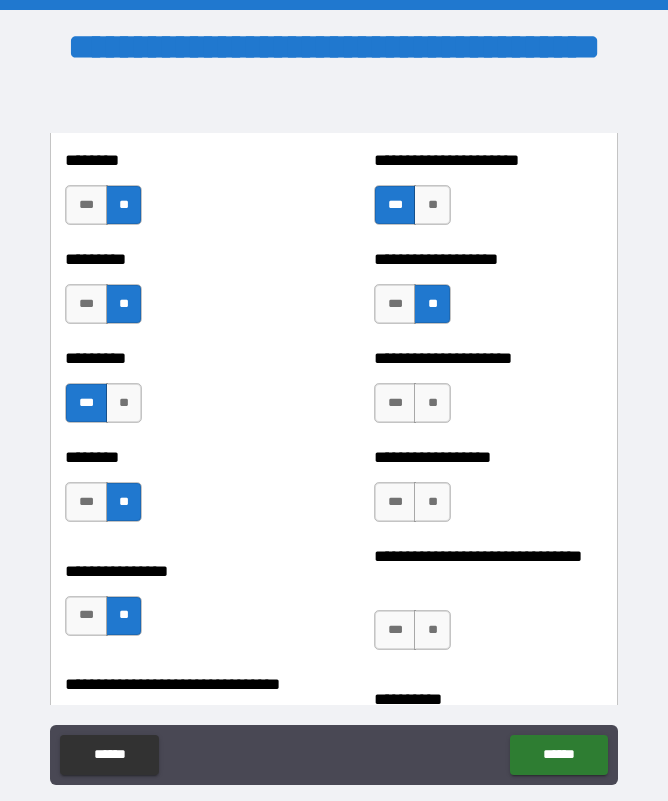 click on "**" at bounding box center (432, 403) 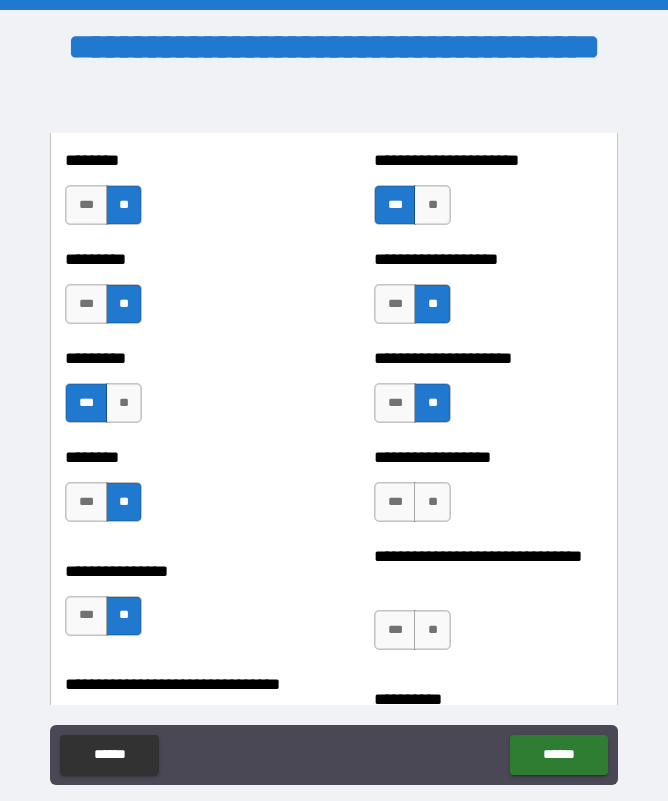 click on "**" at bounding box center [432, 502] 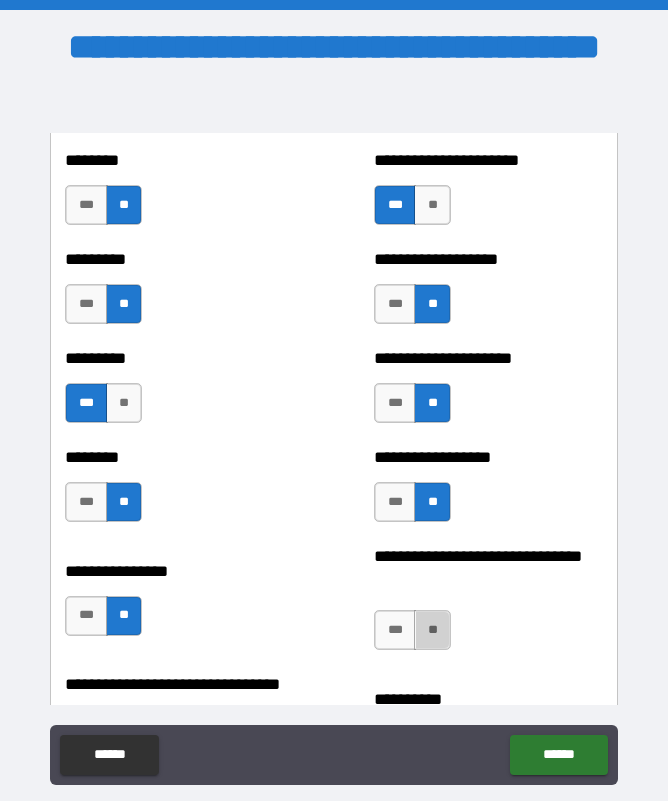 click on "**" at bounding box center (432, 630) 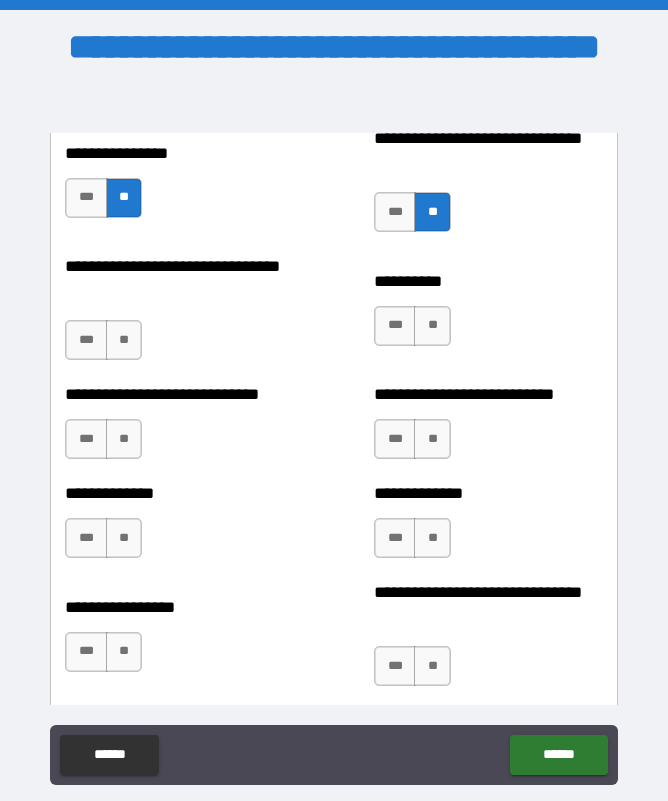scroll, scrollTop: 7689, scrollLeft: 0, axis: vertical 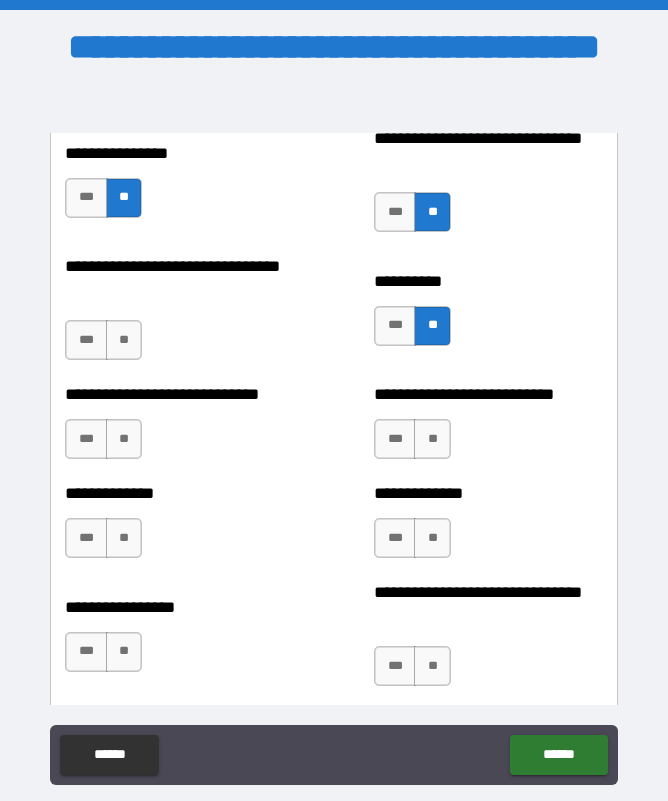 click on "**" at bounding box center [124, 340] 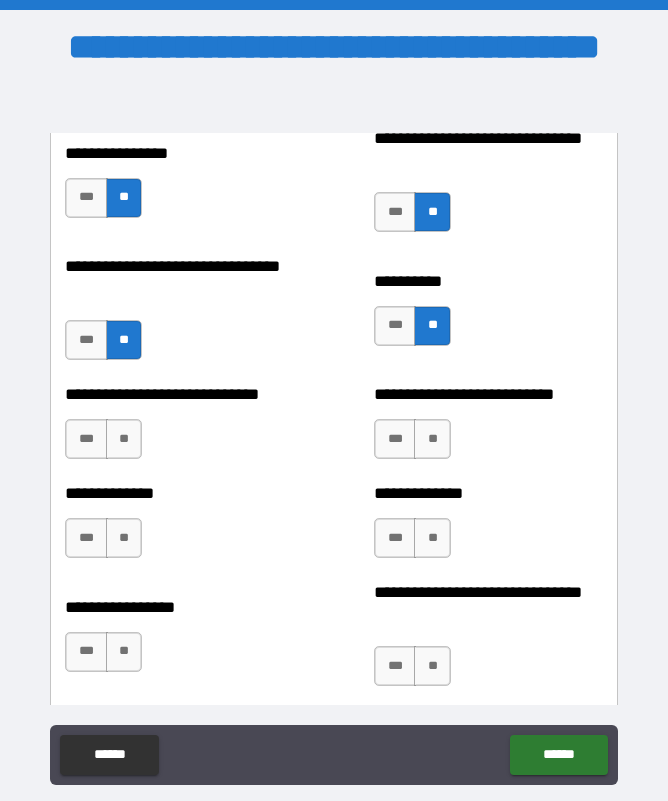 click on "**" at bounding box center [124, 439] 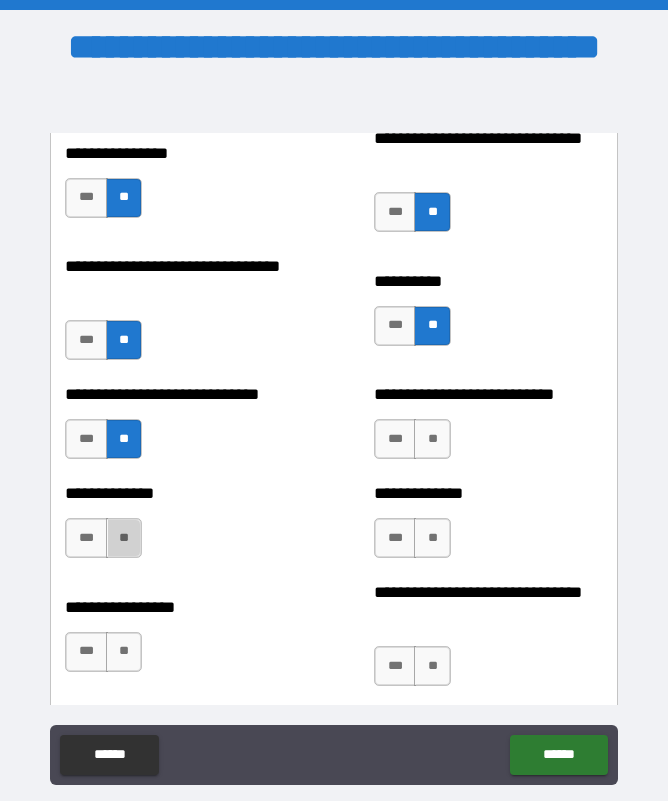 click on "**" at bounding box center [124, 538] 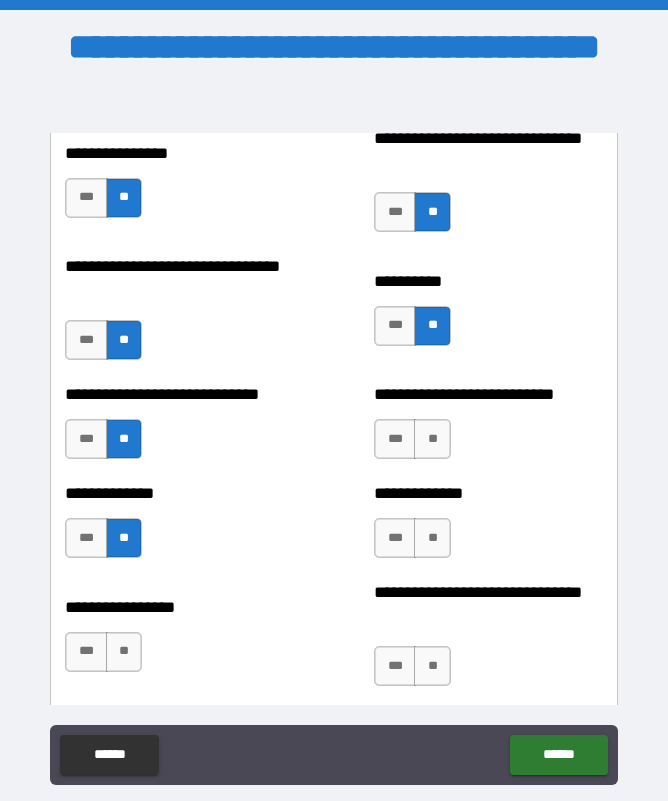 click on "**" at bounding box center (124, 652) 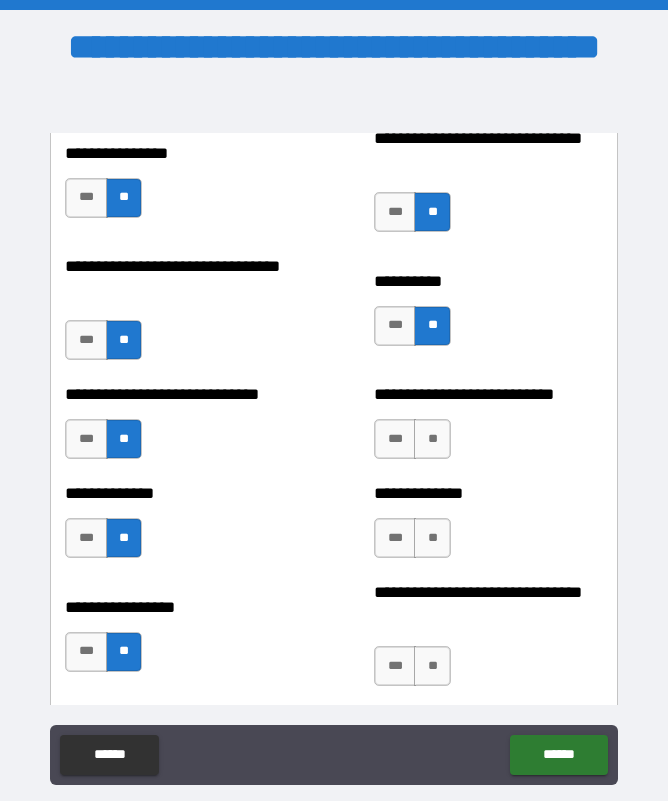 click on "**" at bounding box center [432, 439] 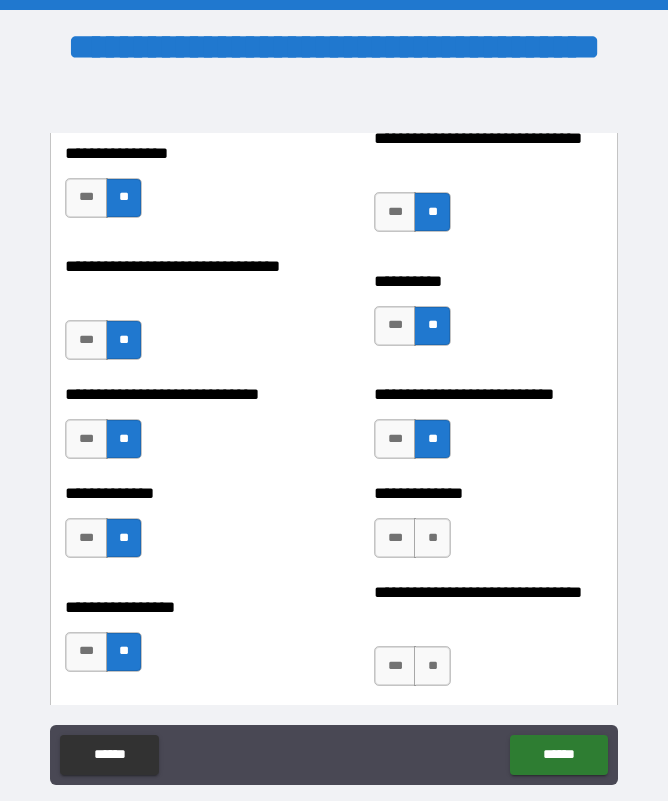 click on "**" at bounding box center [432, 538] 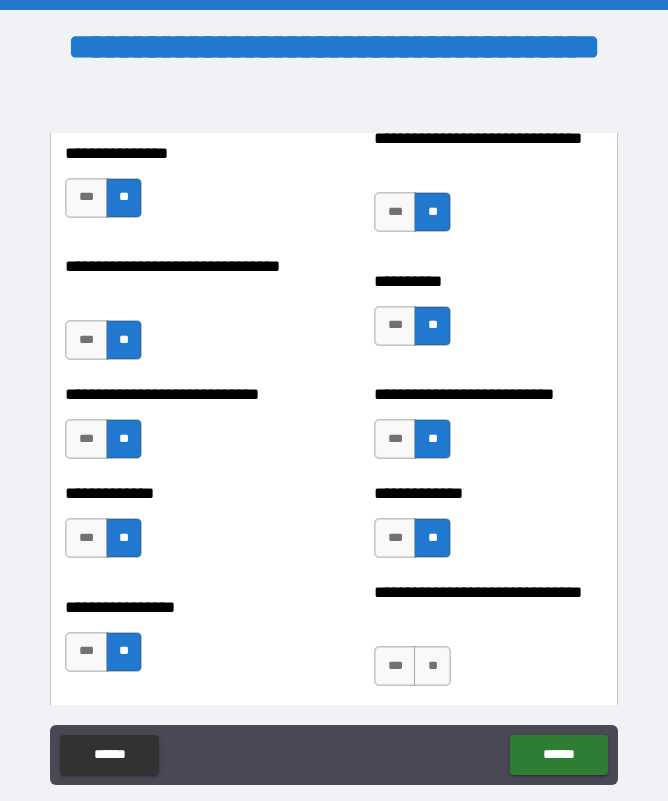 click on "**" at bounding box center [432, 666] 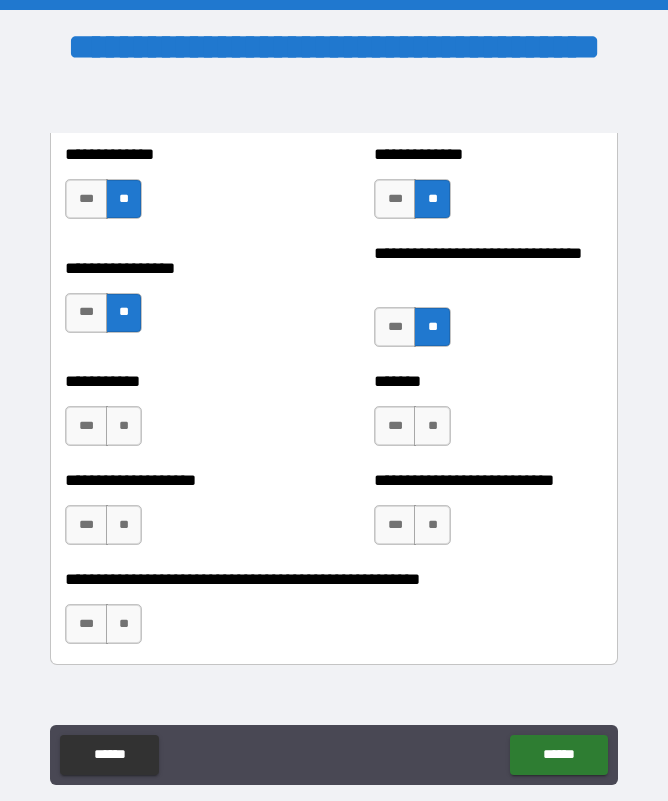 scroll, scrollTop: 8047, scrollLeft: 0, axis: vertical 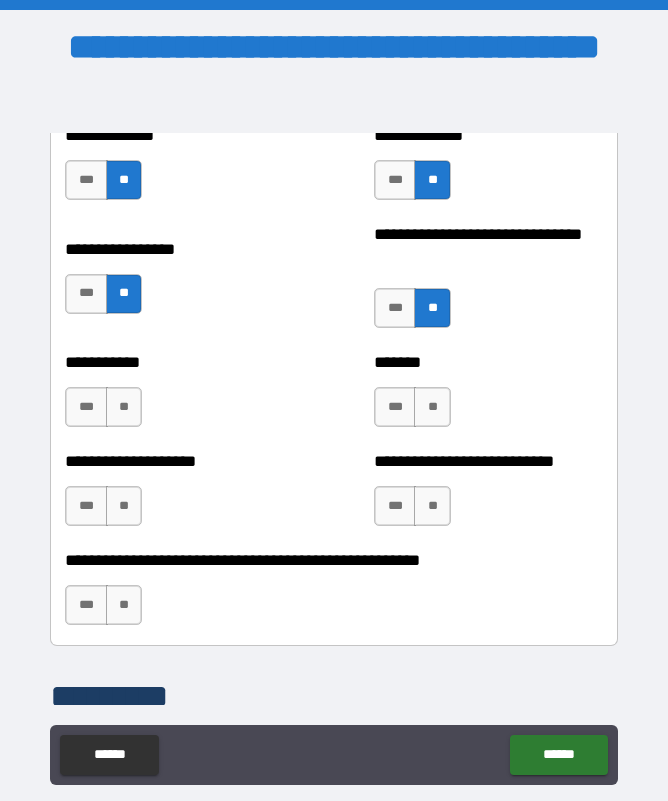 click on "**" at bounding box center (124, 407) 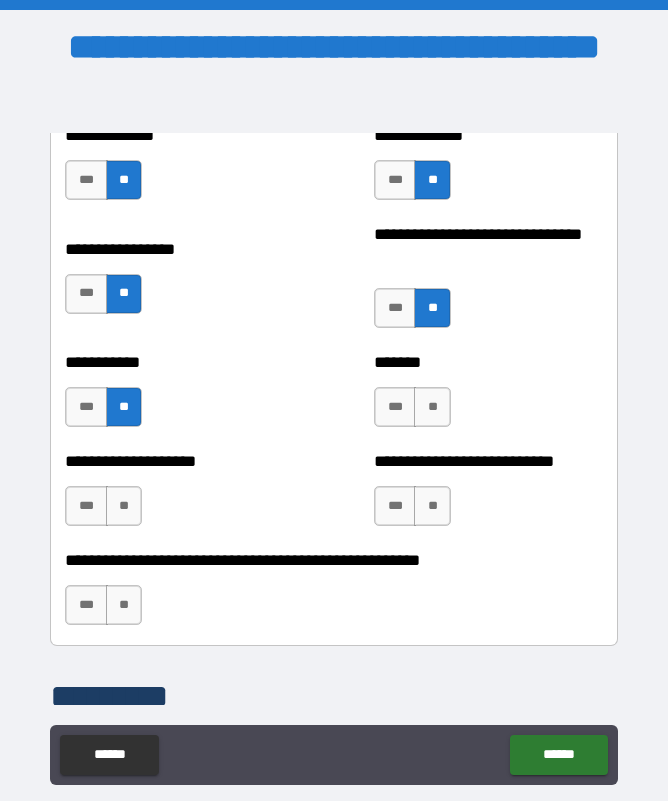 click on "**" at bounding box center [124, 506] 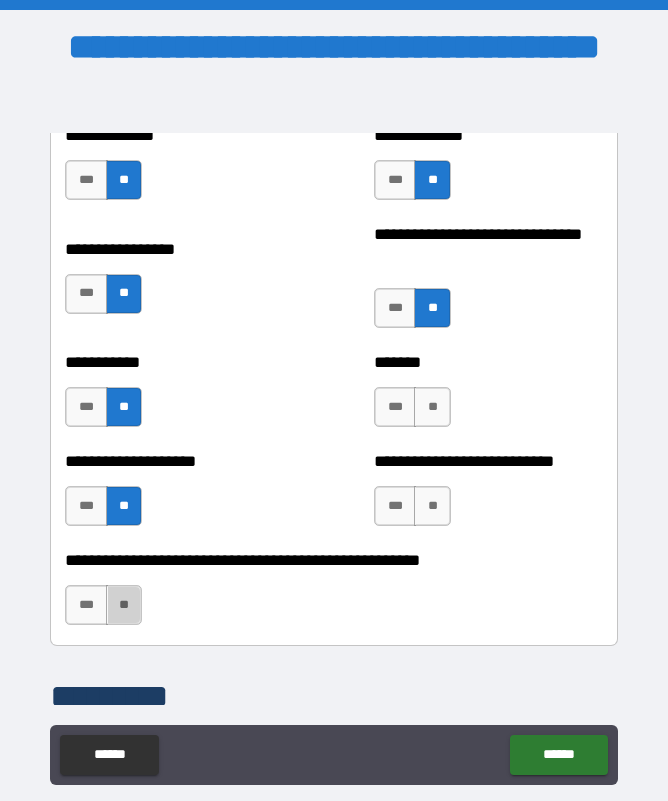 click on "**" at bounding box center [124, 605] 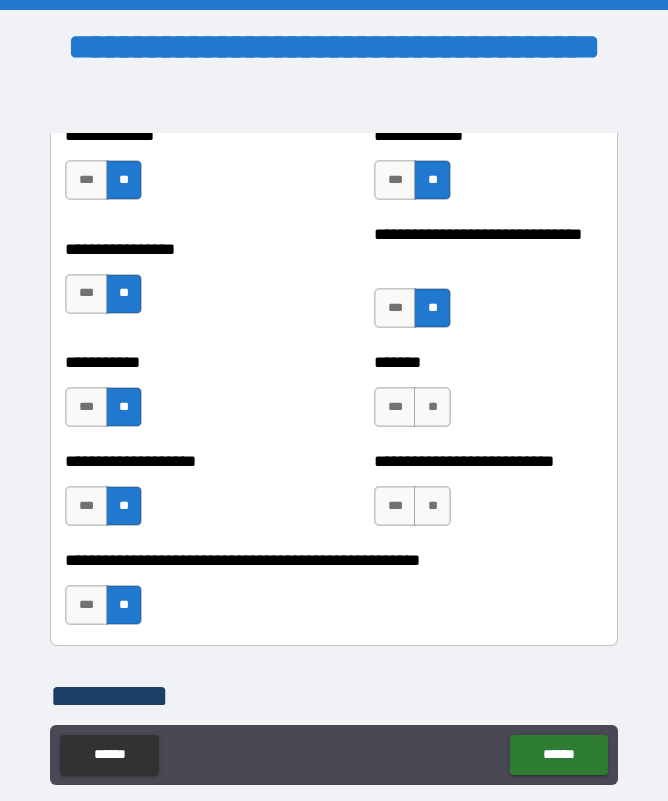click on "**" at bounding box center [432, 407] 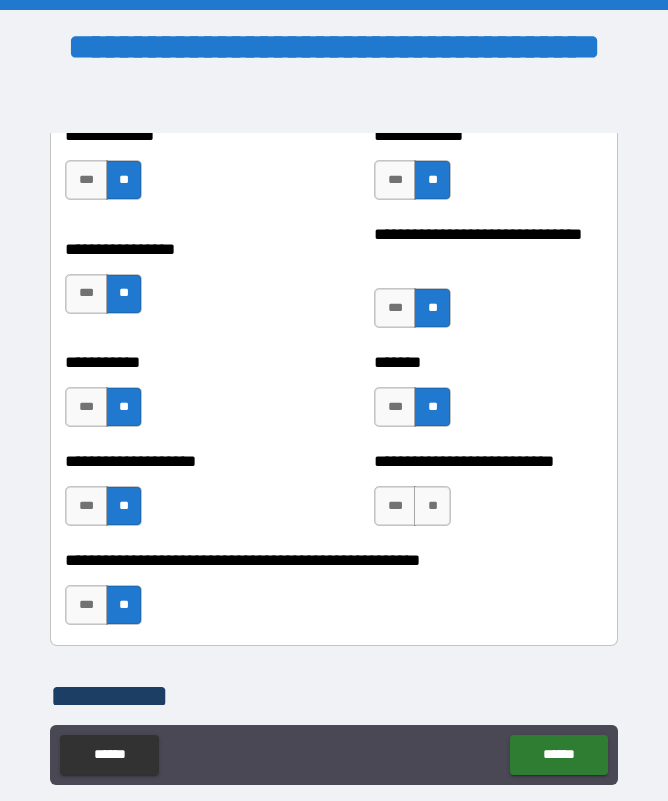 click on "**" at bounding box center [432, 506] 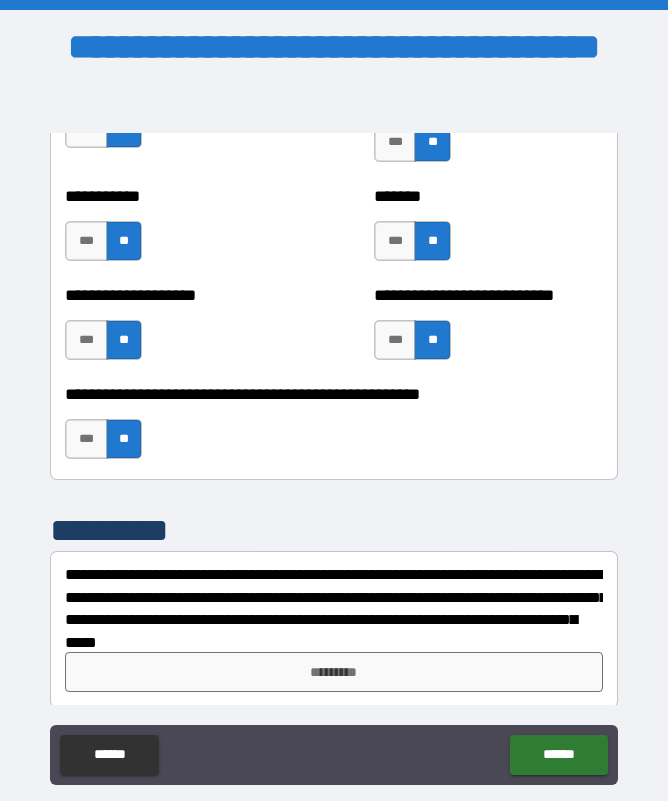 scroll, scrollTop: 8216, scrollLeft: 0, axis: vertical 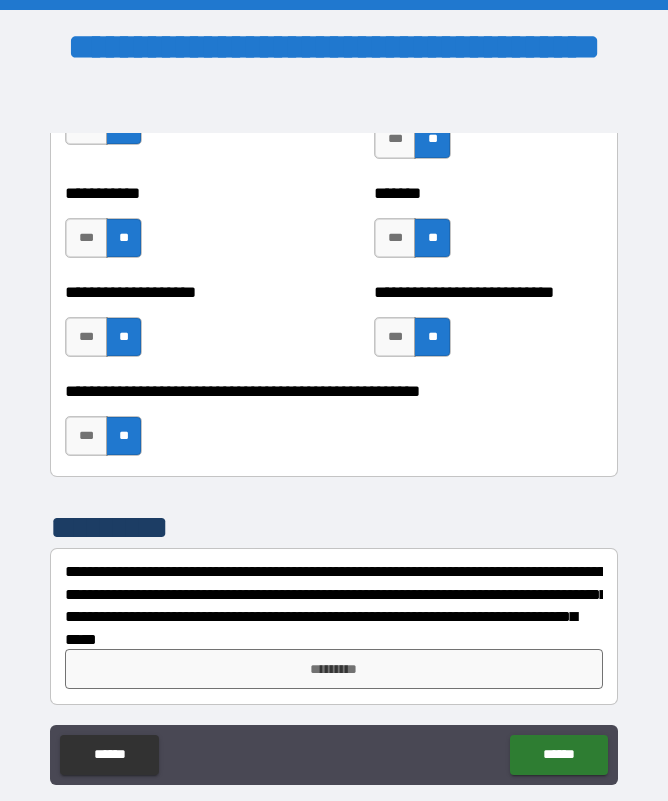 click on "*********" at bounding box center (333, 669) 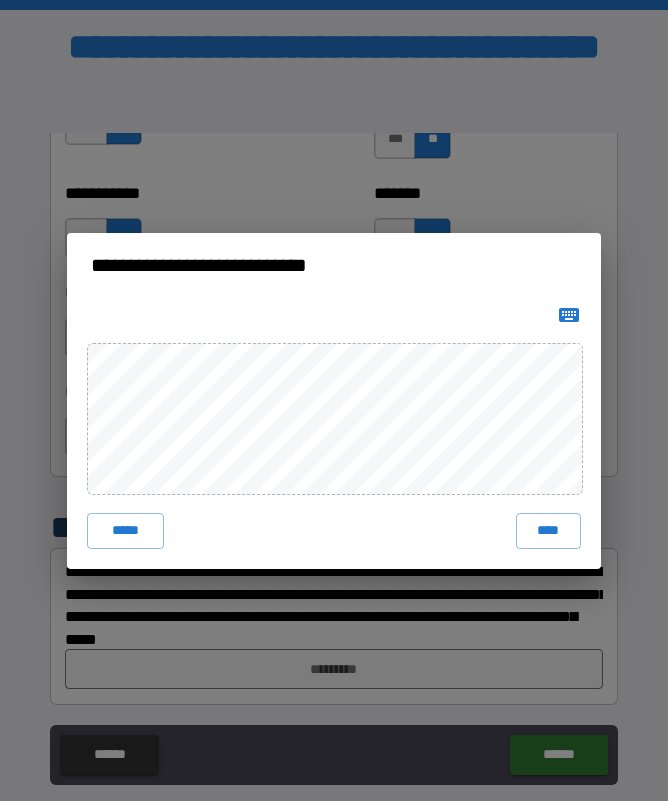 click on "****" at bounding box center (549, 531) 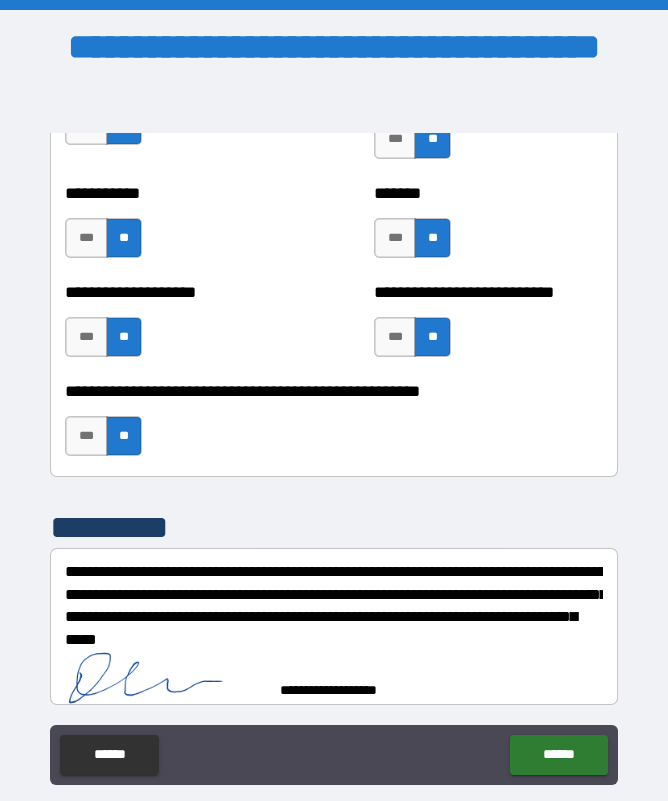 scroll, scrollTop: 8211, scrollLeft: 0, axis: vertical 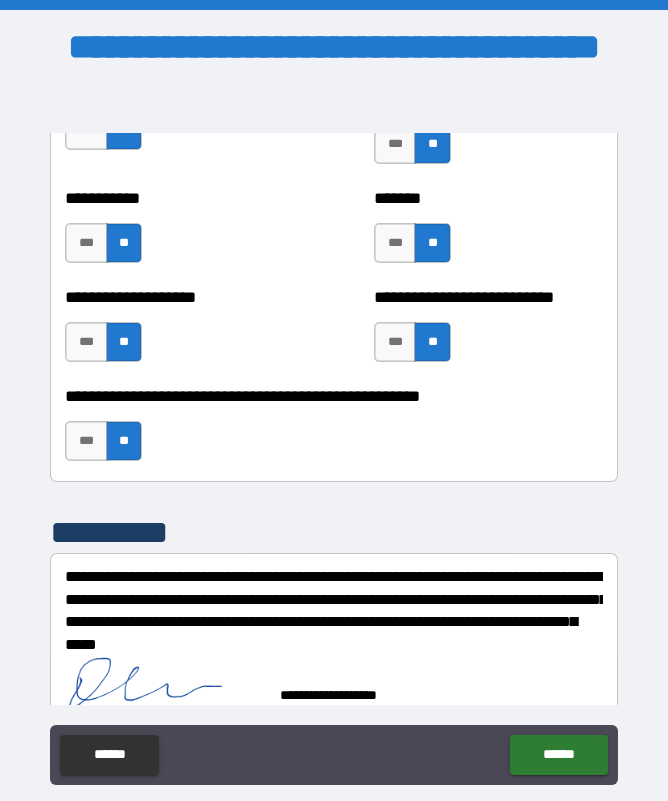 click on "******" at bounding box center [558, 755] 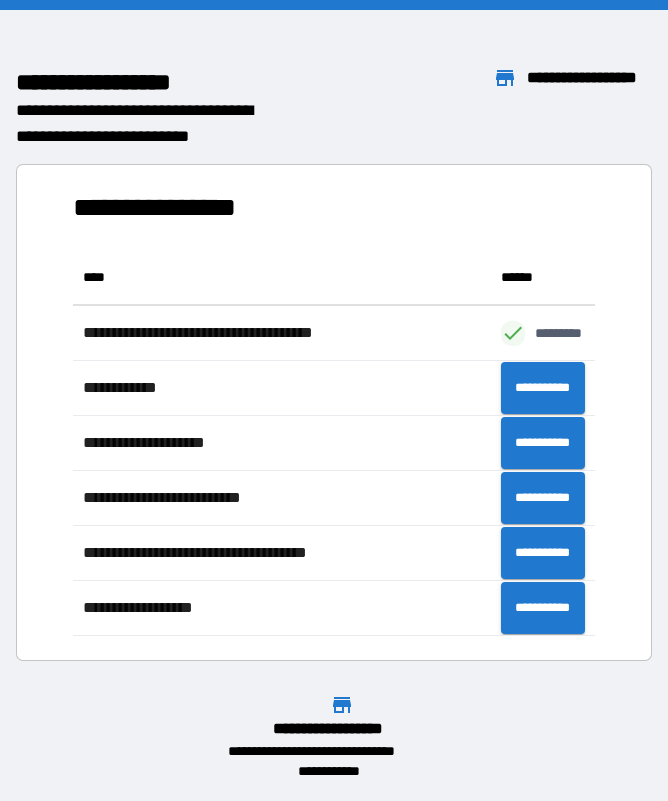 scroll, scrollTop: 386, scrollLeft: 522, axis: both 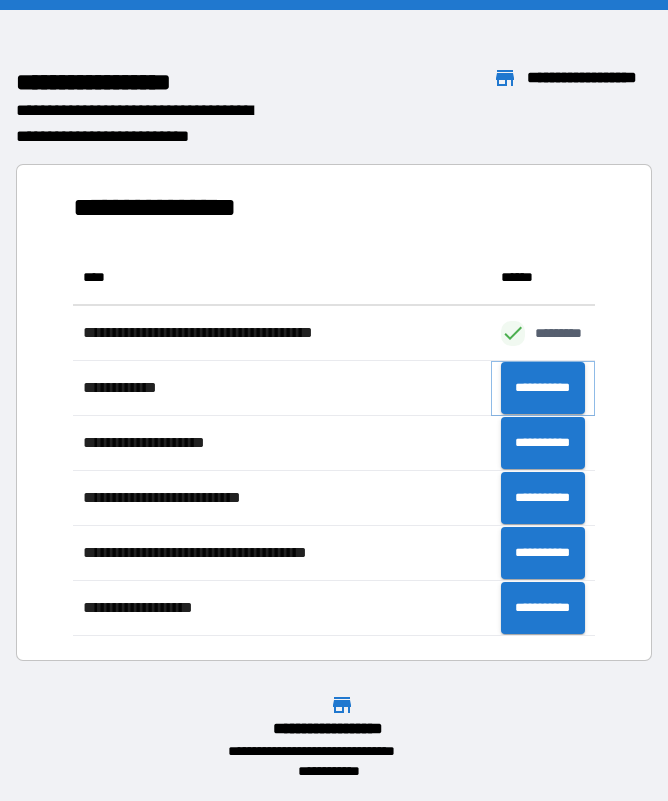 click on "**********" at bounding box center [543, 388] 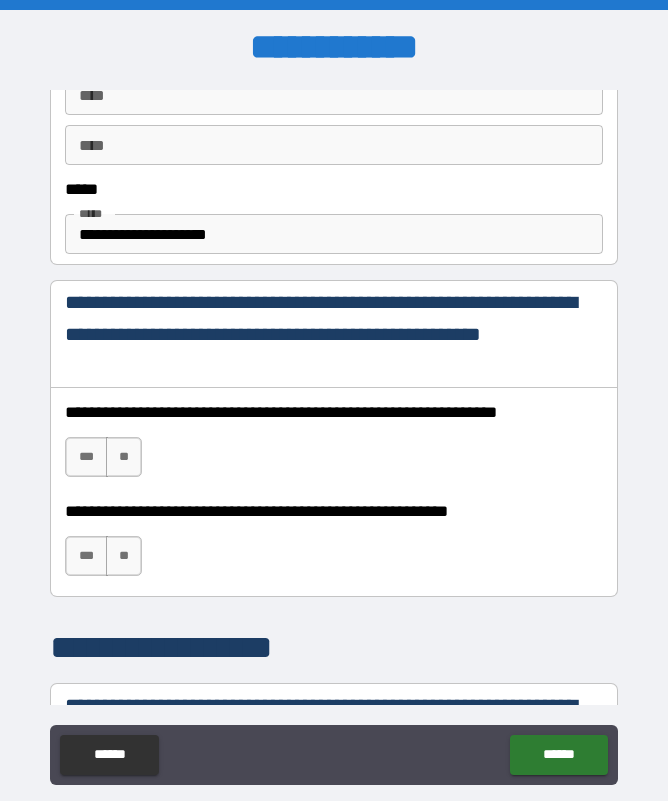 scroll, scrollTop: 1173, scrollLeft: 0, axis: vertical 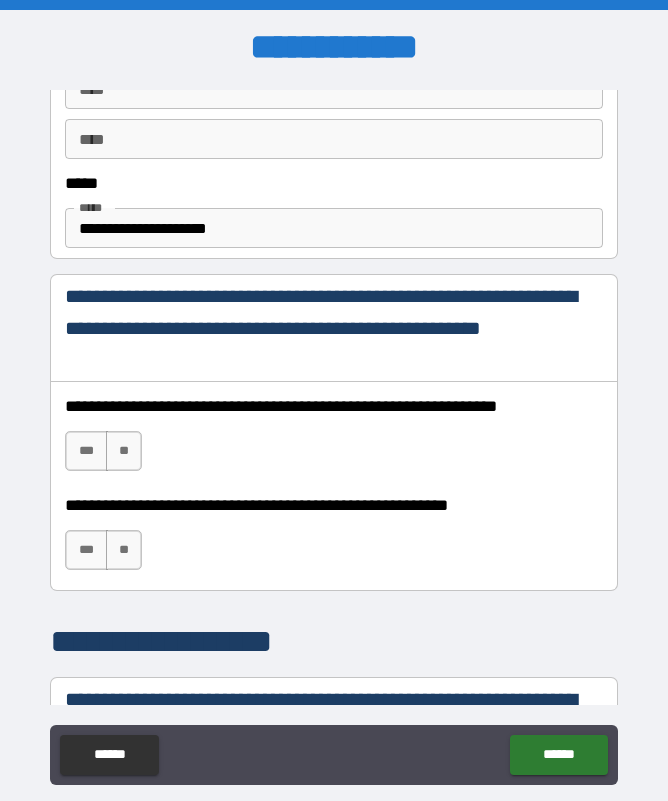 click on "***" at bounding box center [86, 451] 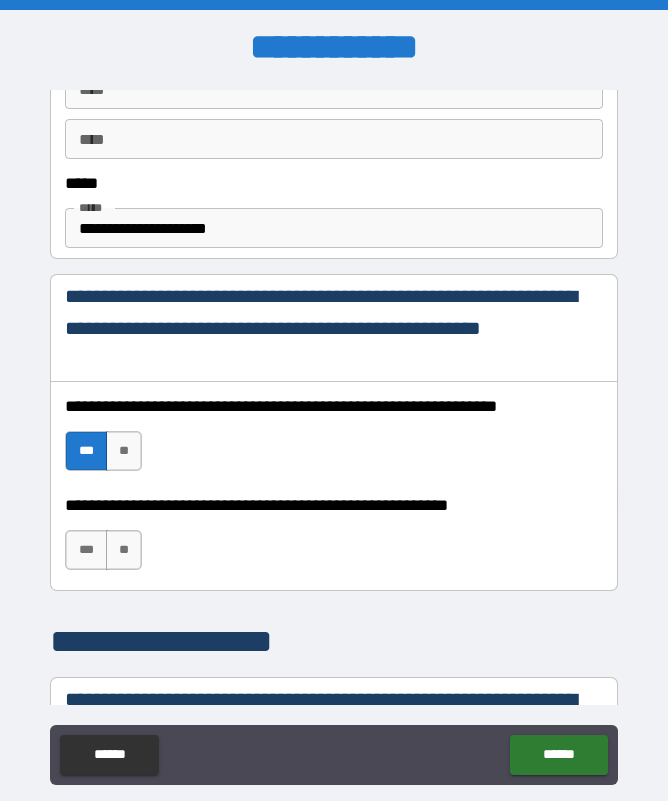 click on "***" at bounding box center (86, 550) 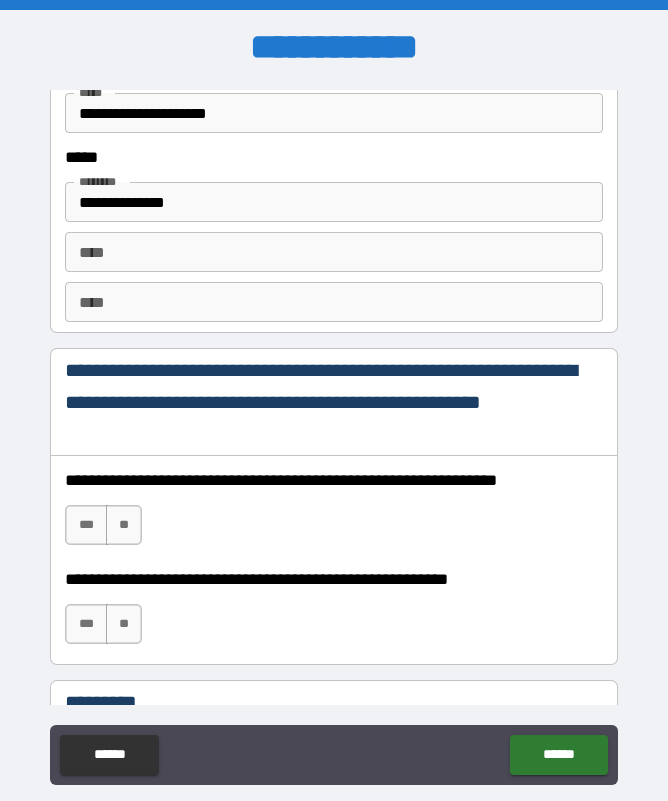 scroll, scrollTop: 2776, scrollLeft: 0, axis: vertical 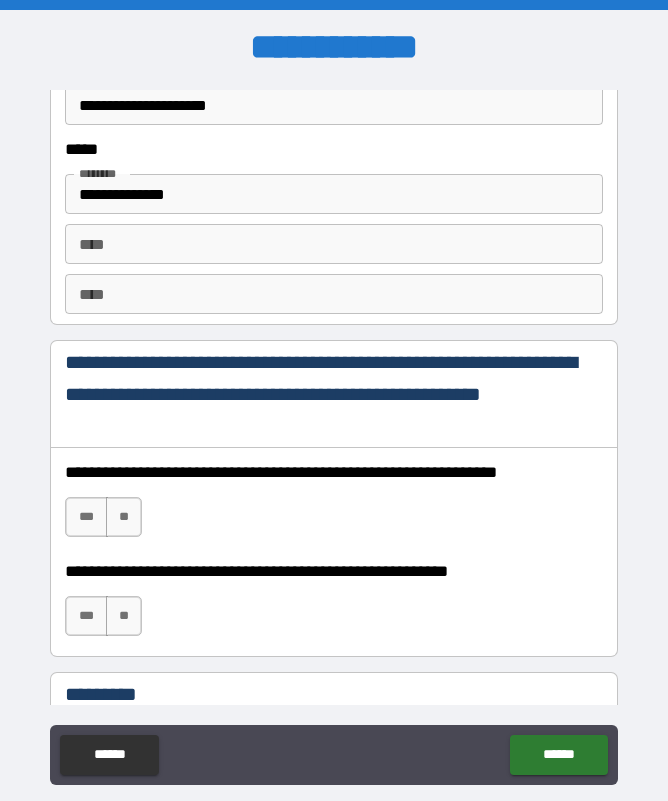 click on "***" at bounding box center (86, 517) 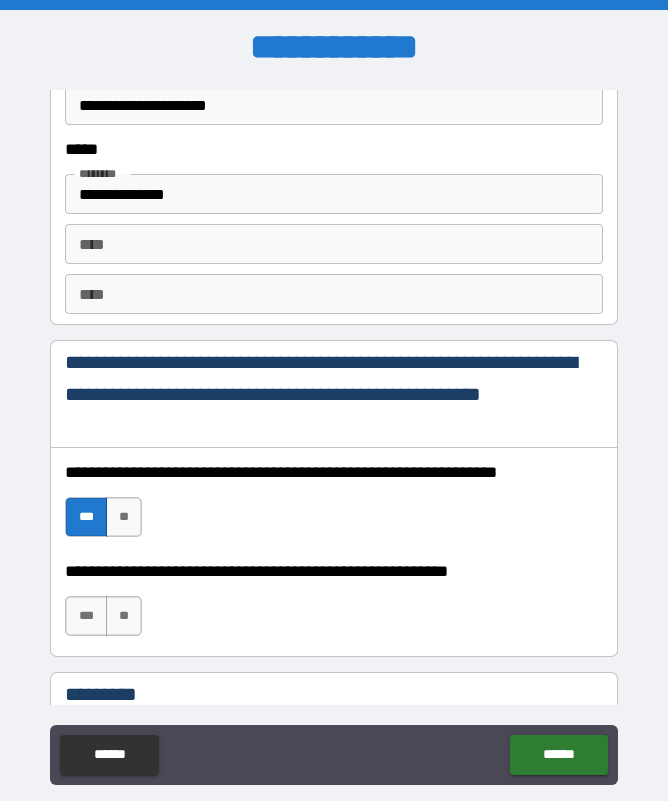 click on "***" at bounding box center [86, 616] 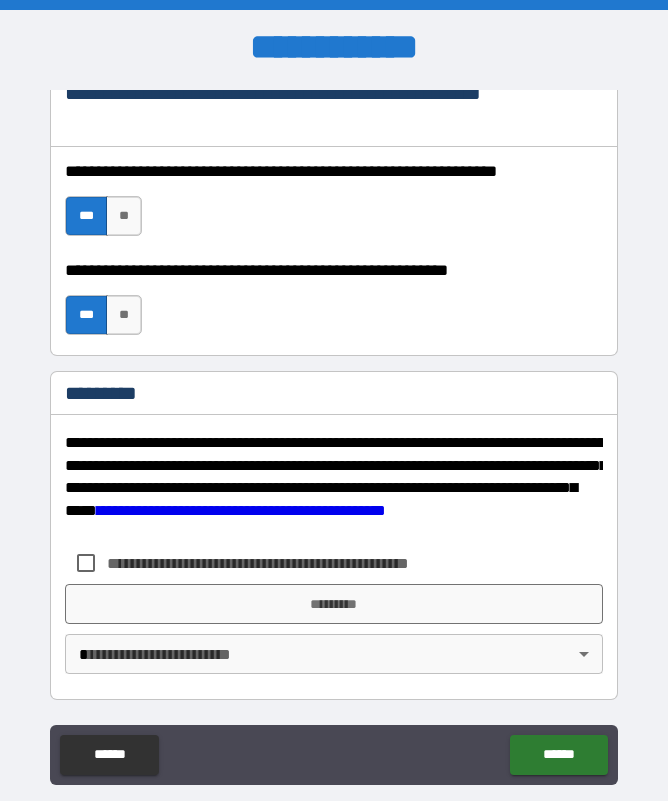 scroll, scrollTop: 3077, scrollLeft: 0, axis: vertical 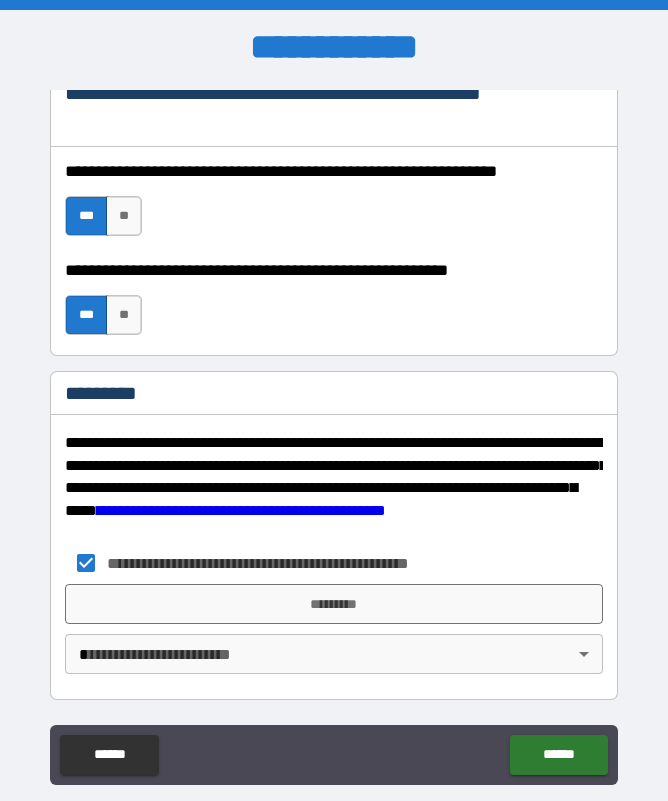 click on "*********" at bounding box center [333, 604] 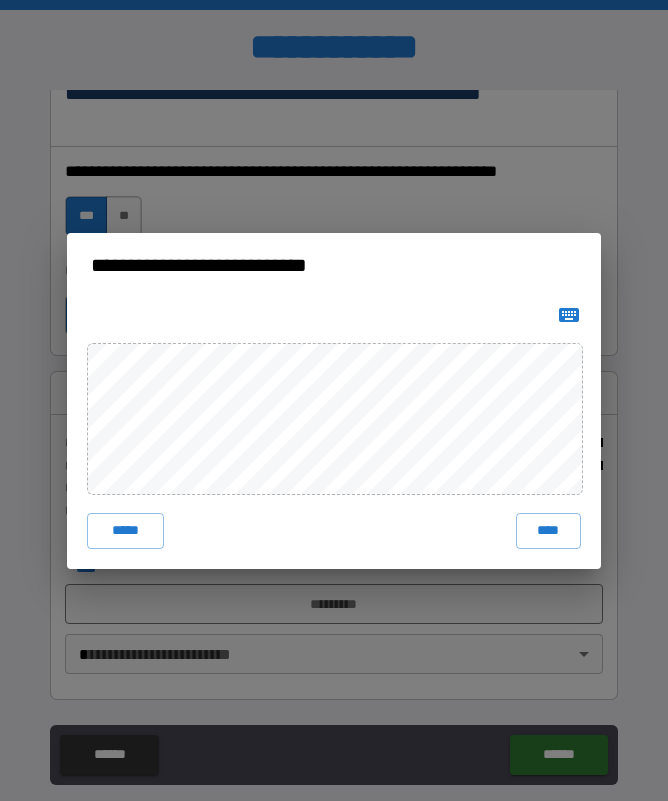 click on "****" at bounding box center [549, 531] 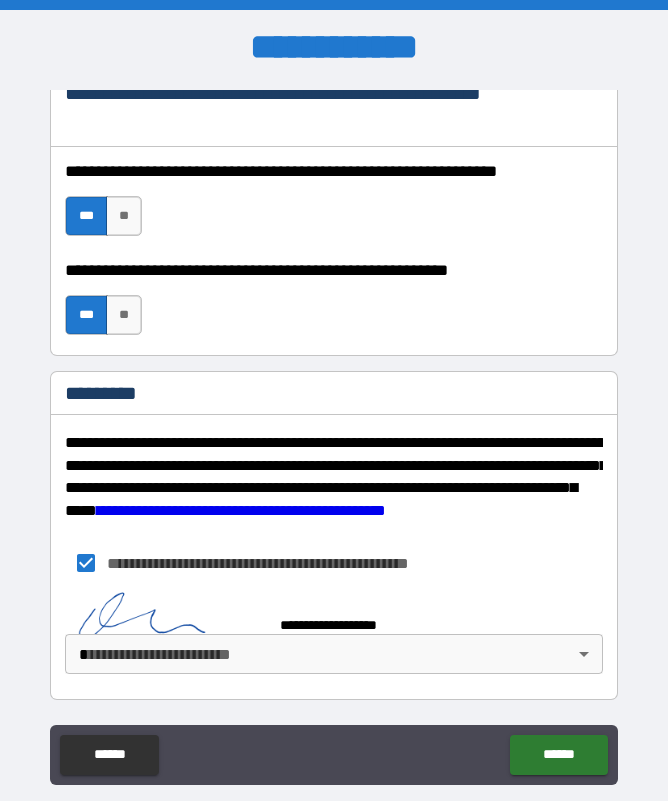 scroll, scrollTop: 3067, scrollLeft: 0, axis: vertical 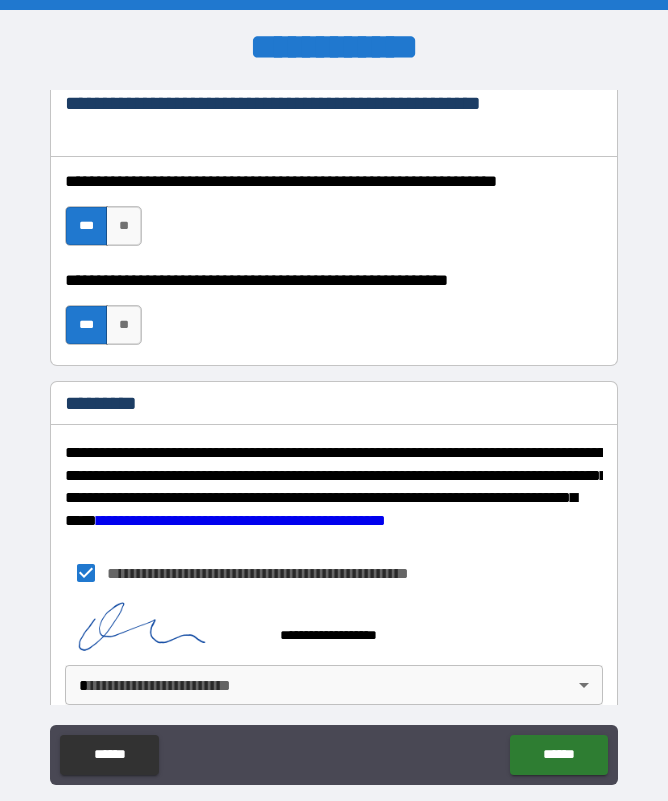 click on "******" at bounding box center [558, 755] 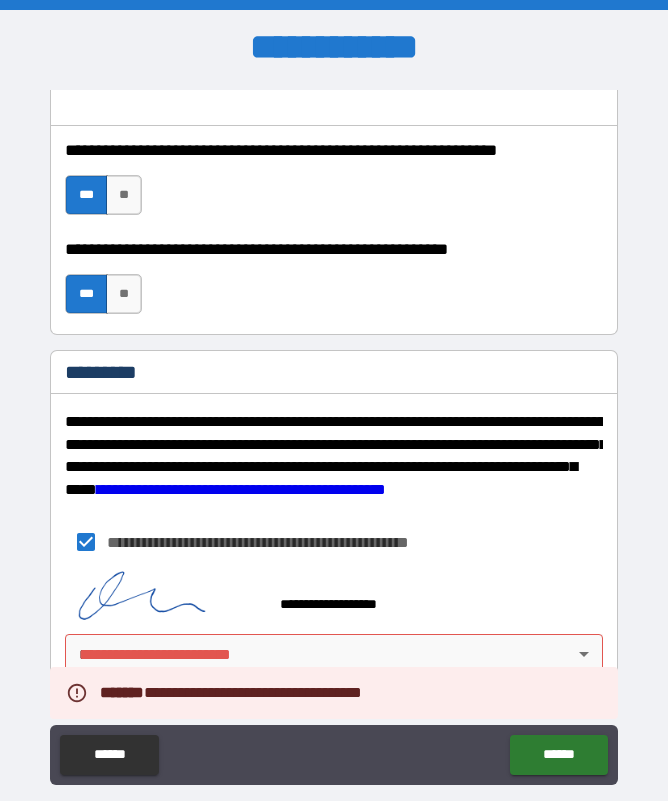 scroll, scrollTop: 3098, scrollLeft: 0, axis: vertical 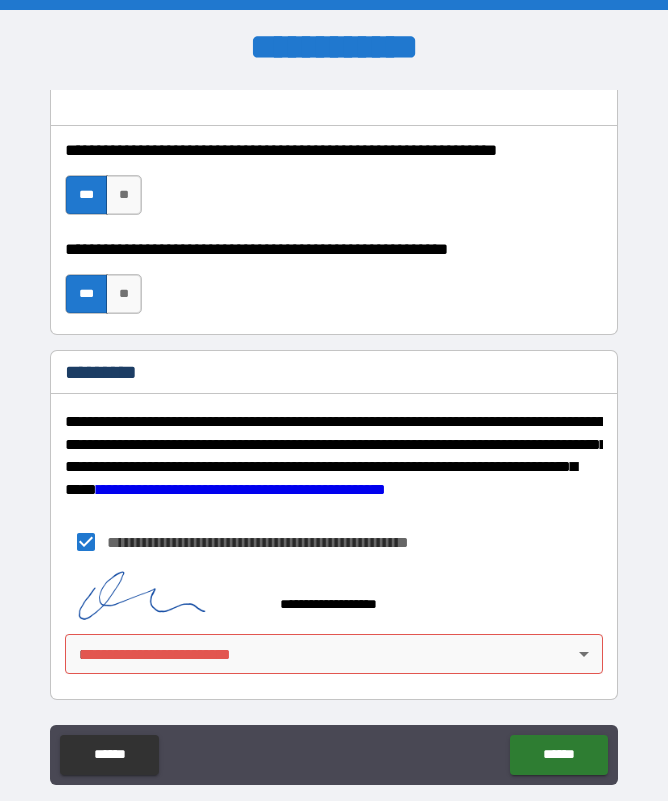 click on "**********" at bounding box center [334, 428] 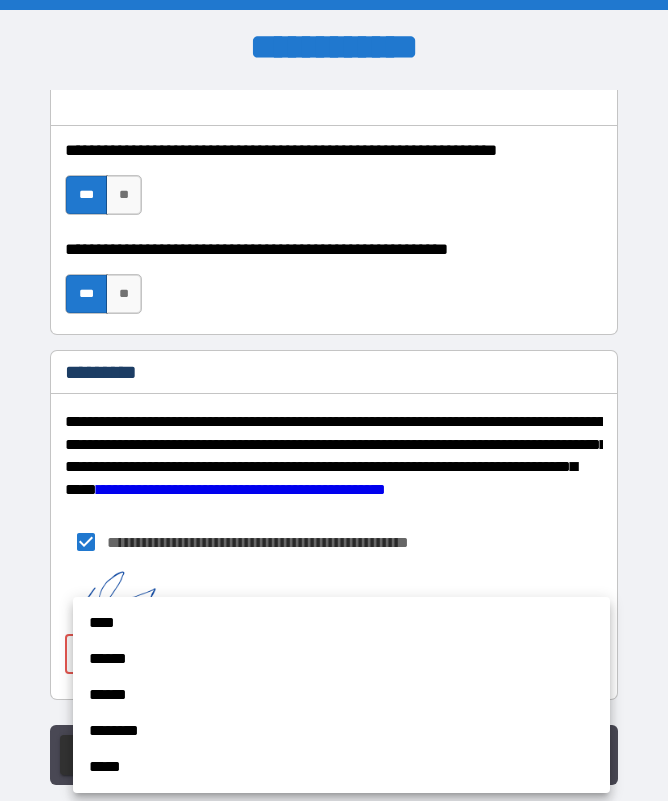click on "****" at bounding box center (341, 623) 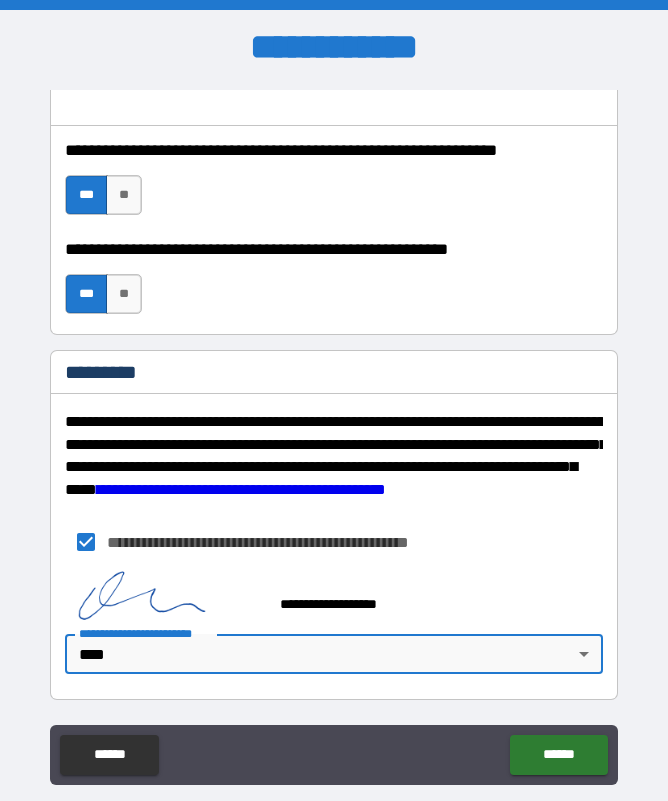 click on "******" at bounding box center [558, 755] 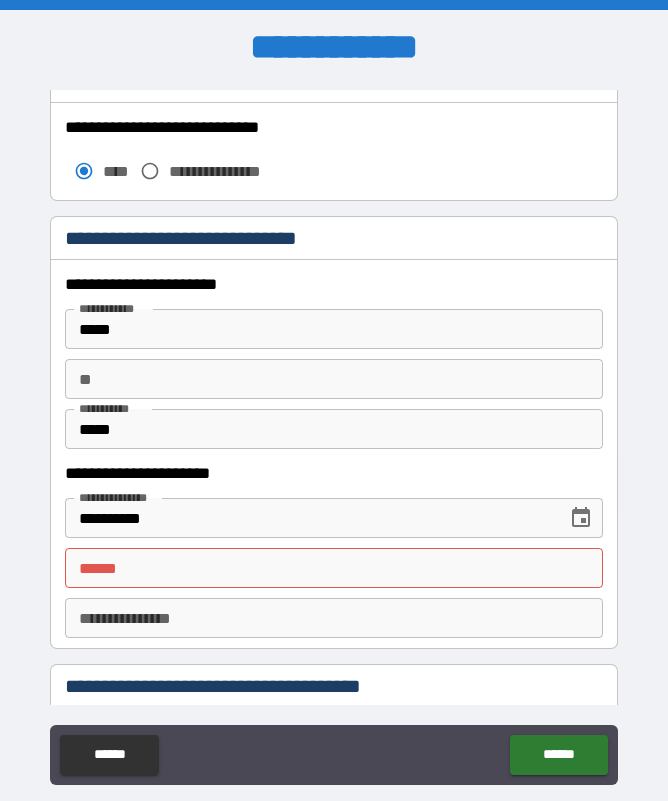 scroll, scrollTop: 1819, scrollLeft: 0, axis: vertical 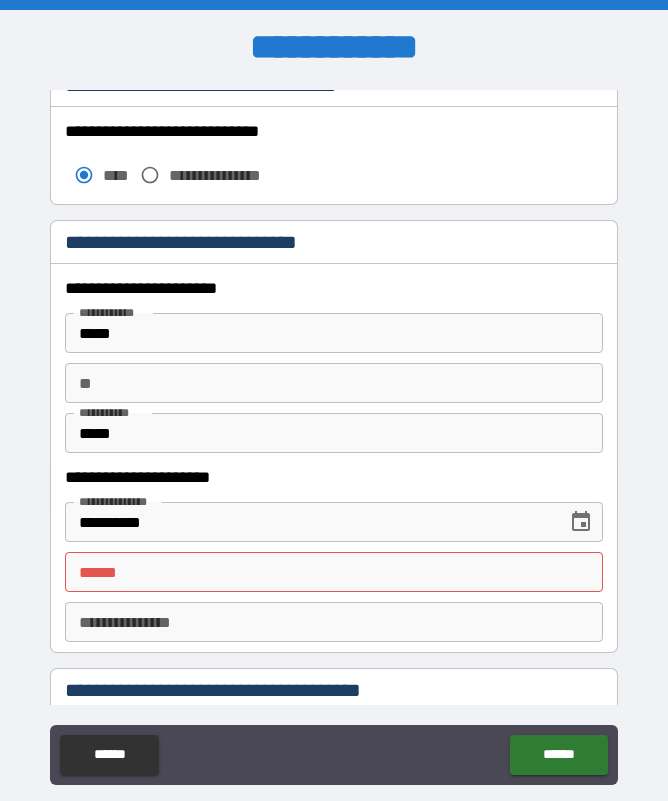 click on "****   *" at bounding box center (333, 572) 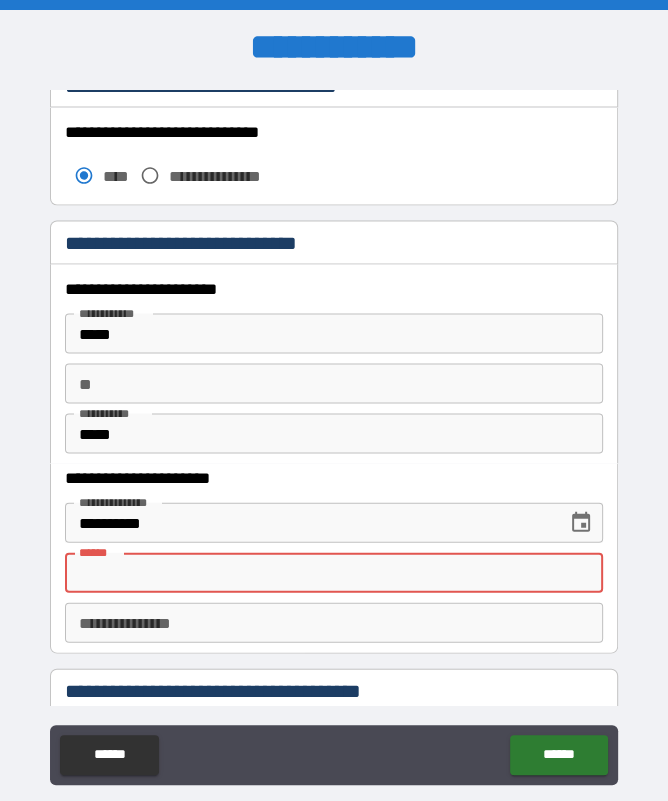 scroll, scrollTop: 34, scrollLeft: 0, axis: vertical 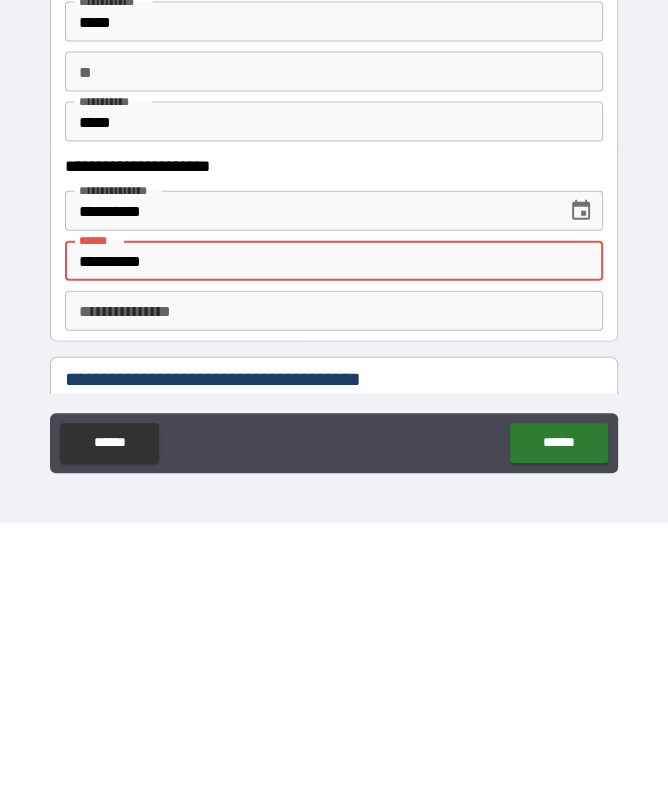 type on "**********" 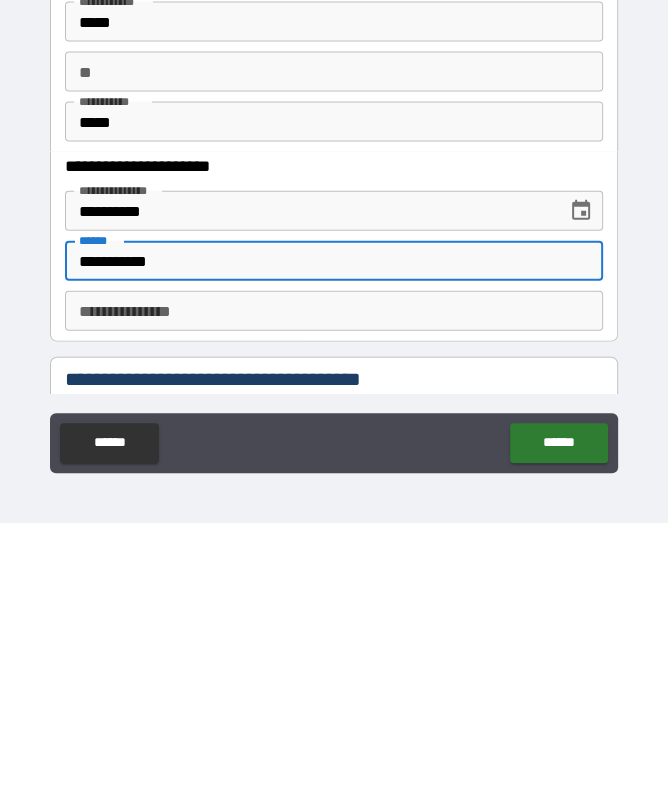 click on "******" at bounding box center [558, 721] 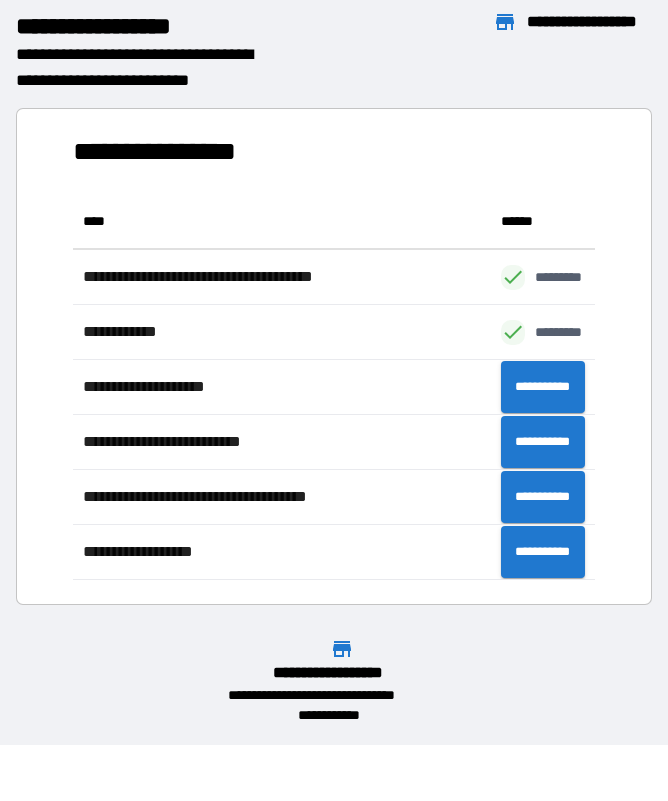 scroll, scrollTop: 1, scrollLeft: 1, axis: both 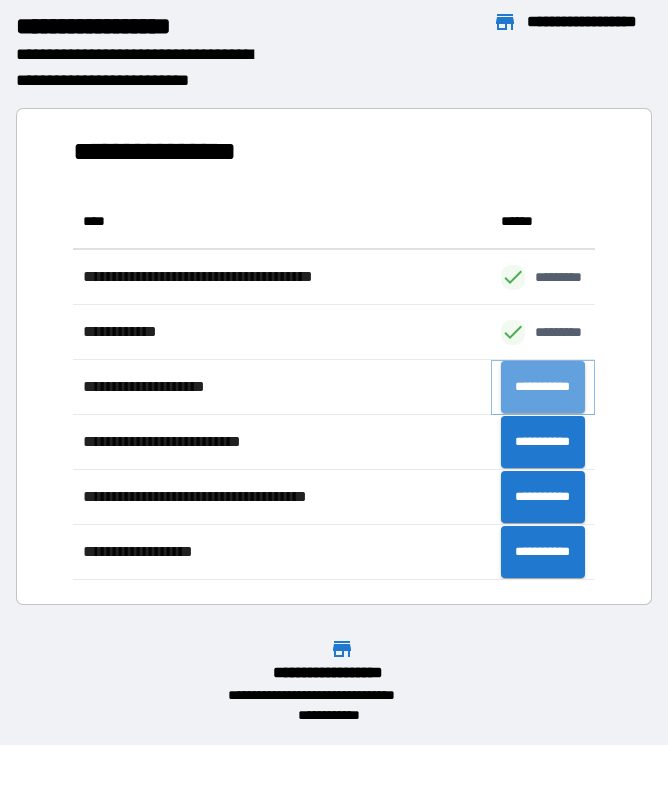 click on "**********" at bounding box center (543, 387) 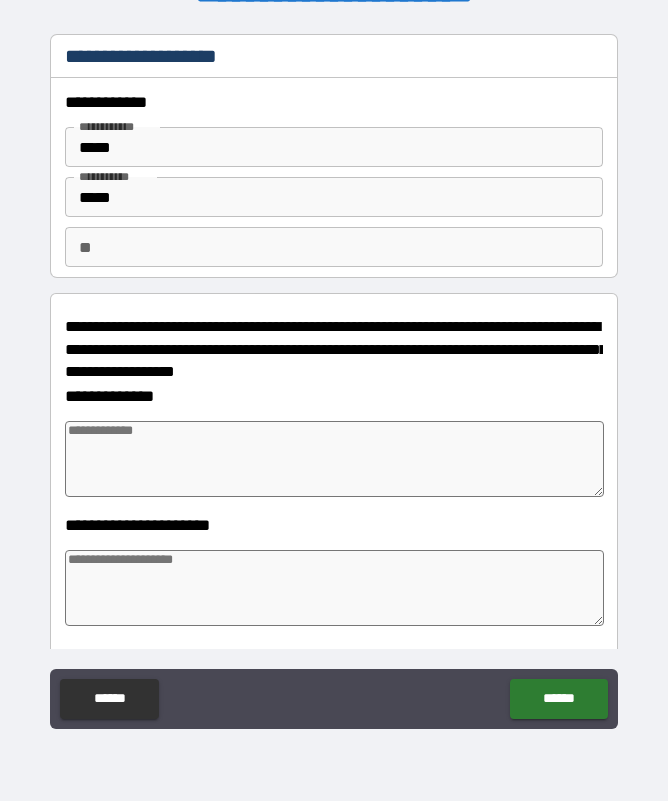 click at bounding box center [334, 459] 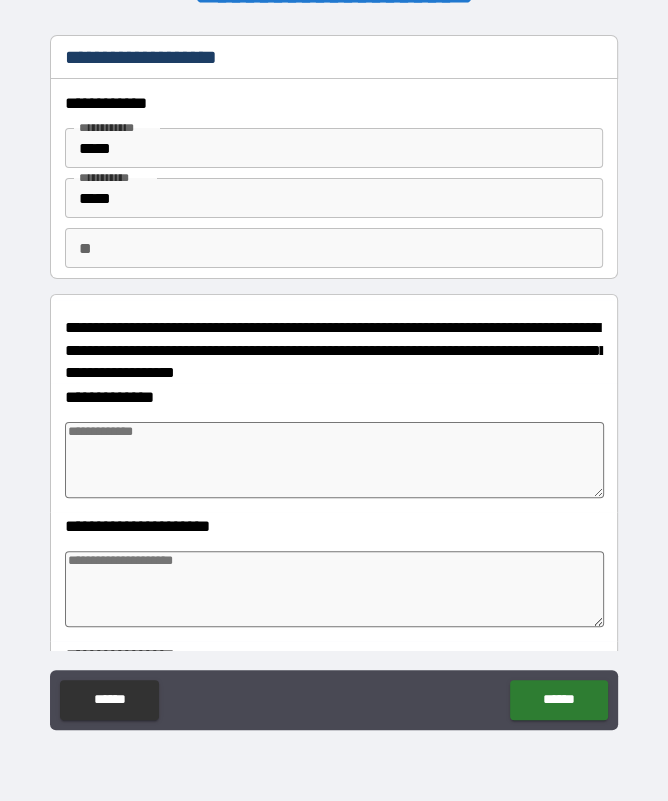 type on "*" 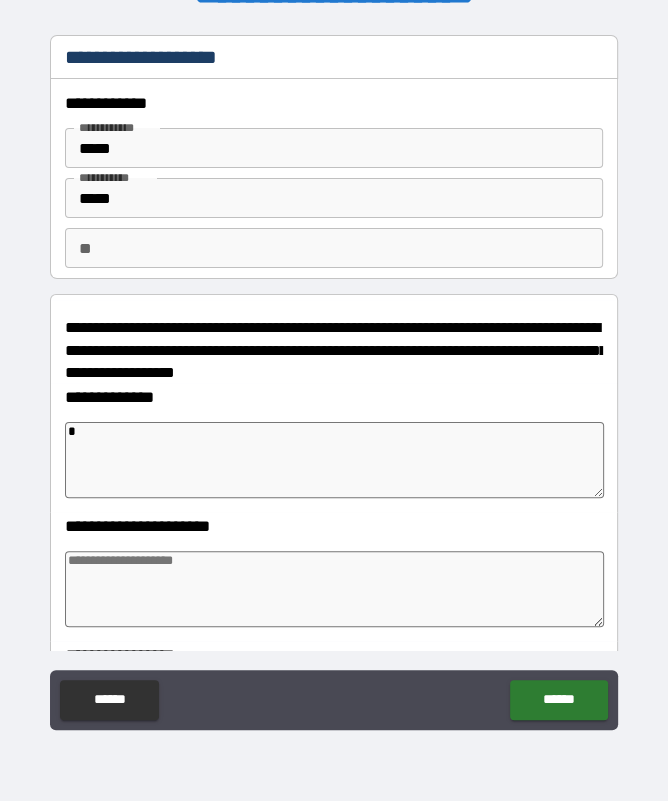 type on "*" 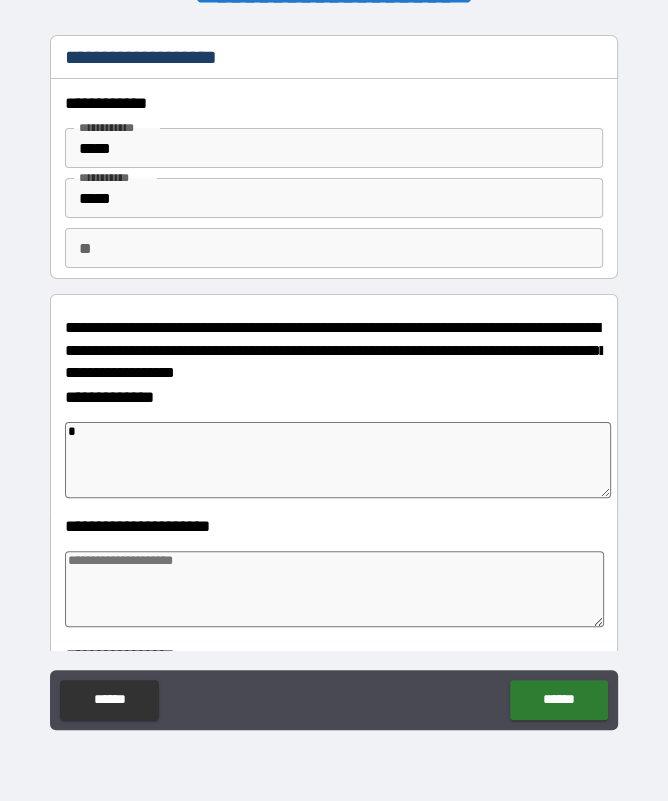 type on "*" 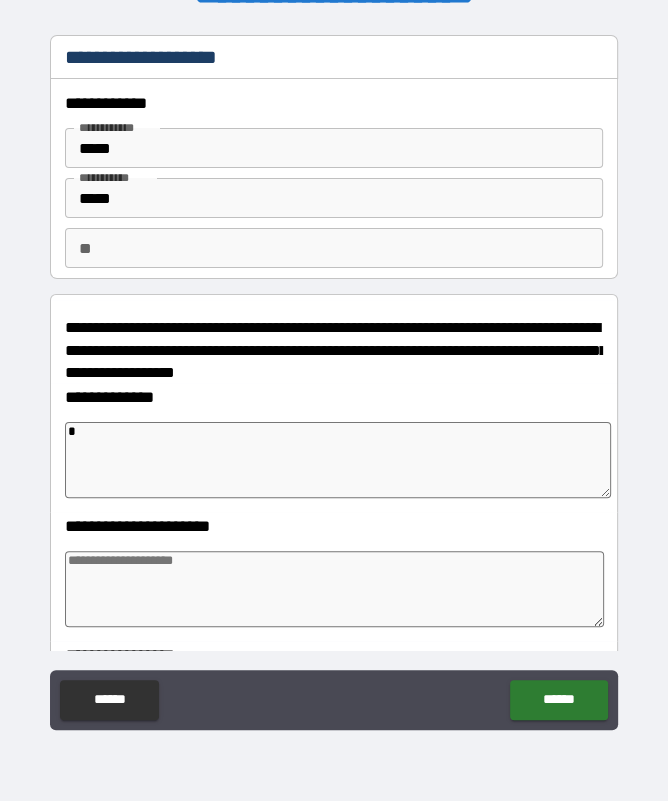 type on "*" 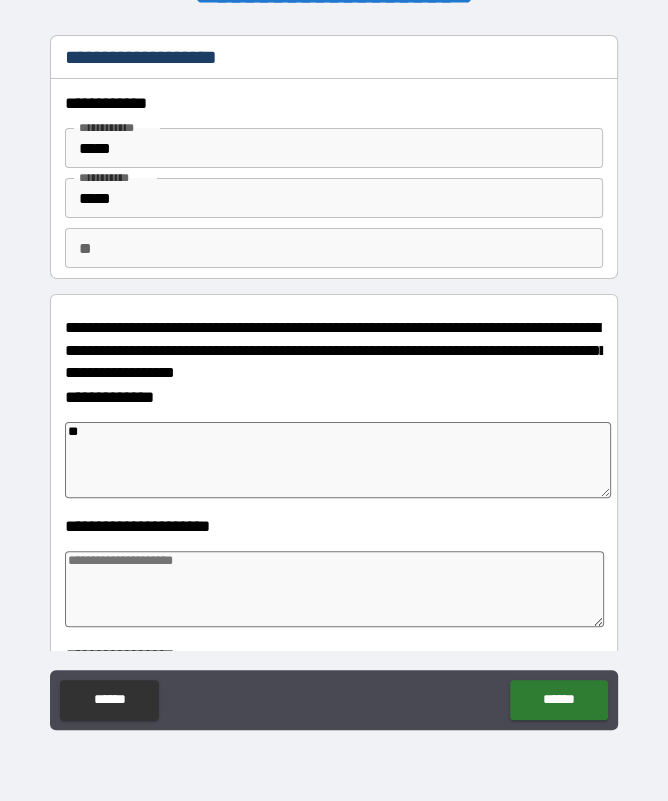 type on "*" 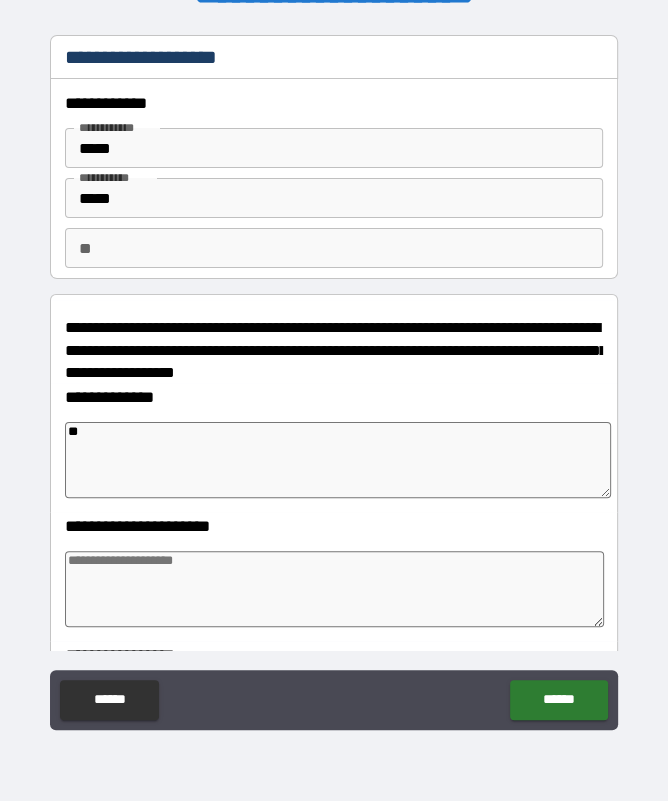 type on "*" 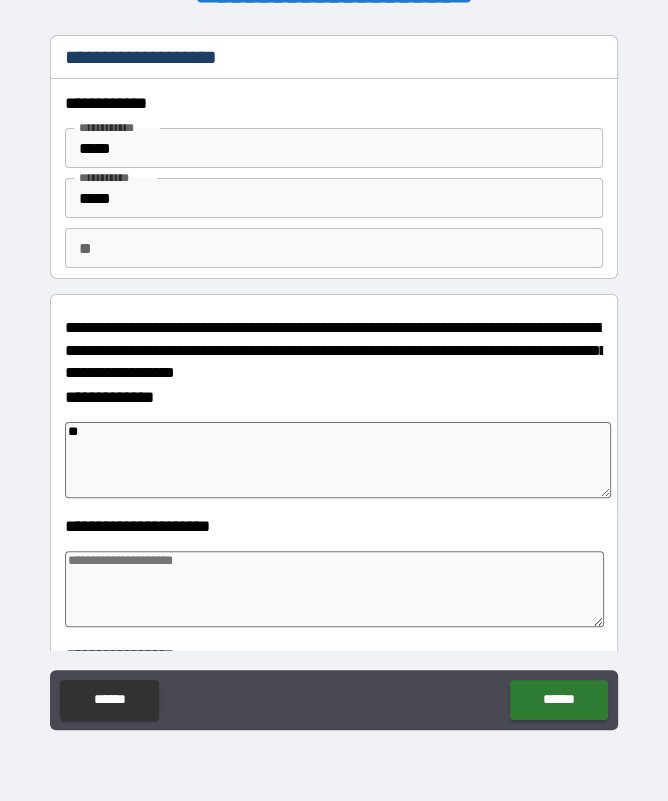 type on "***" 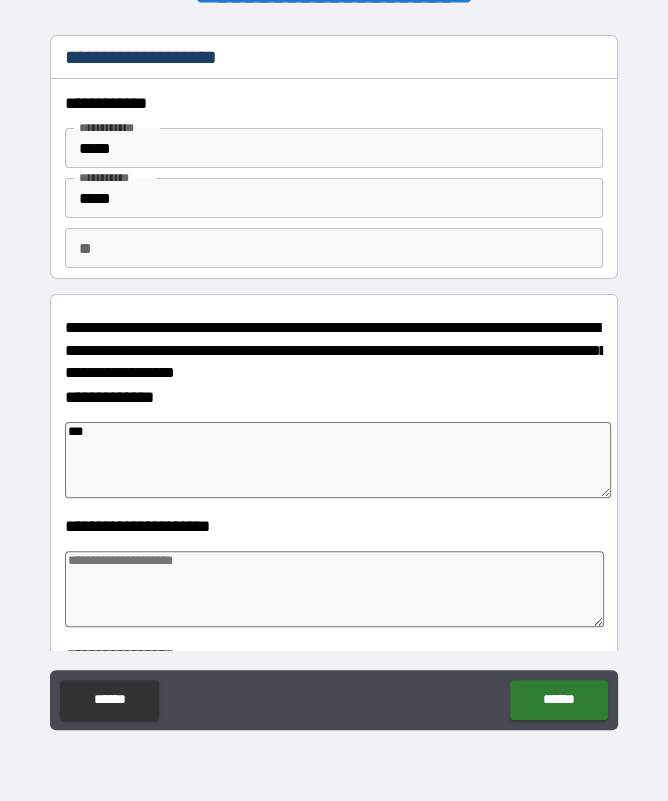 type on "*" 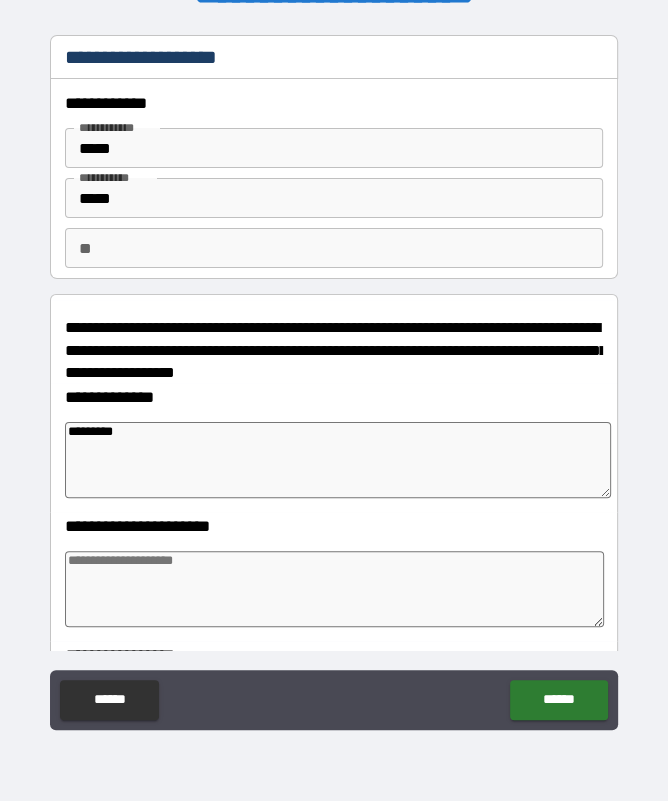 type on "*" 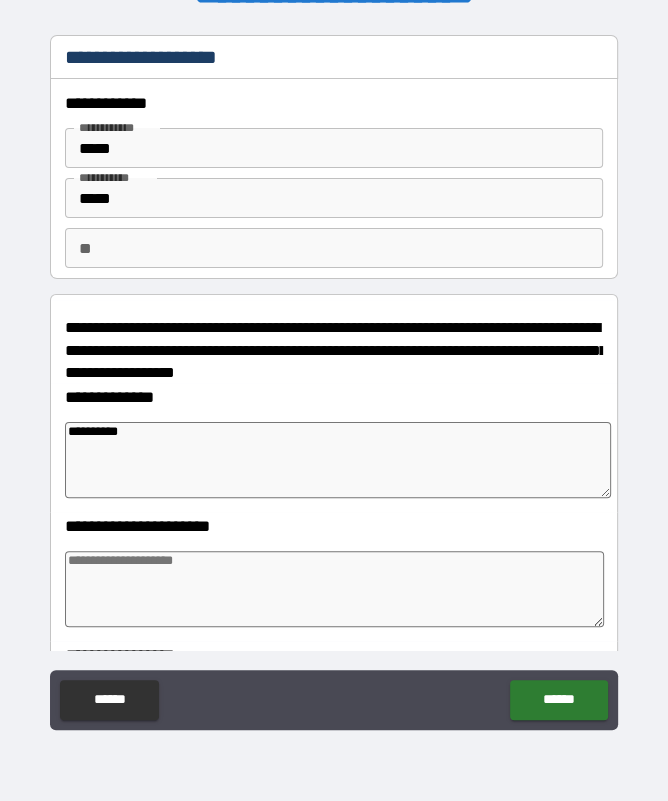 type on "*" 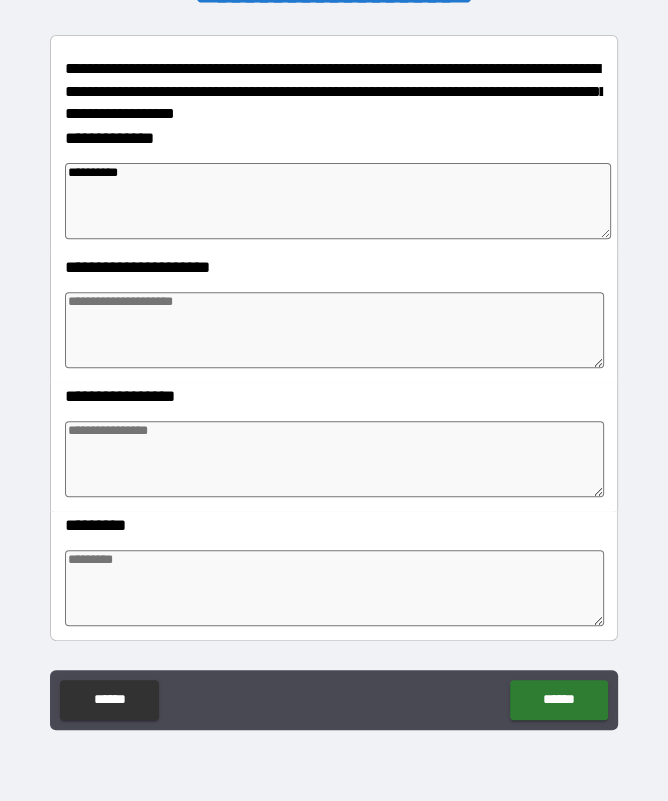scroll, scrollTop: 259, scrollLeft: 0, axis: vertical 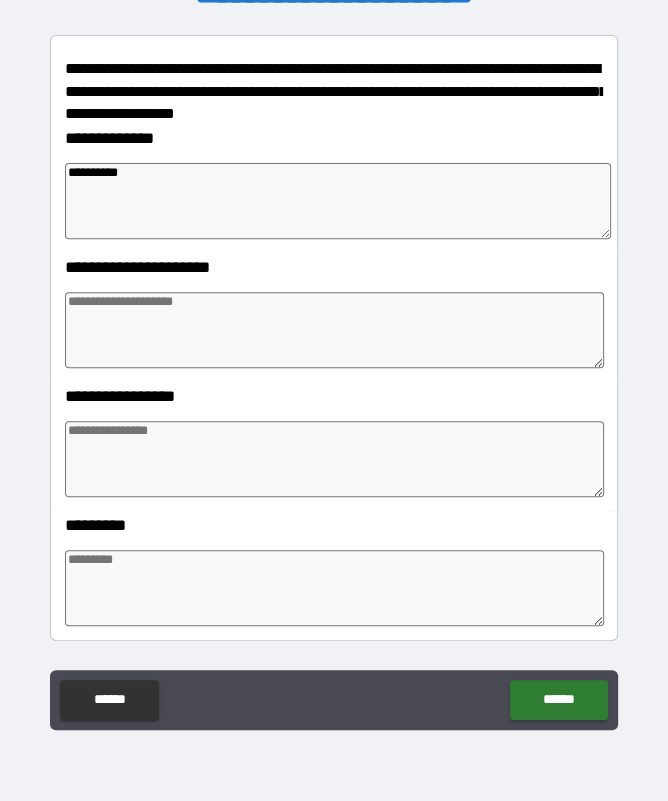 type on "*********" 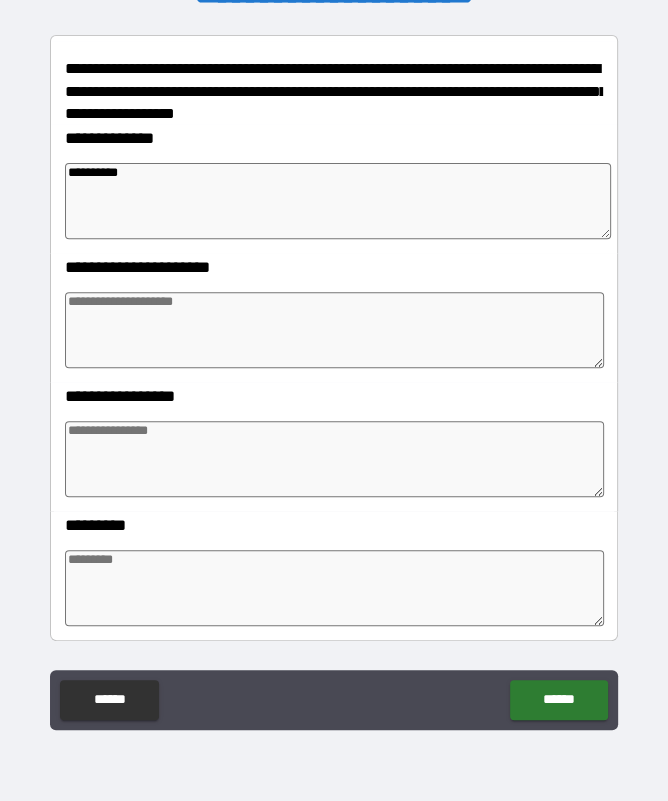 click at bounding box center (334, 459) 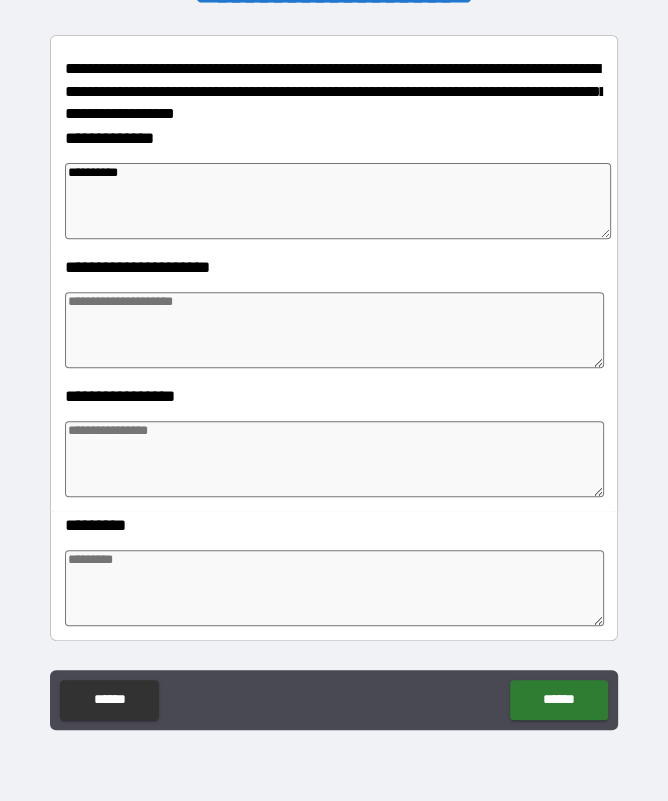 type on "*" 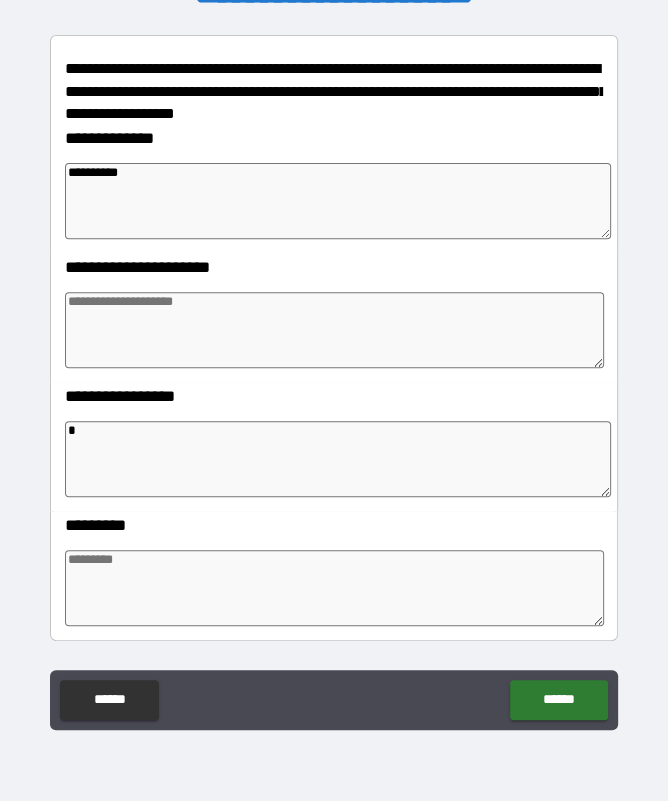 type on "*" 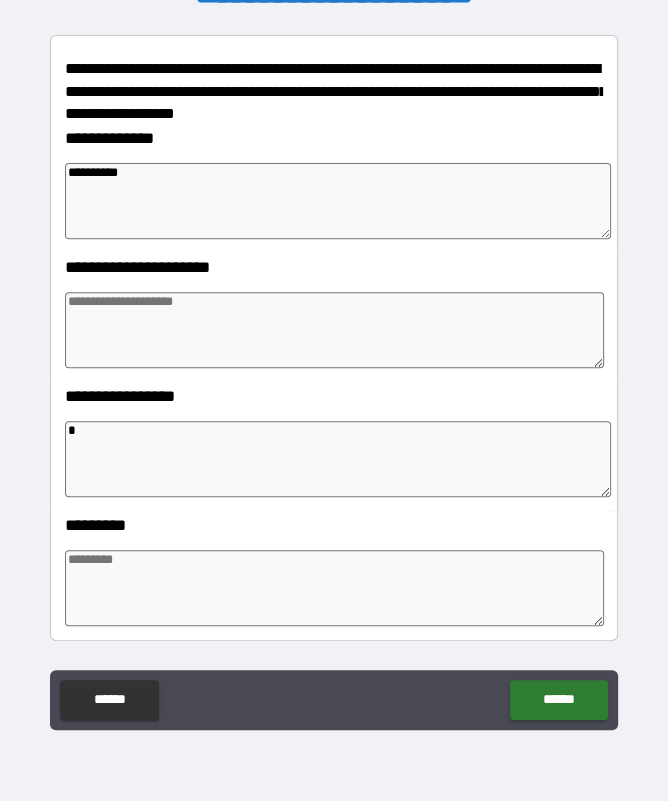 type on "*" 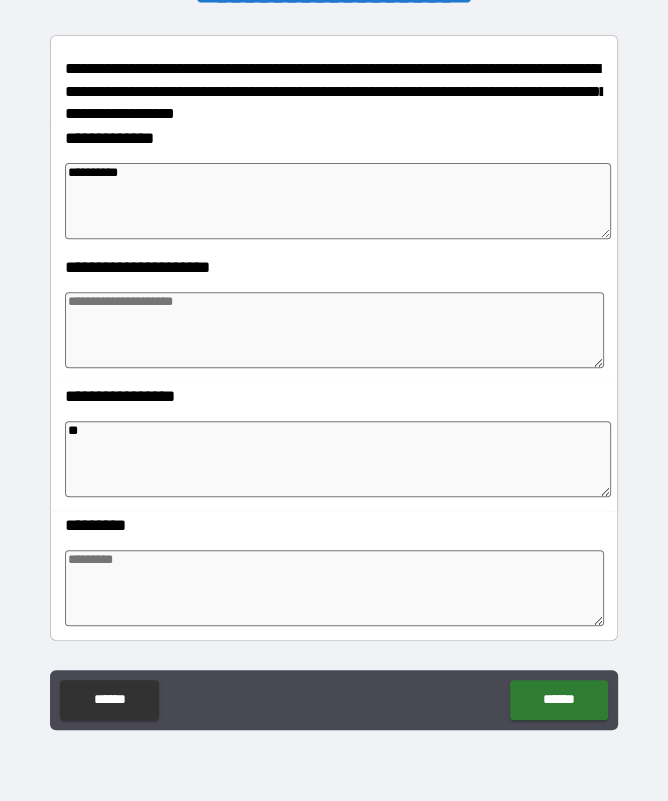 type on "*" 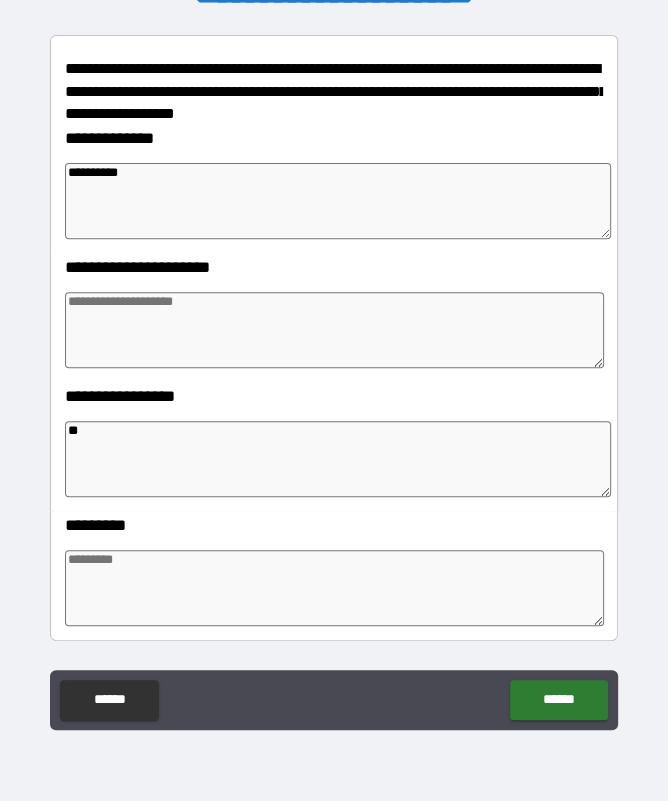 type on "***" 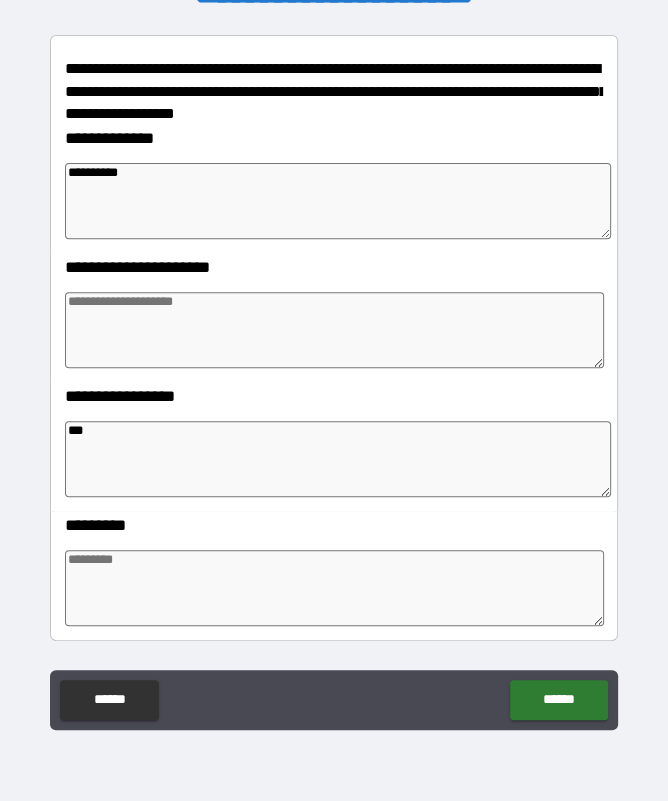 type on "*" 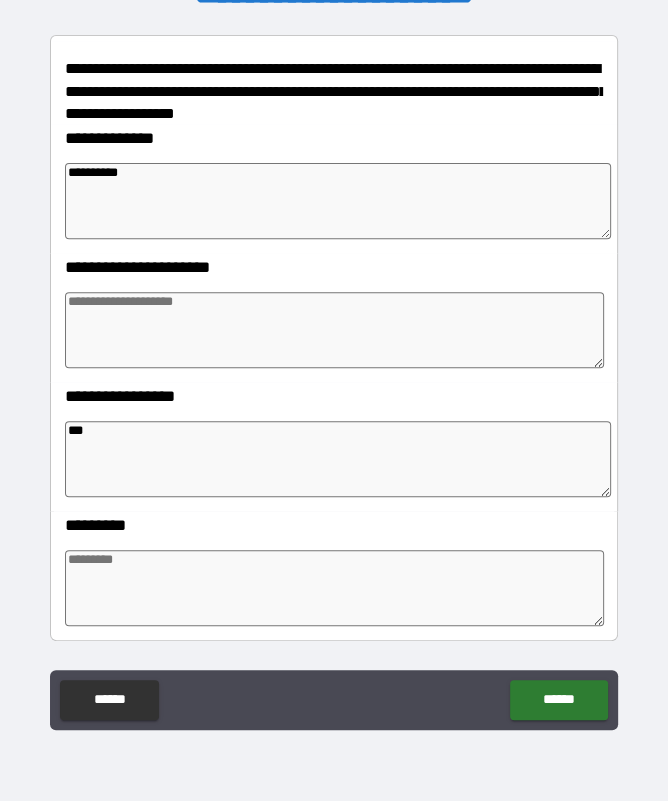 type on "*" 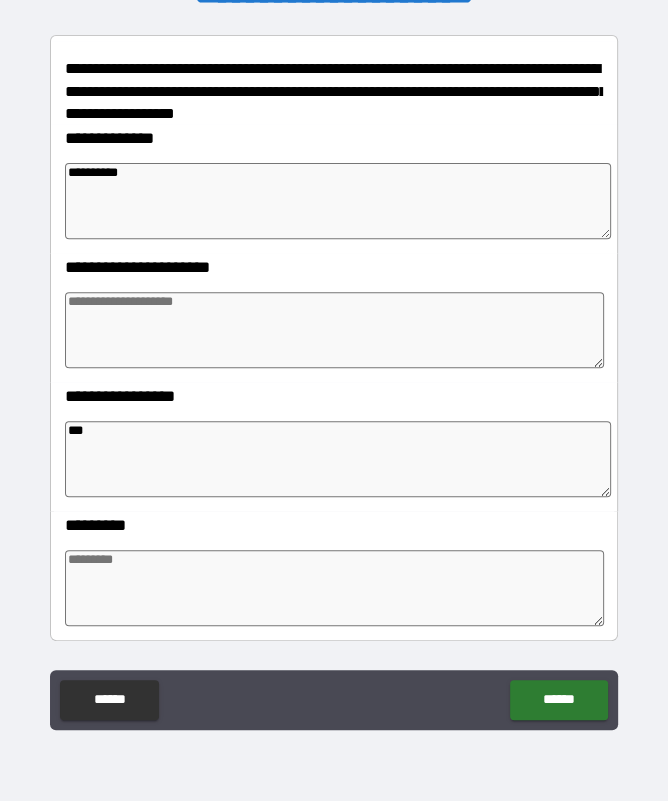 type on "*" 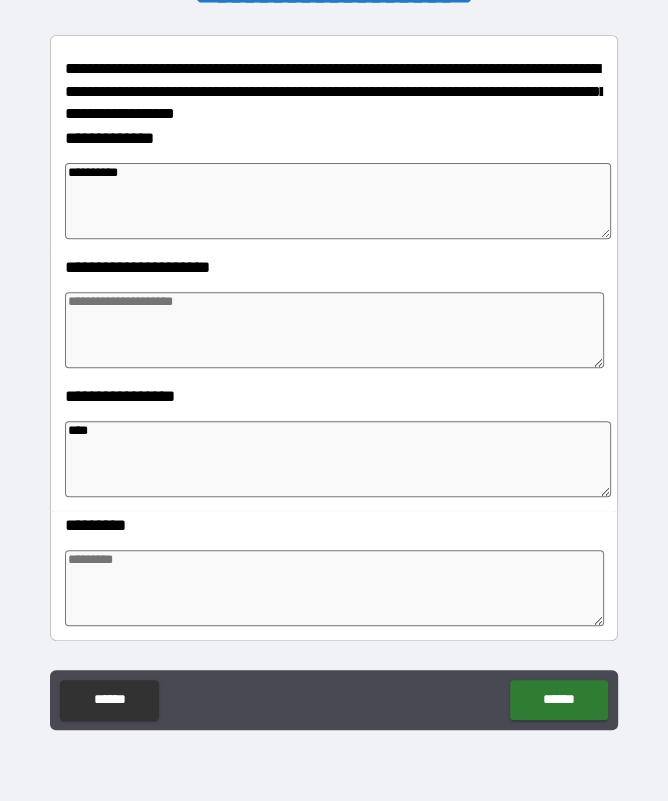 type on "*" 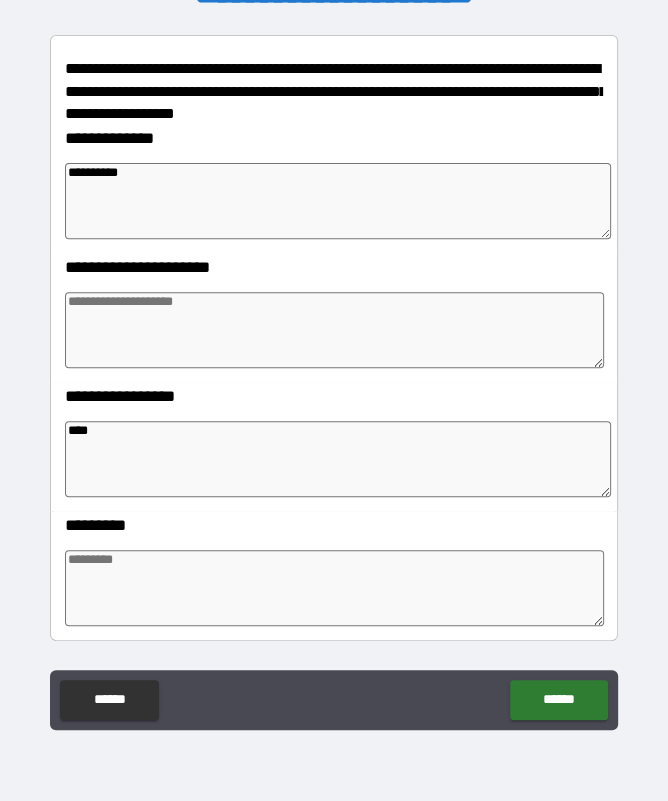 type on "****" 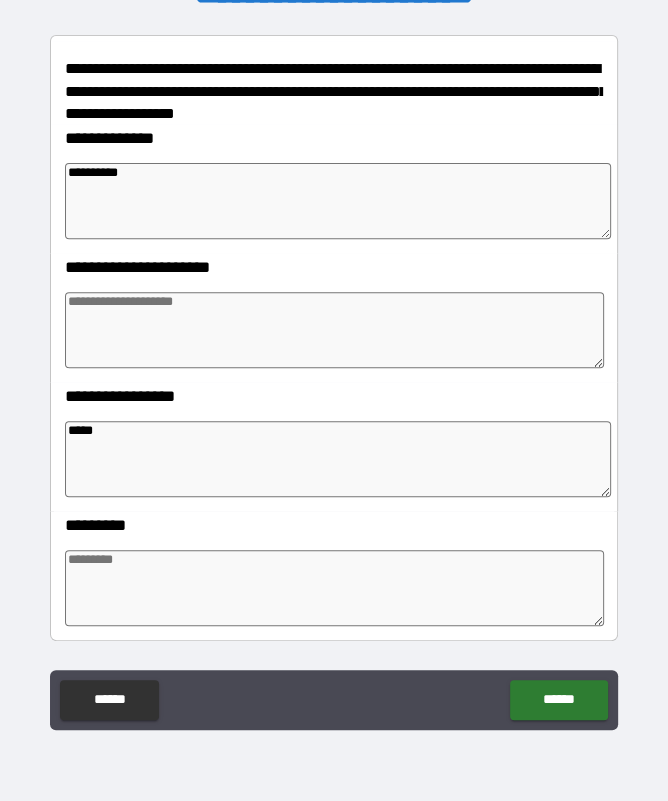 type on "*" 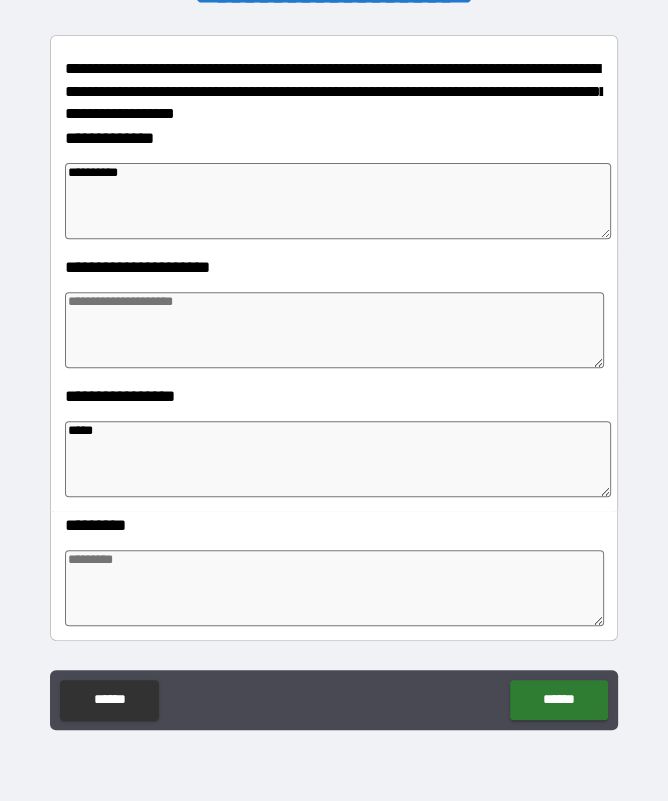 type on "*" 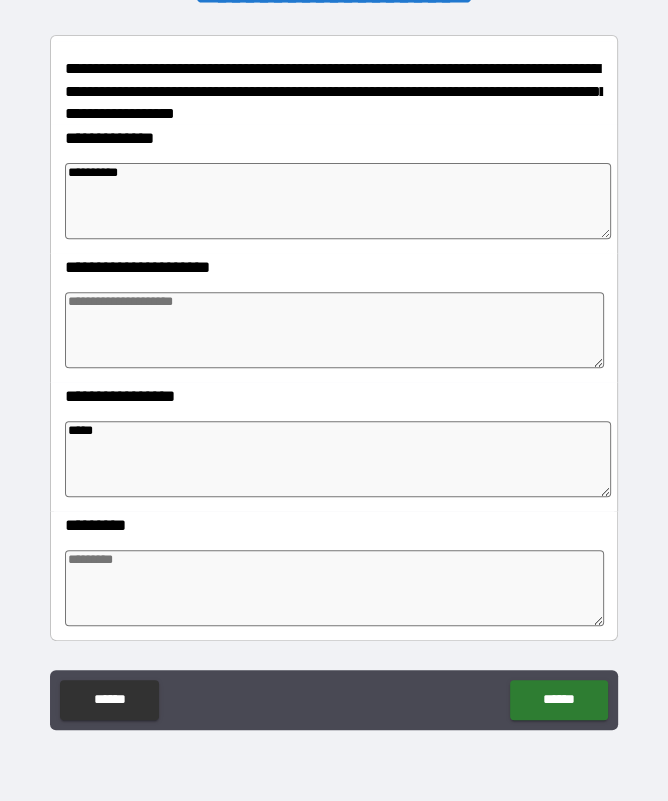 type on "*" 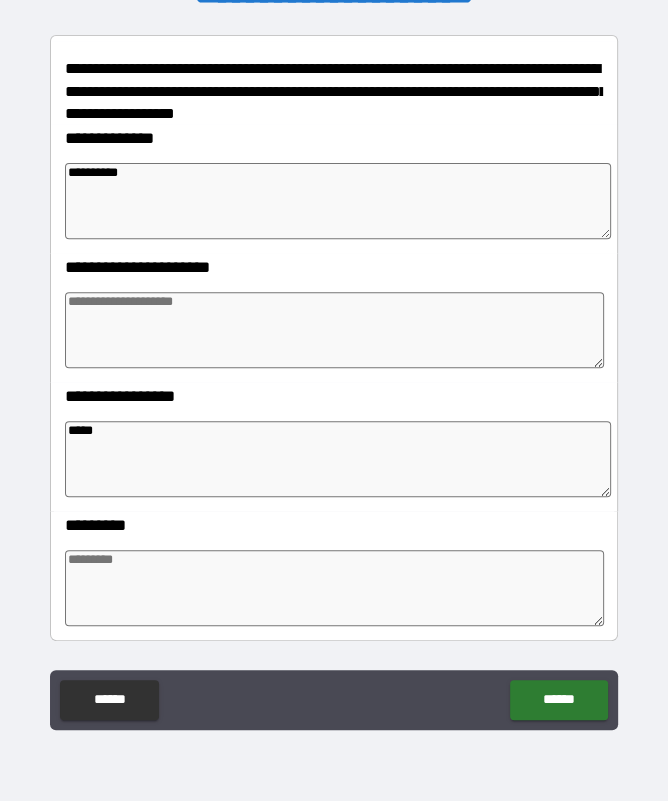 type on "******" 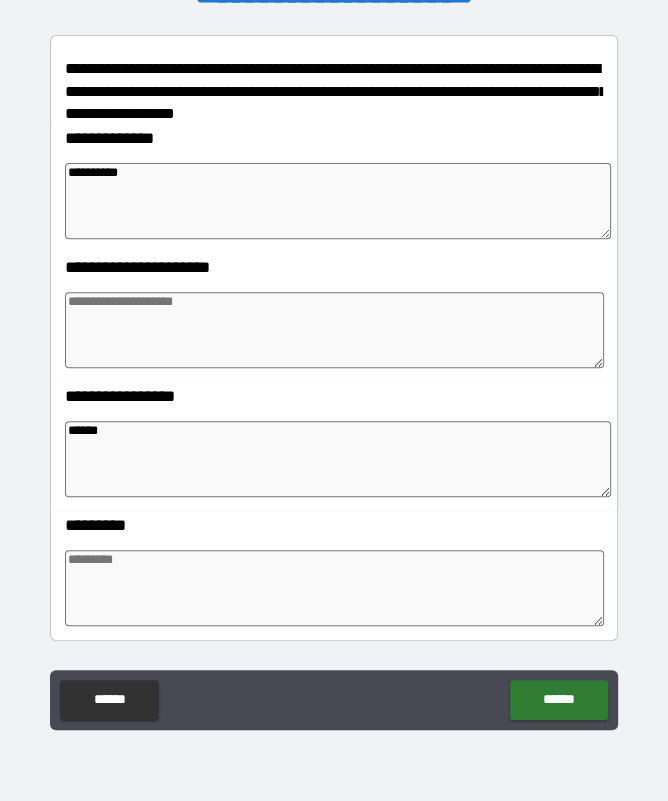 type on "*" 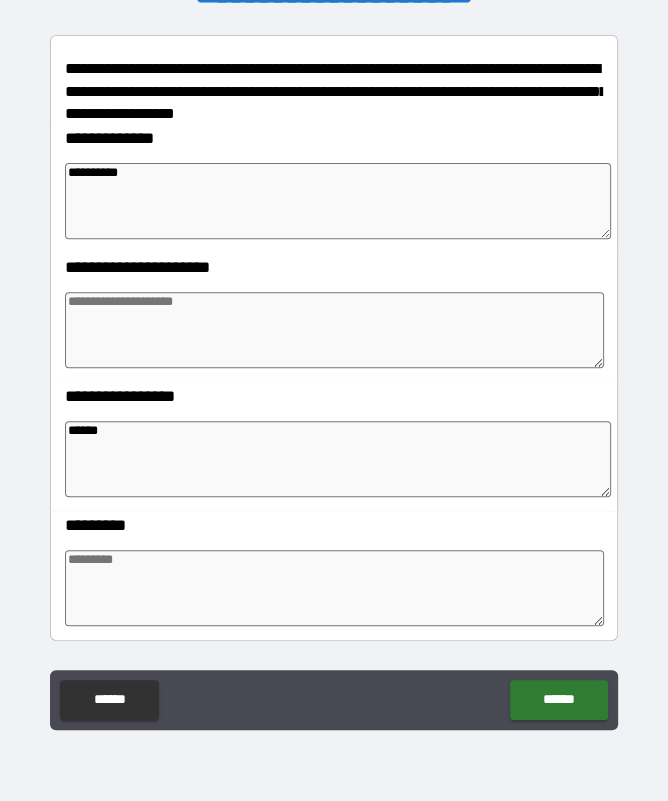 type on "*" 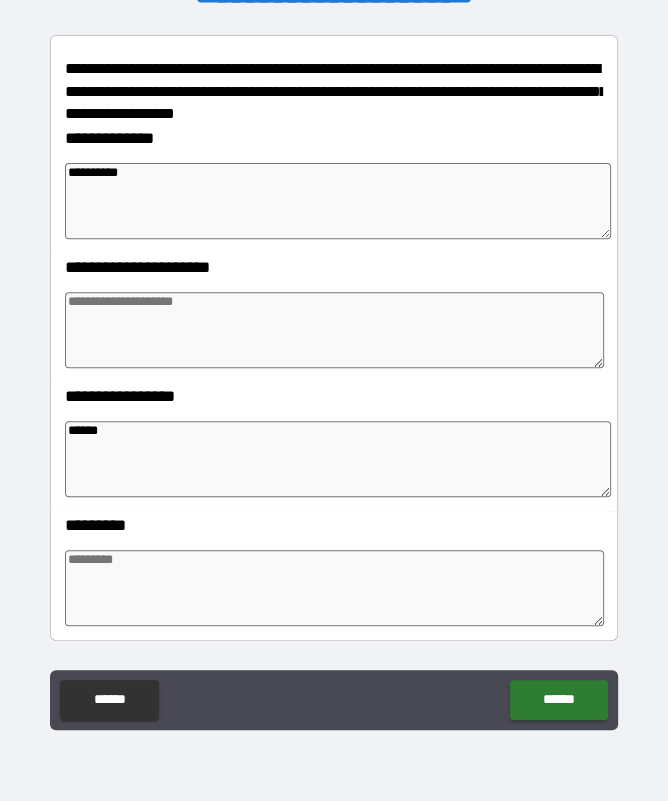 type on "*" 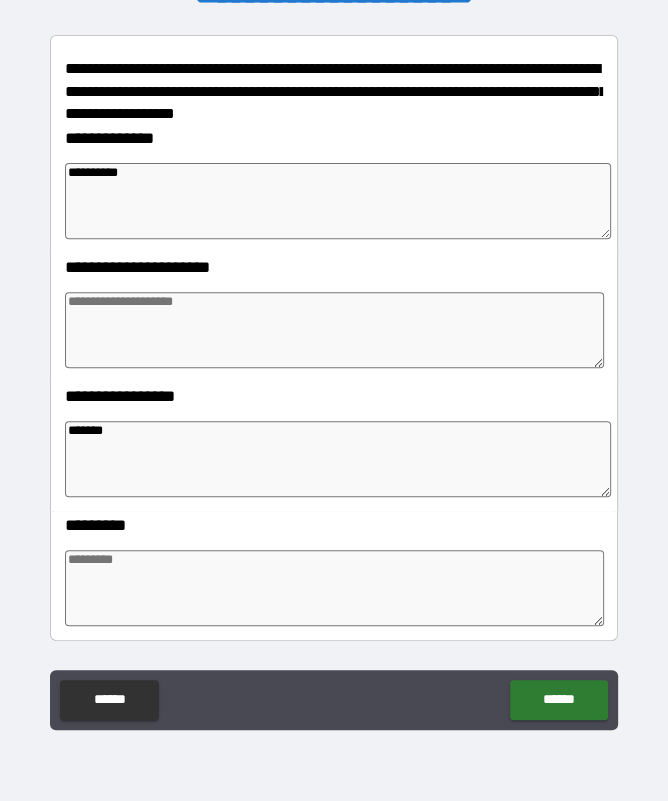 type on "*" 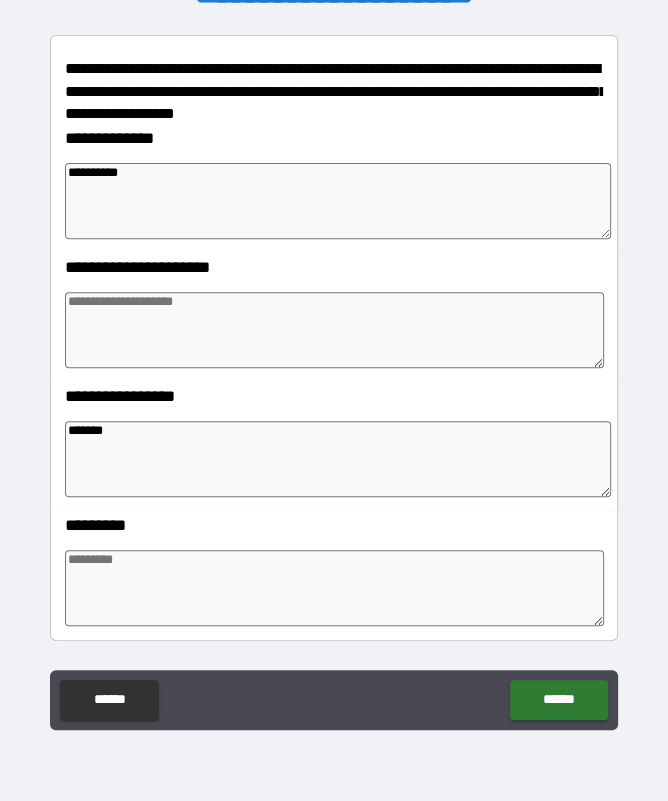 type on "*" 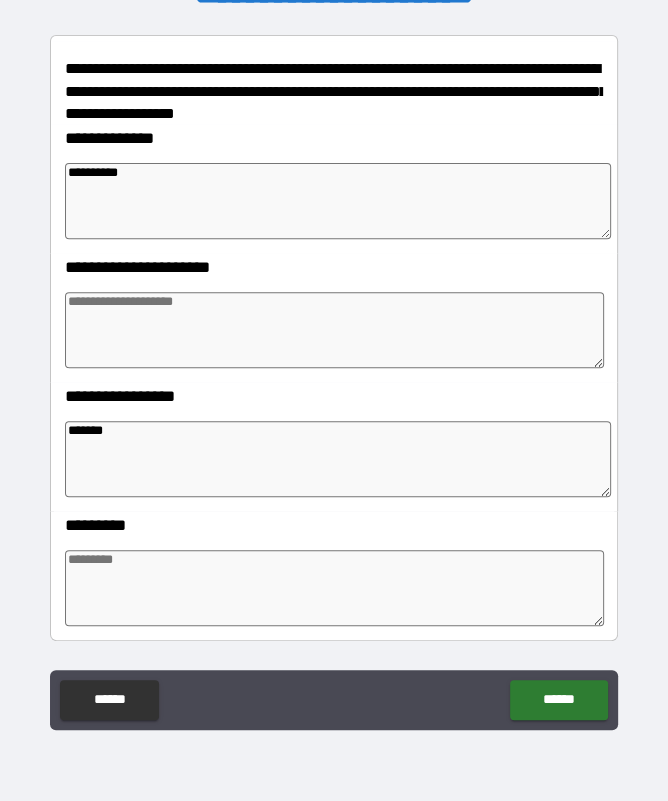 type on "*" 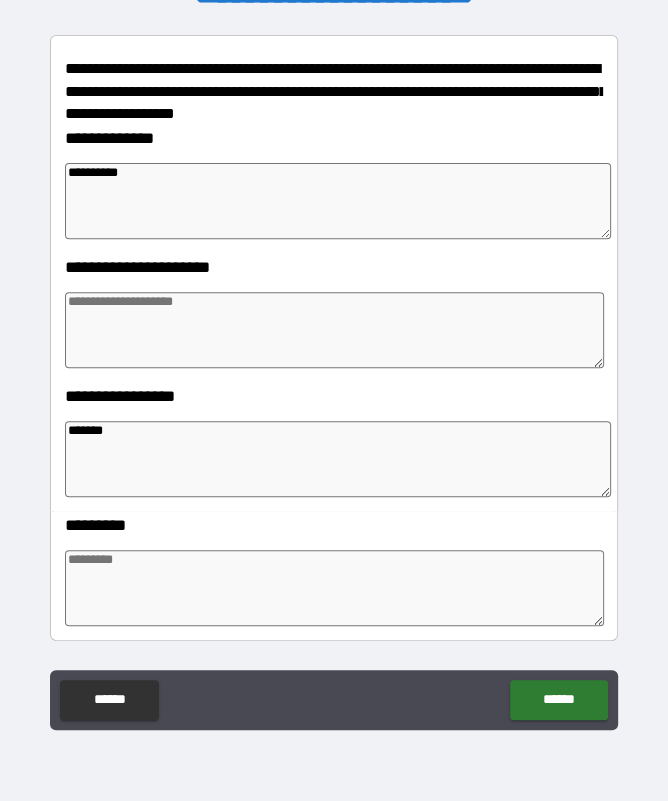type on "*" 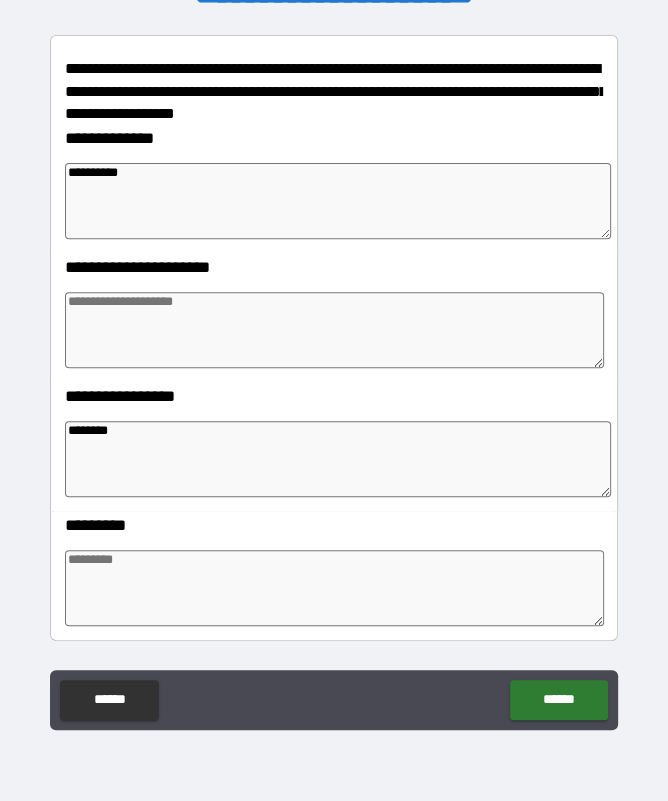 type on "*" 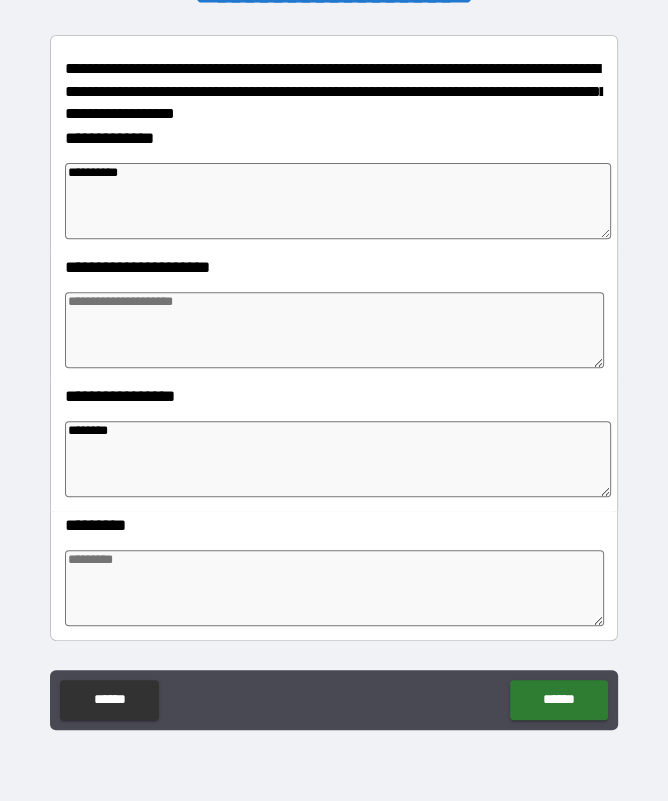 type on "*" 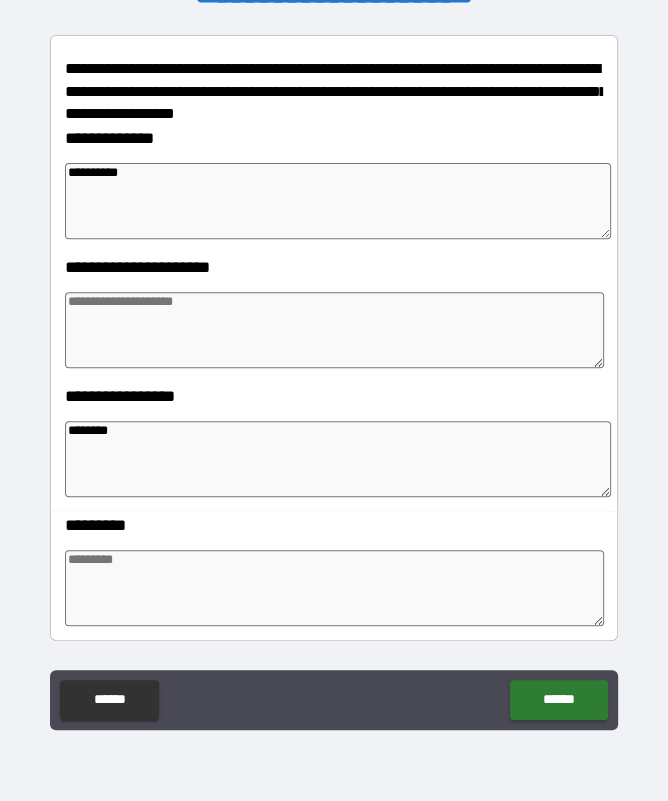 type on "*" 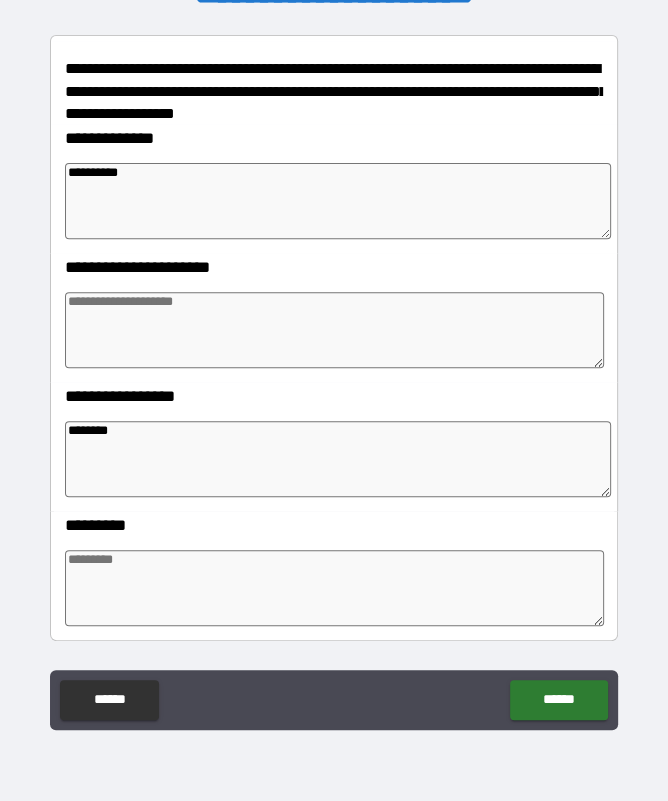 type on "********" 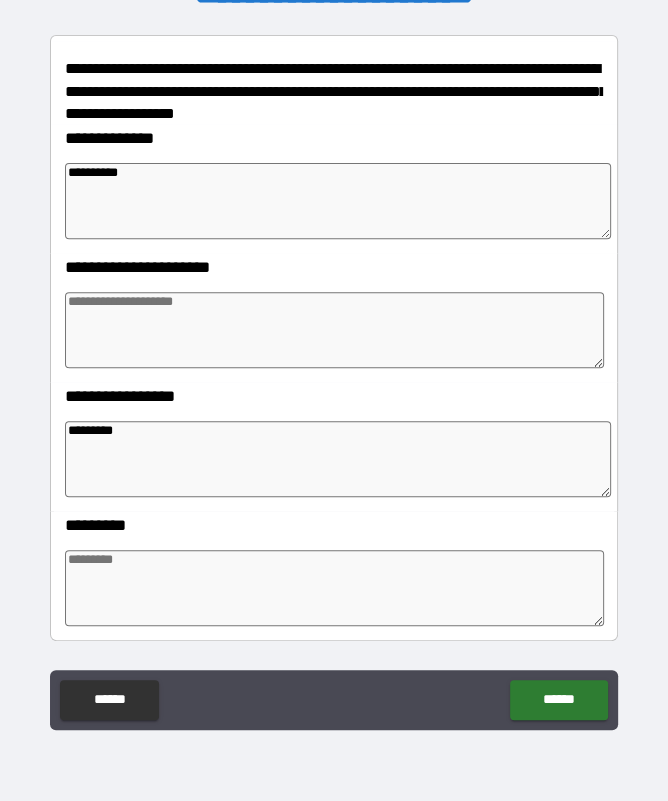 type on "*" 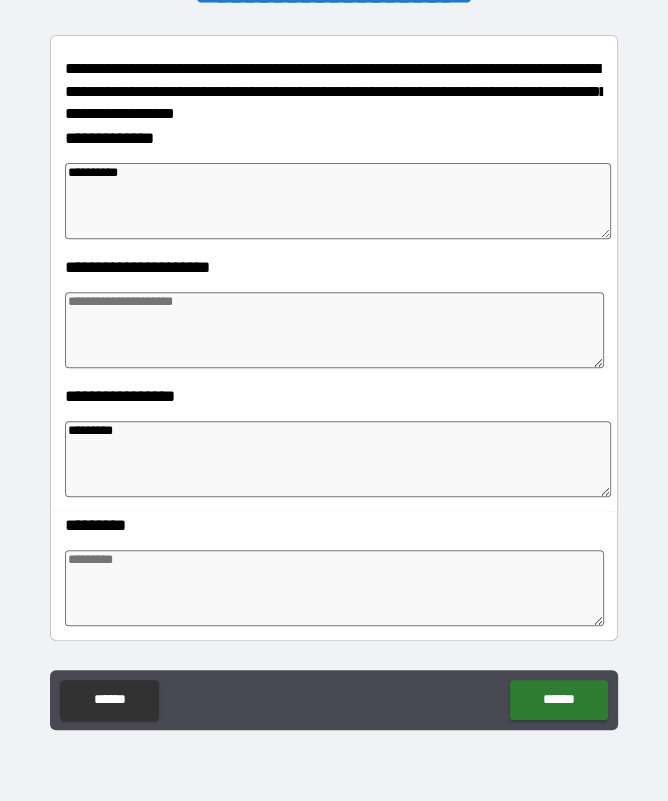 type on "*" 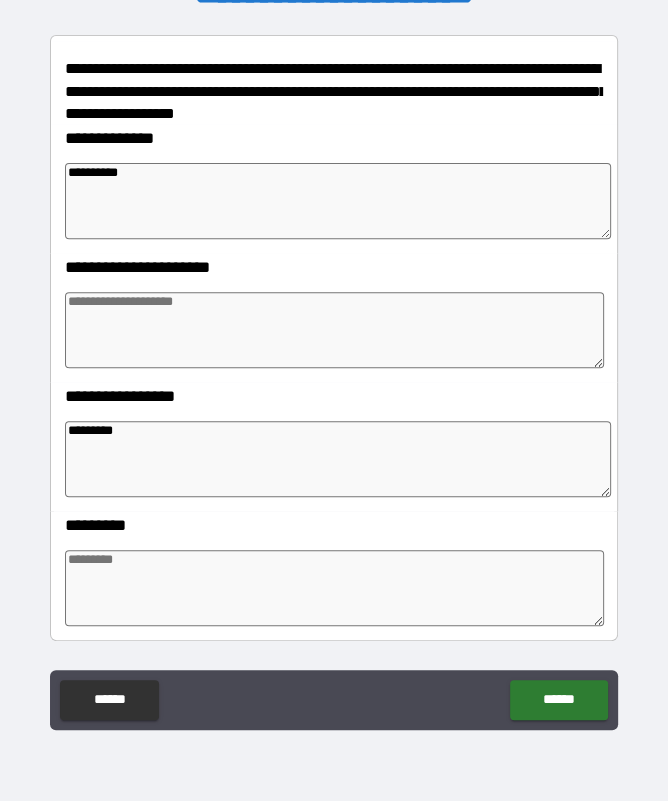 type on "*" 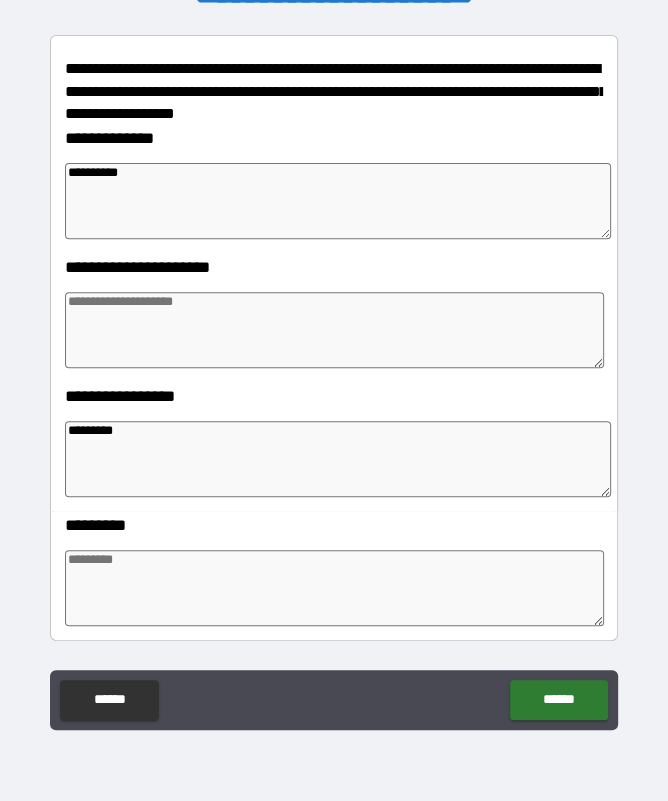type on "**********" 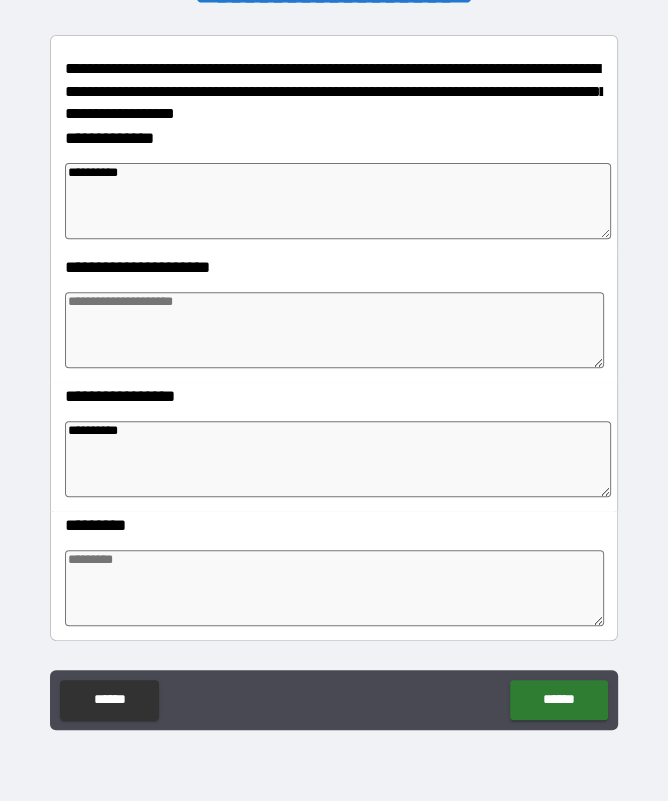 type on "*" 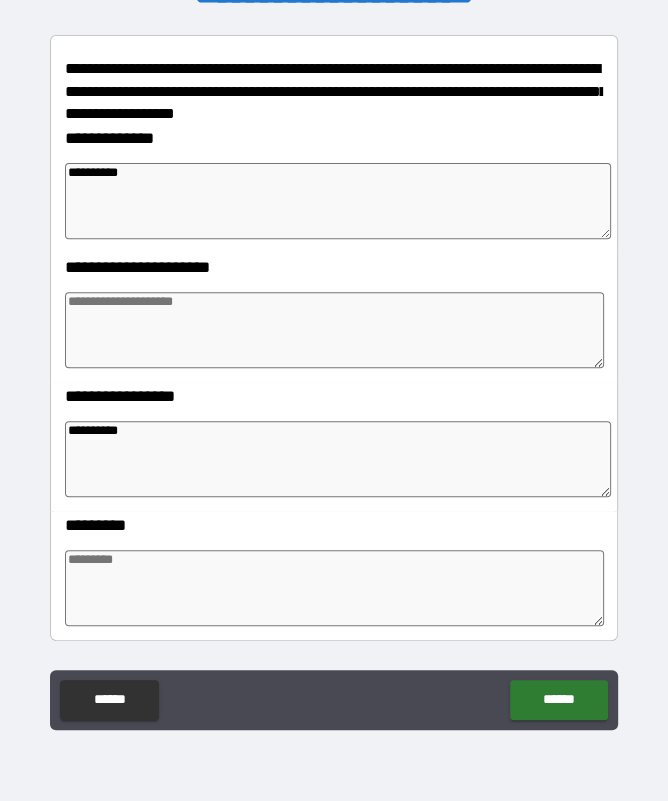 type on "*" 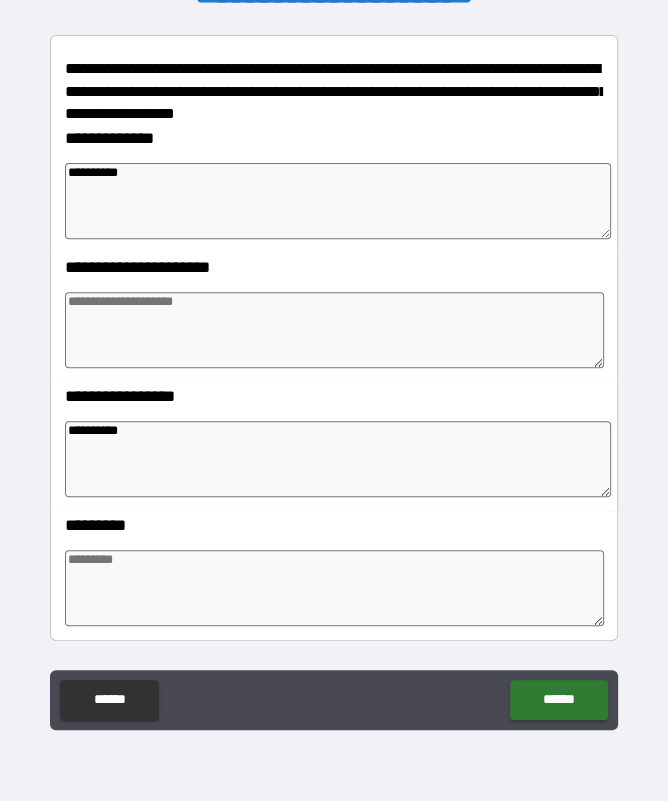type on "*" 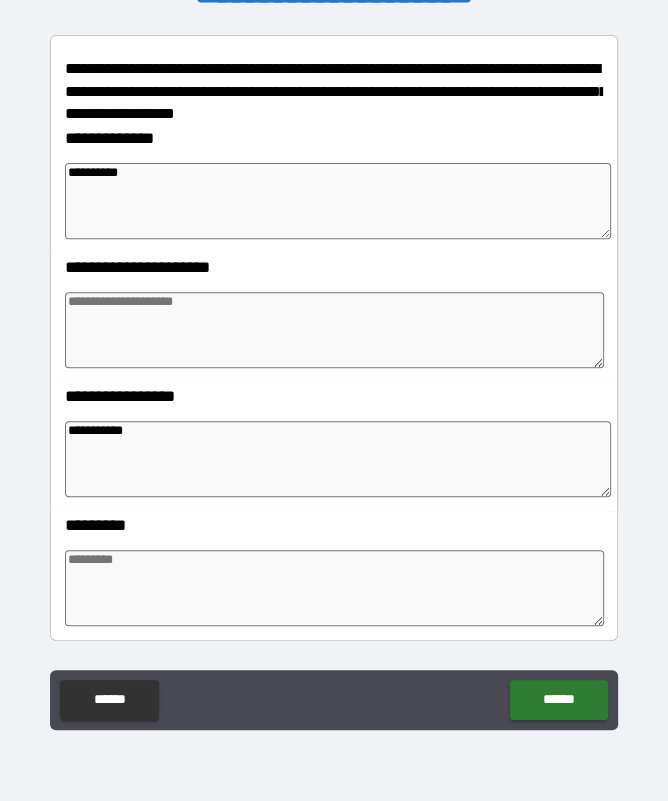 type on "*" 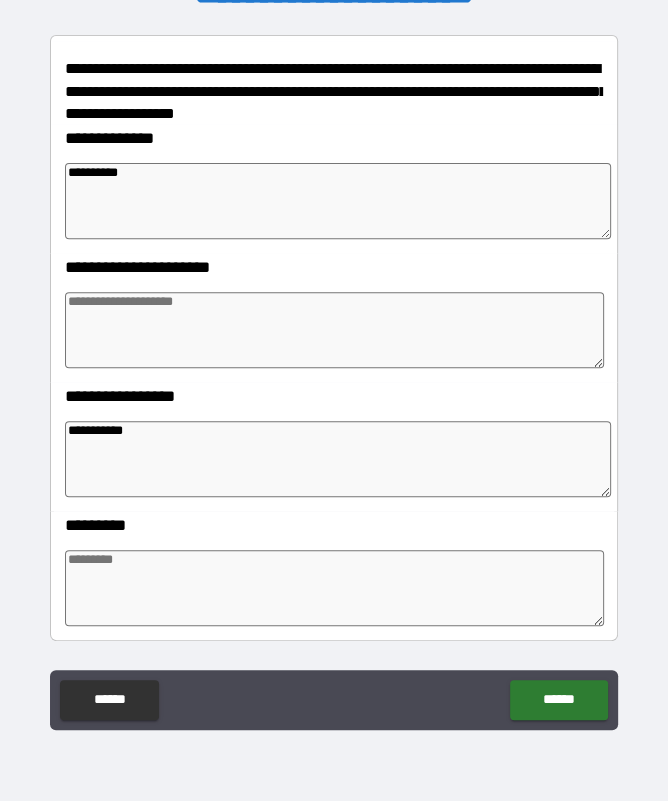 type on "*" 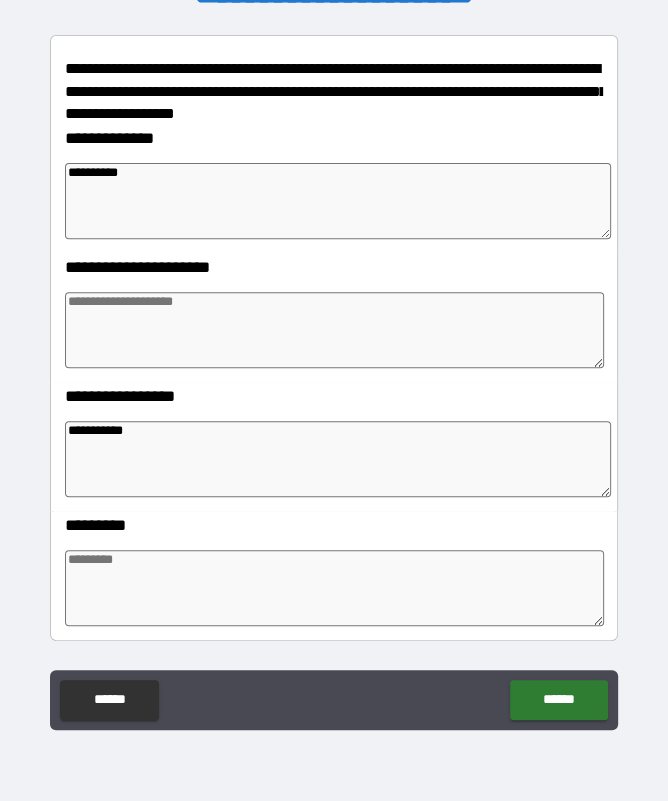 type on "*" 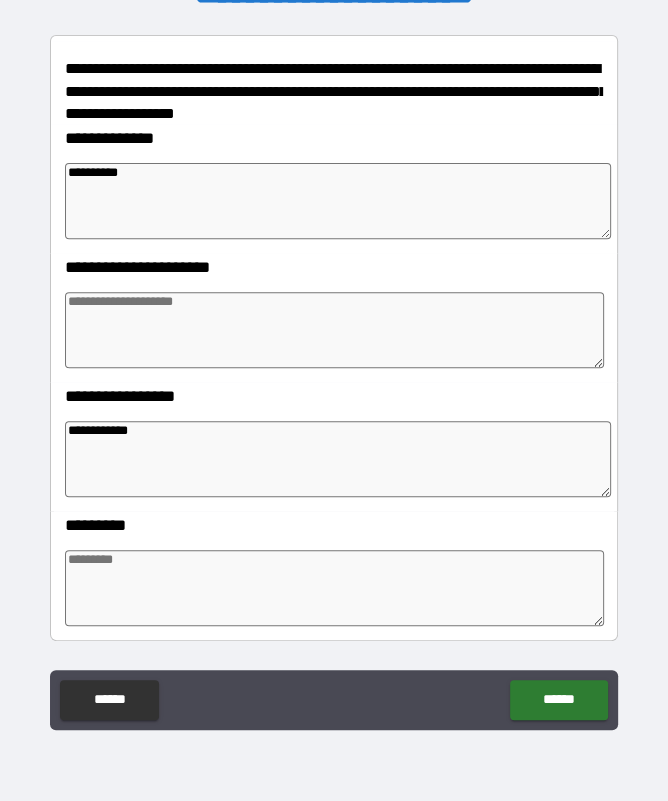 type on "*" 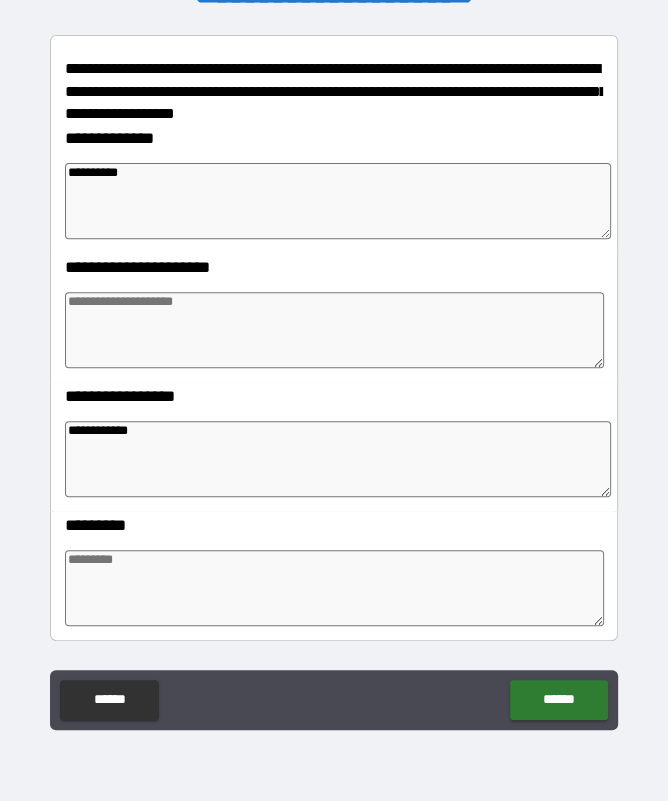 type on "*" 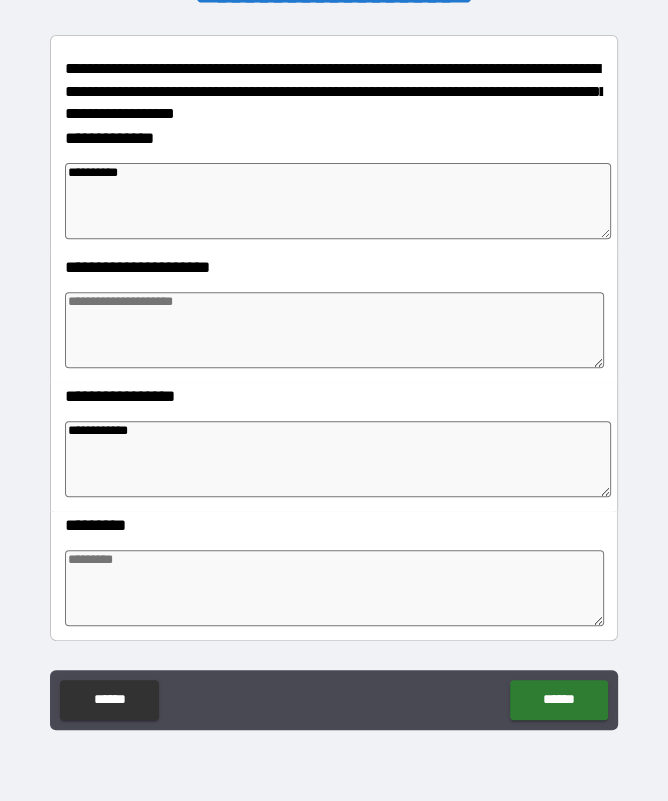 type on "*" 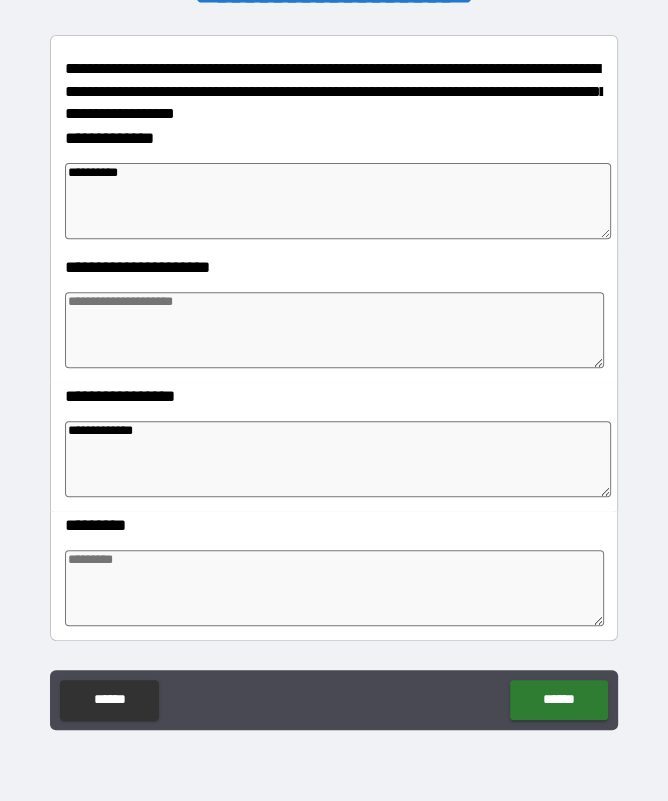 type on "*" 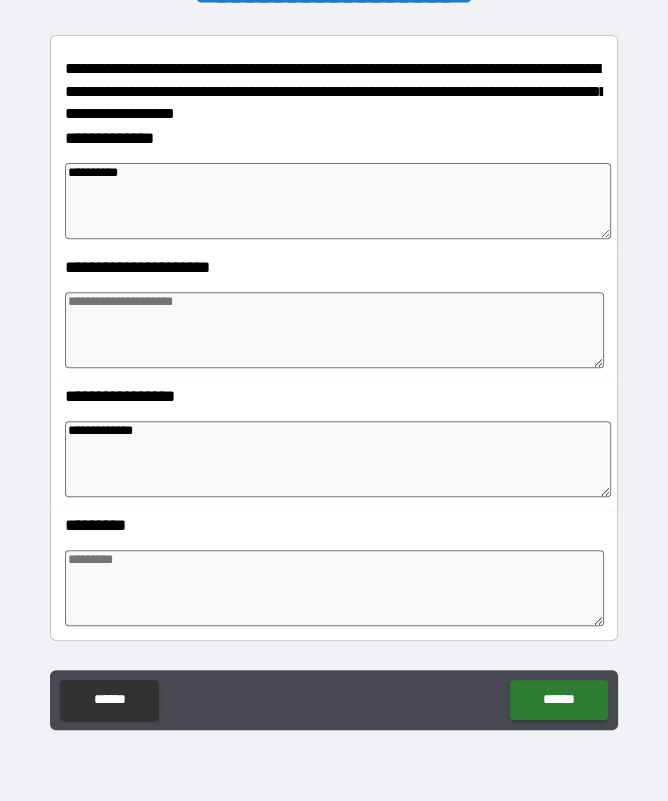 type on "*" 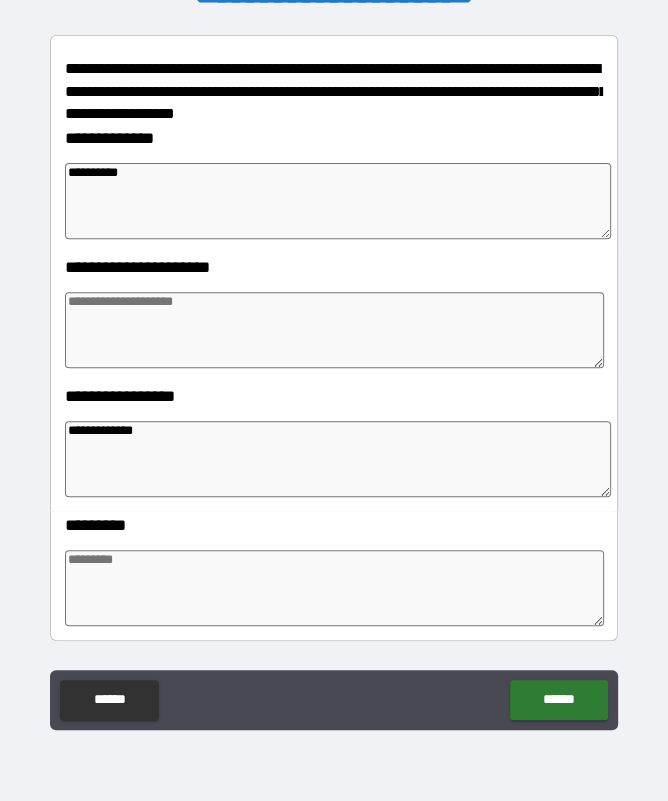 type on "*" 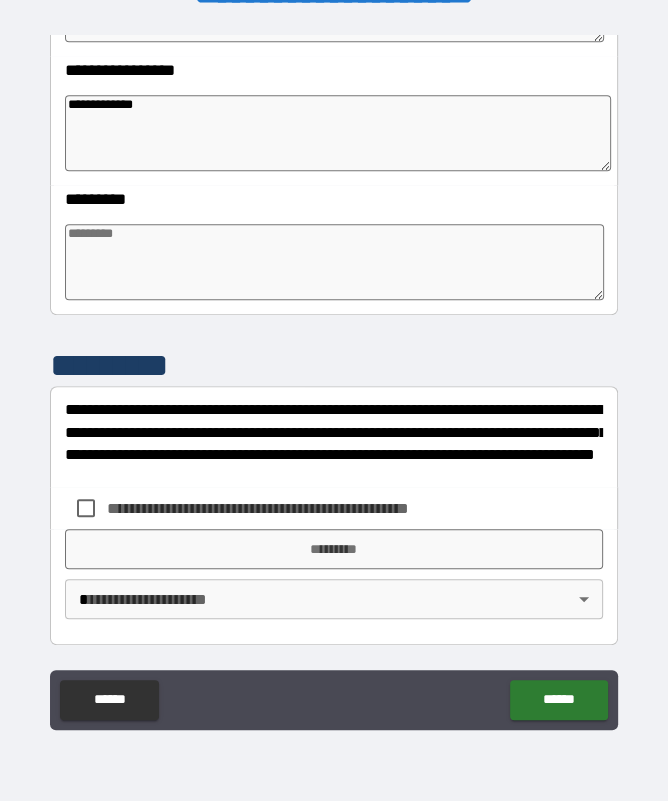scroll, scrollTop: 585, scrollLeft: 0, axis: vertical 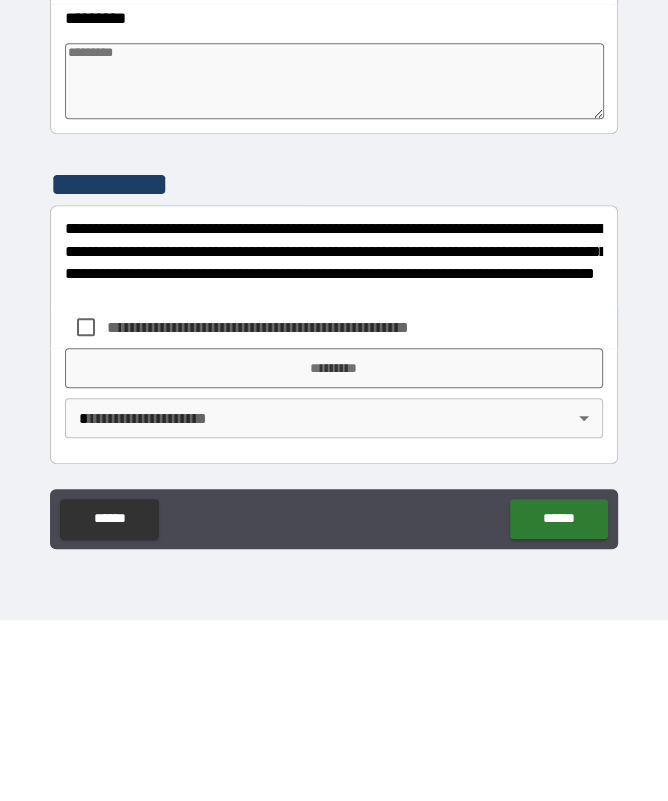 type on "**********" 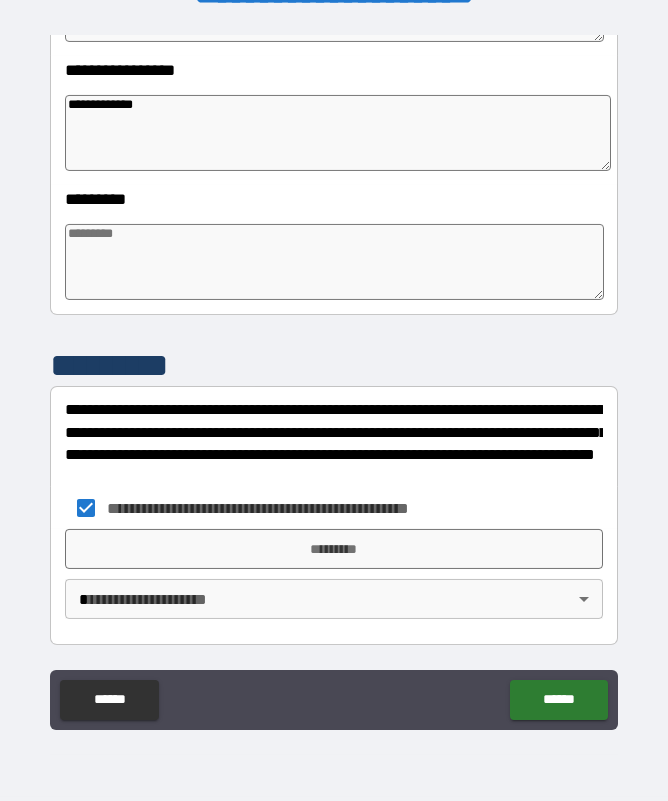 type on "*" 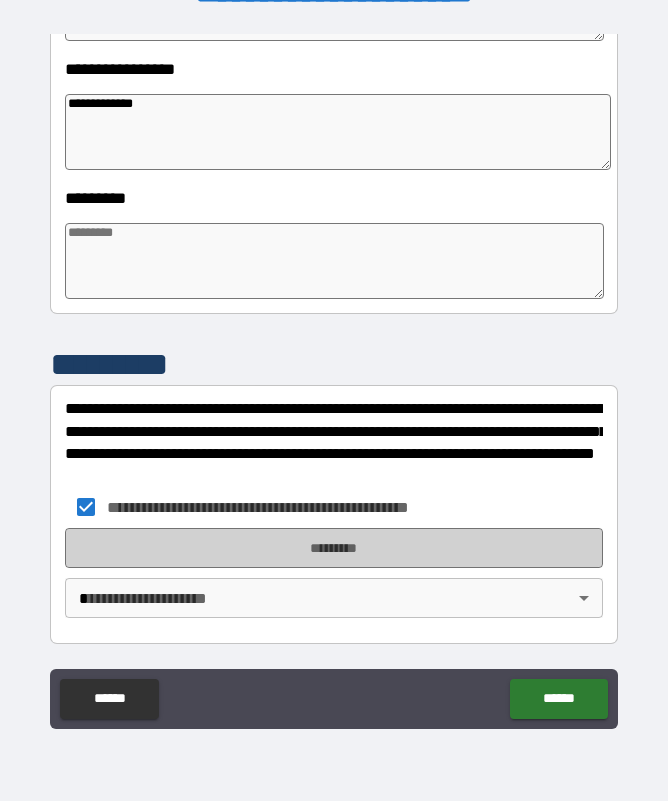 click on "*********" at bounding box center [333, 548] 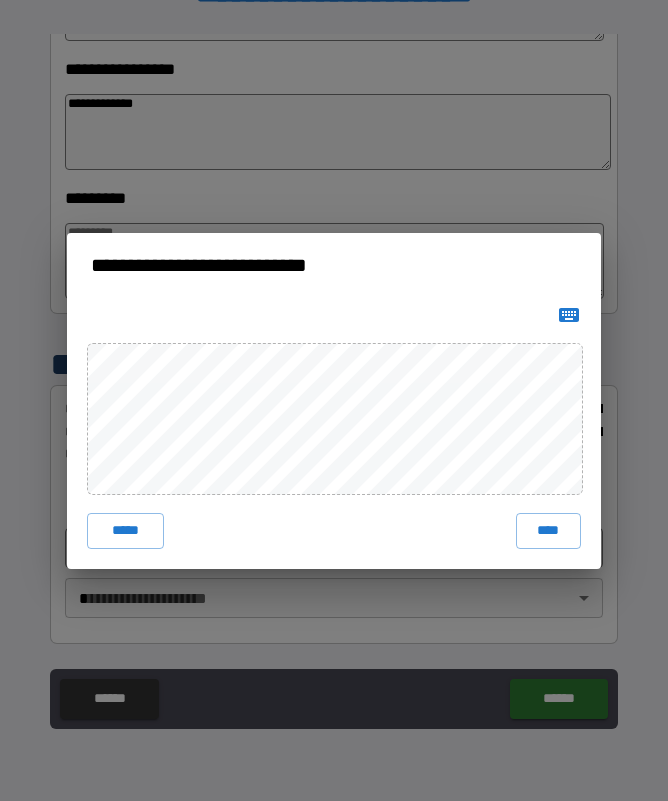 click on "****" at bounding box center (549, 531) 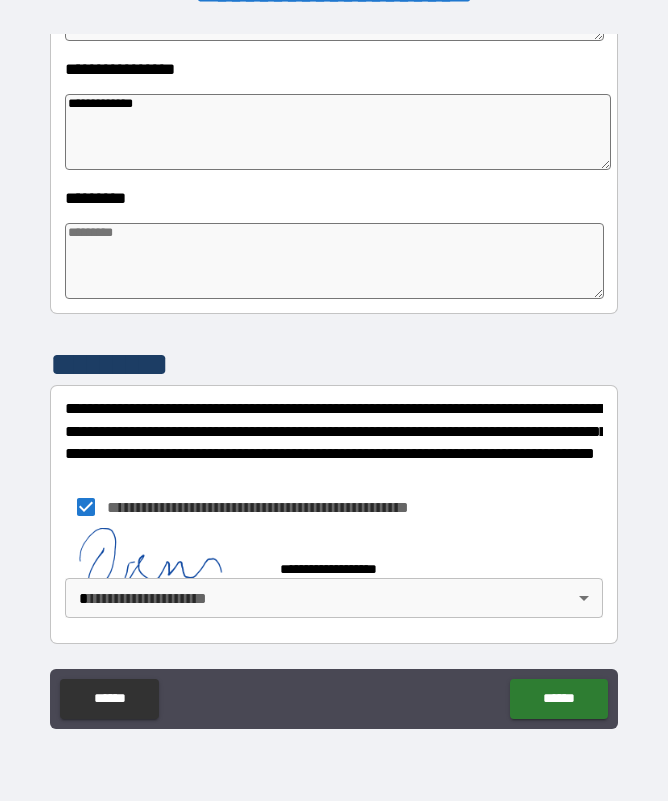 scroll, scrollTop: 575, scrollLeft: 0, axis: vertical 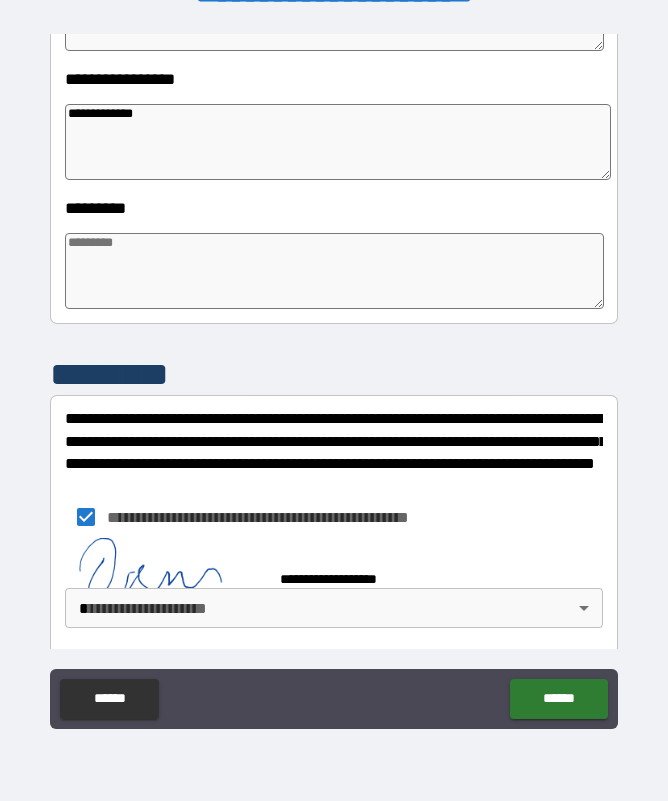 type on "*" 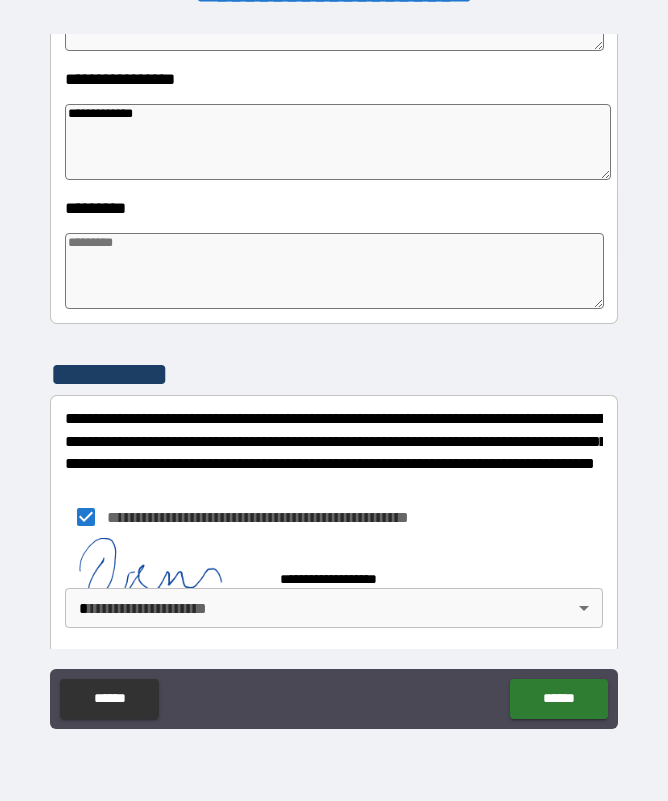 type on "*" 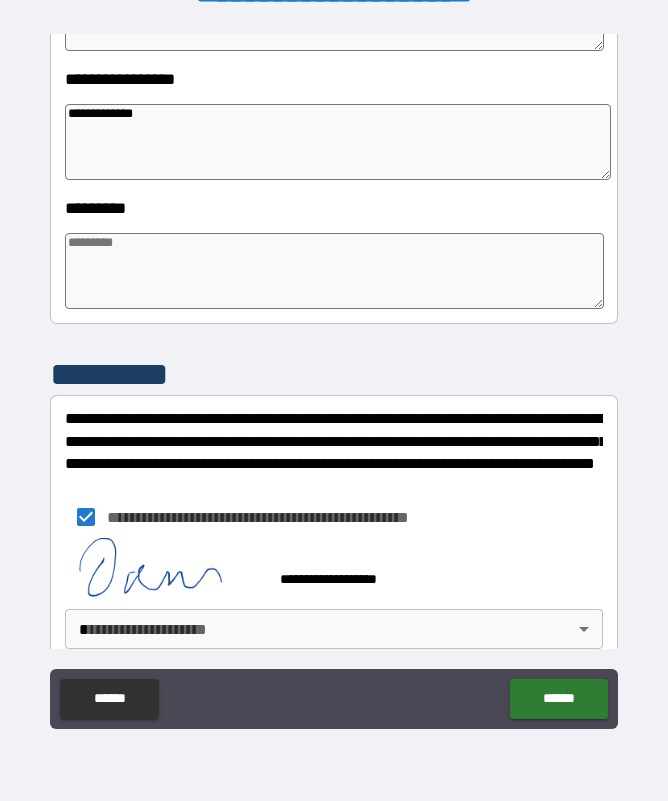 click on "******" at bounding box center (558, 699) 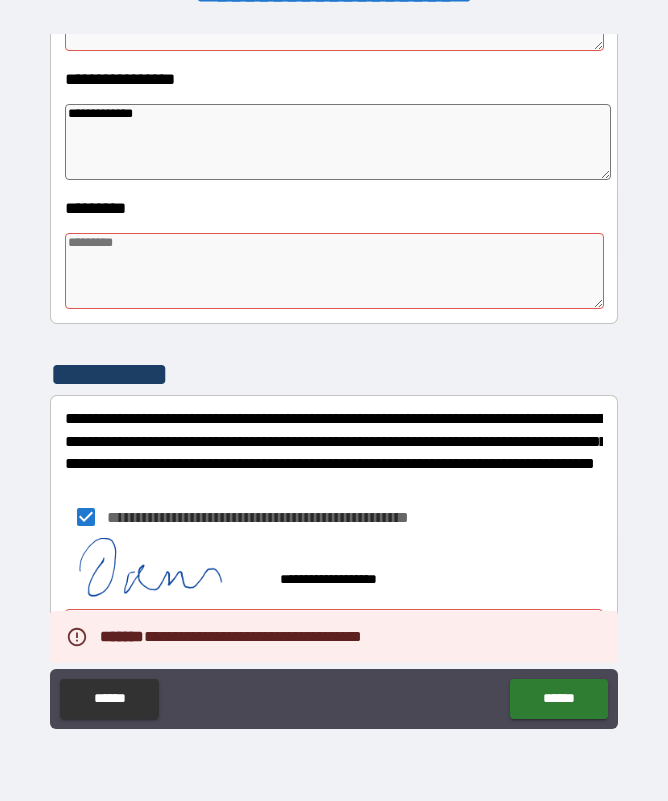 type on "*" 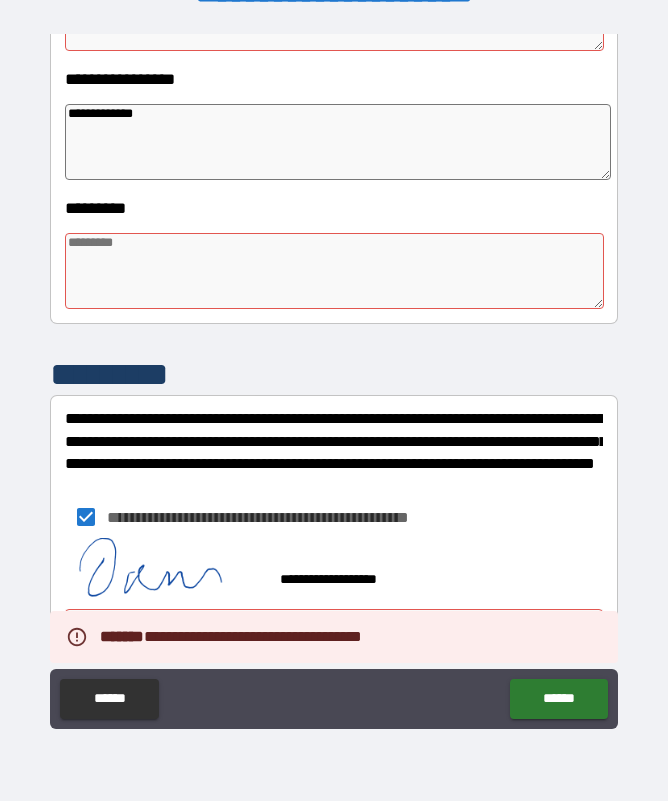 type on "*" 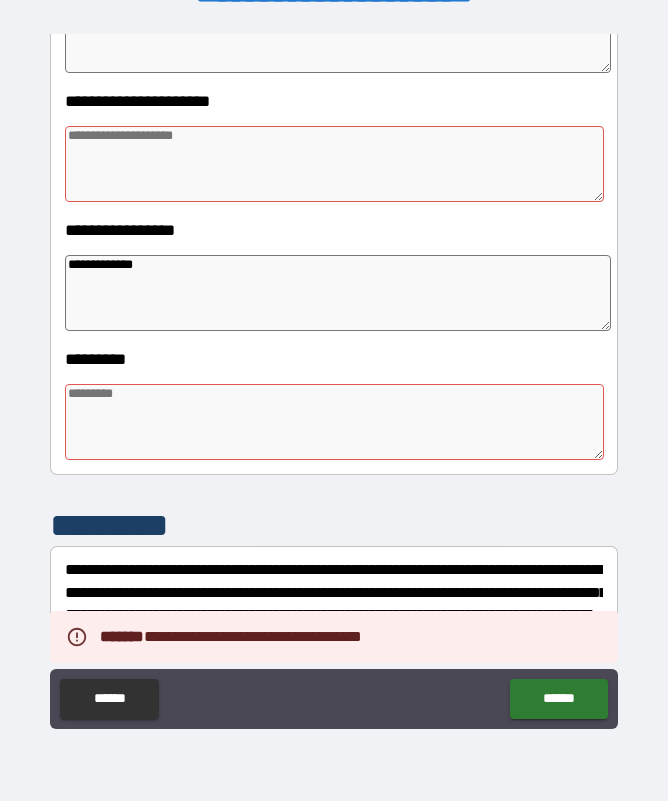 scroll, scrollTop: 423, scrollLeft: 0, axis: vertical 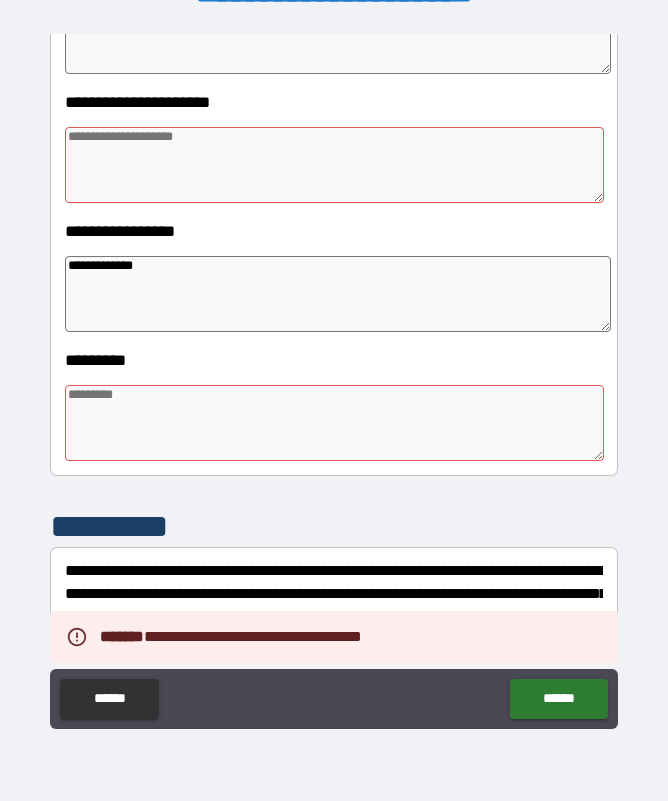 click at bounding box center (334, 423) 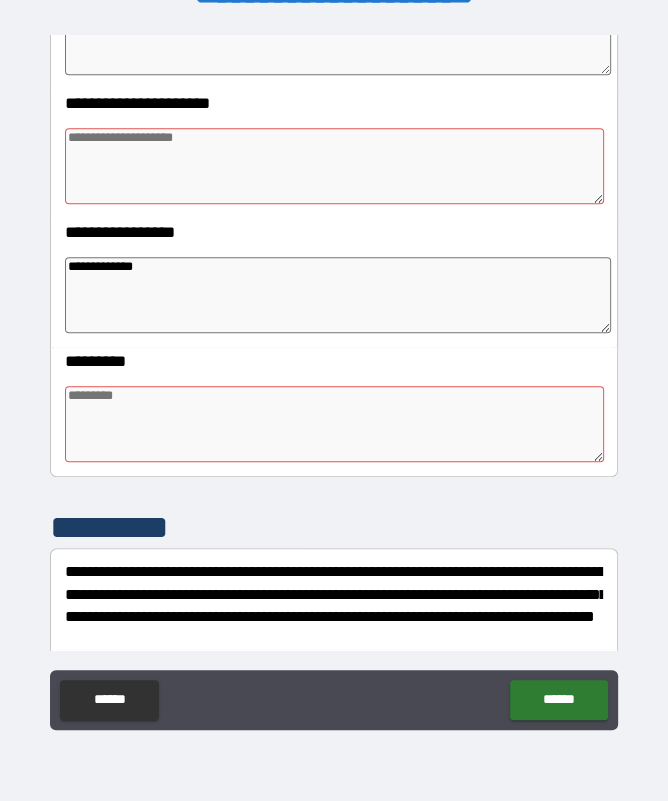 type on "*" 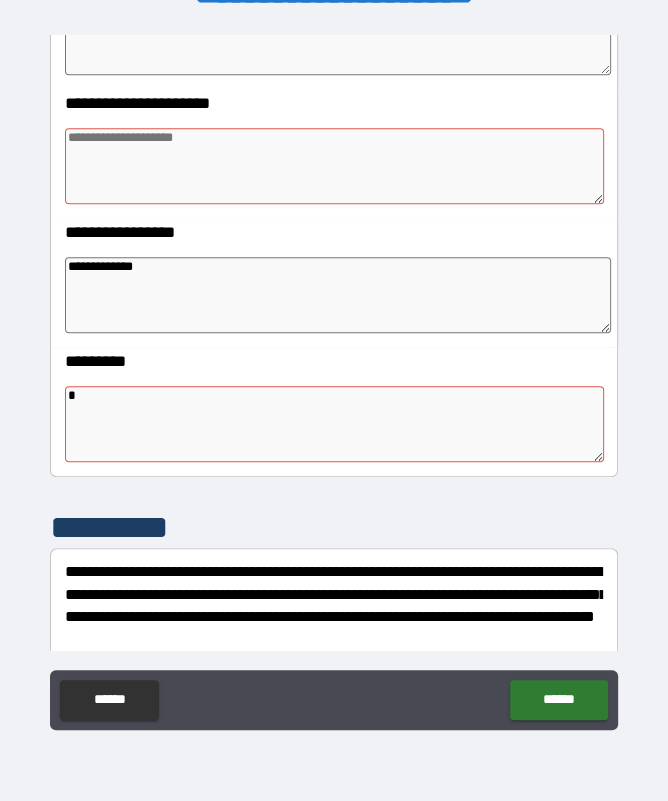 type on "*" 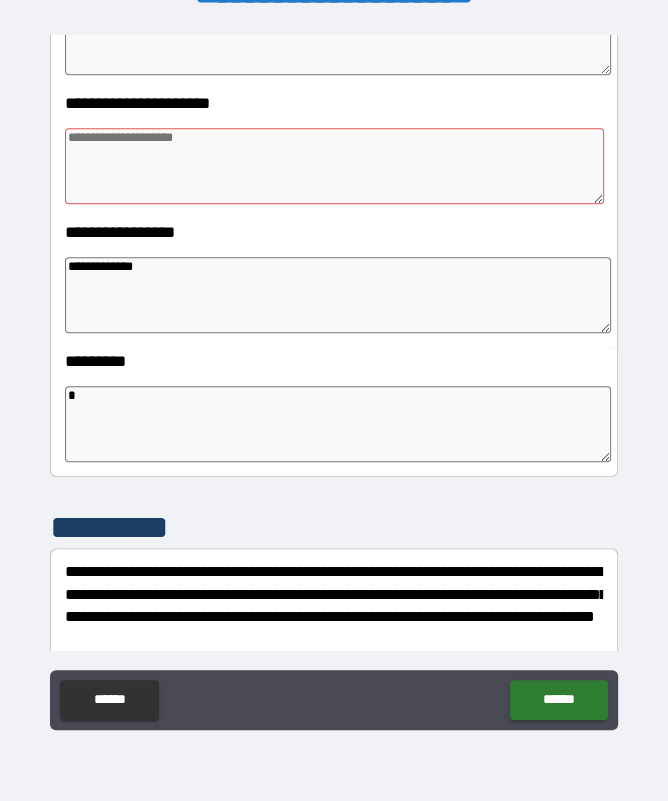 type on "*" 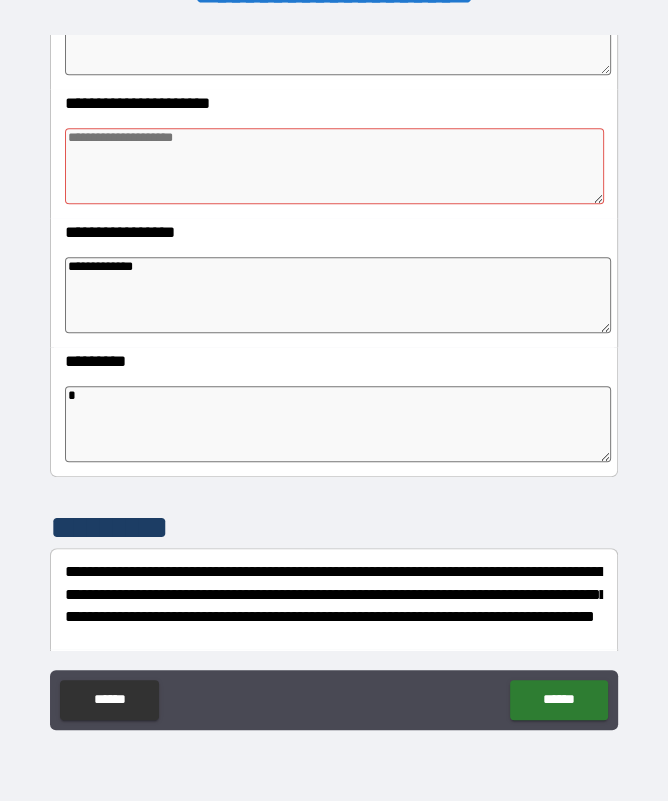 type on "*" 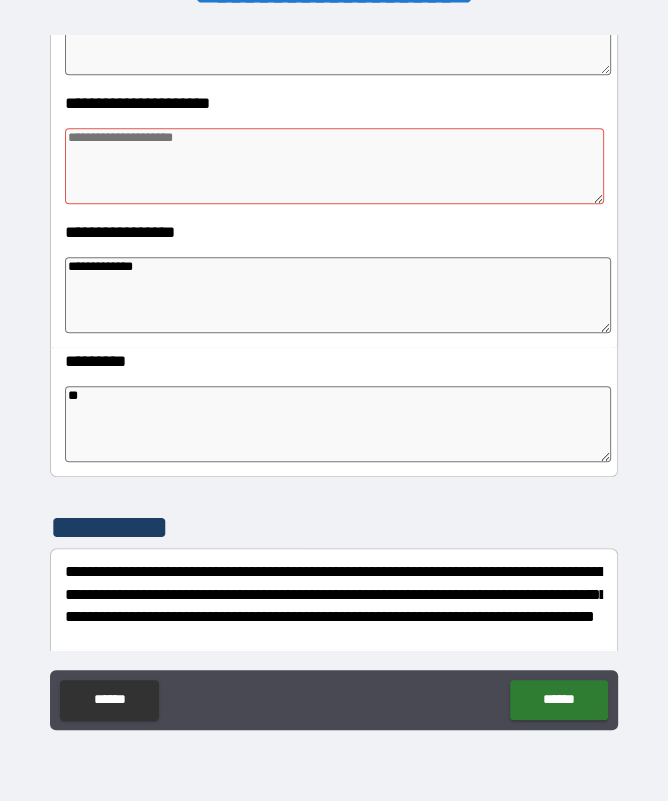 type on "*" 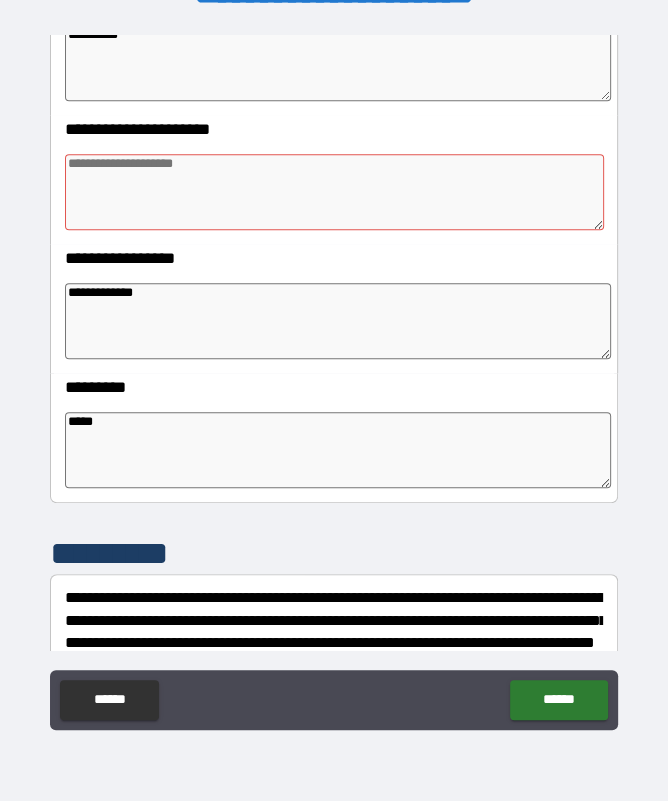scroll, scrollTop: 389, scrollLeft: 0, axis: vertical 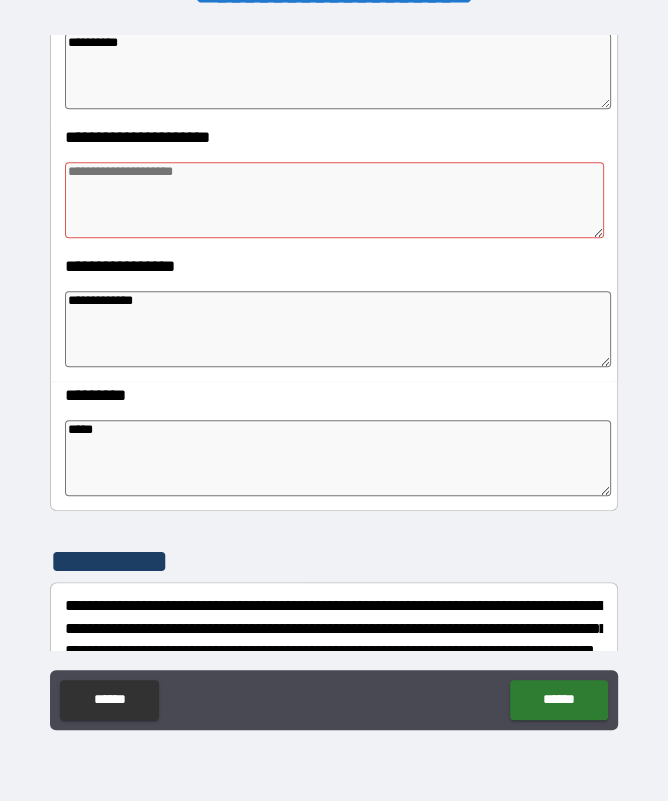 click at bounding box center (334, 200) 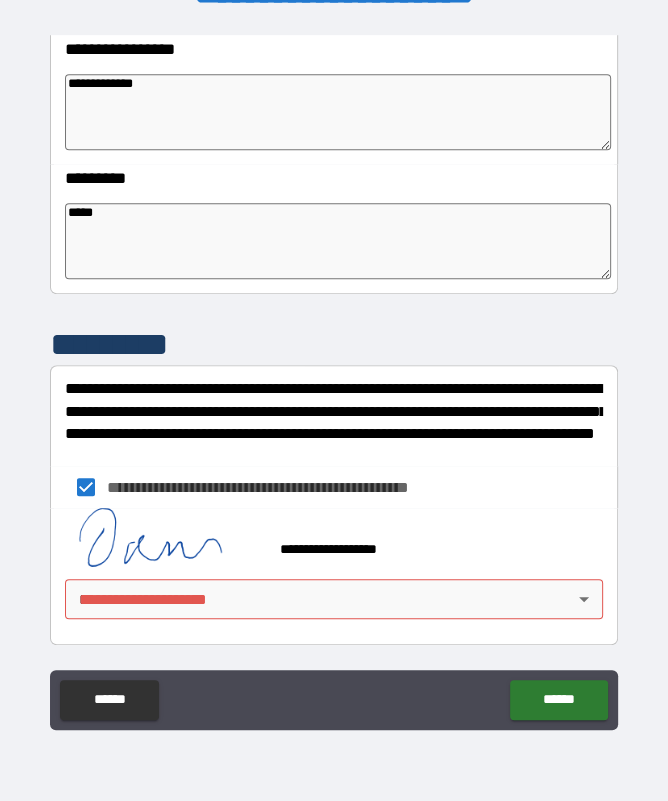 scroll, scrollTop: 606, scrollLeft: 0, axis: vertical 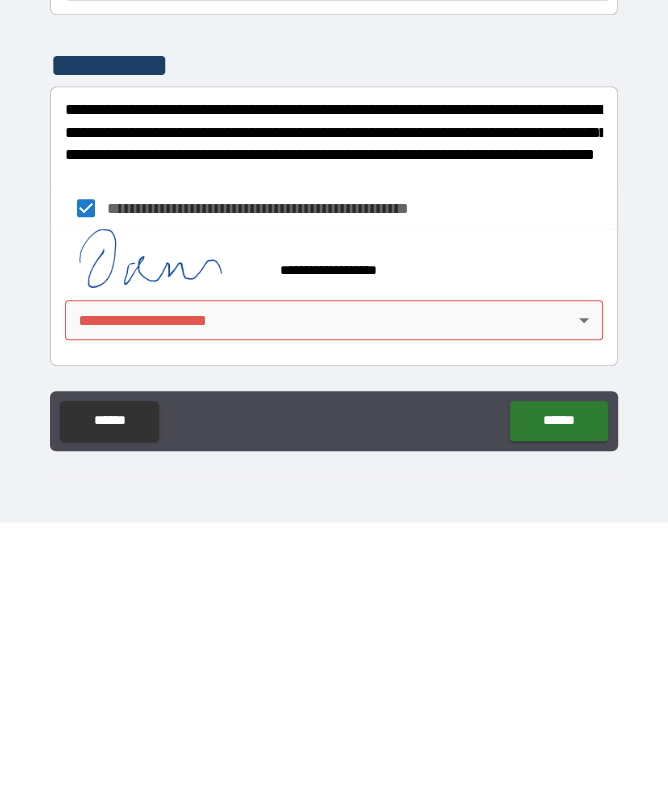 click on "**********" at bounding box center (334, 372) 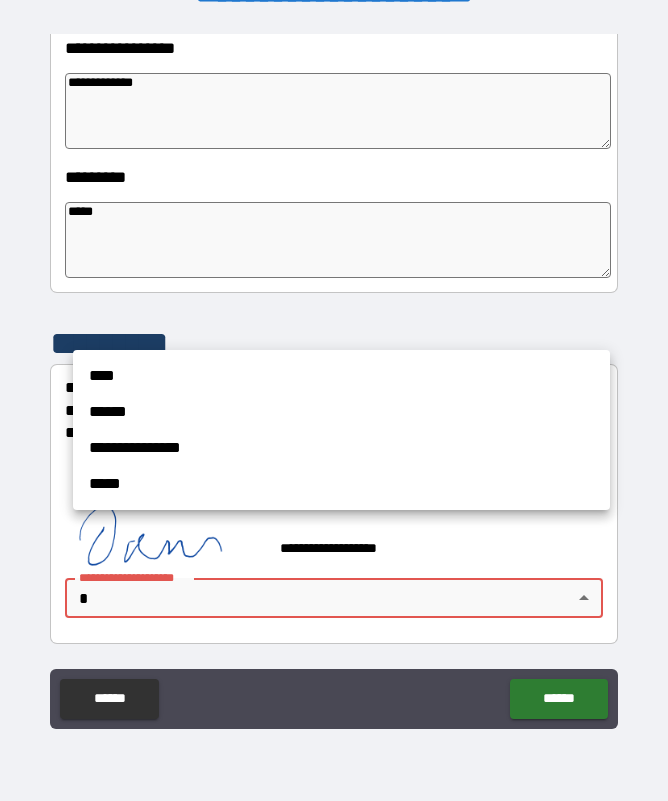 click on "****" at bounding box center (341, 376) 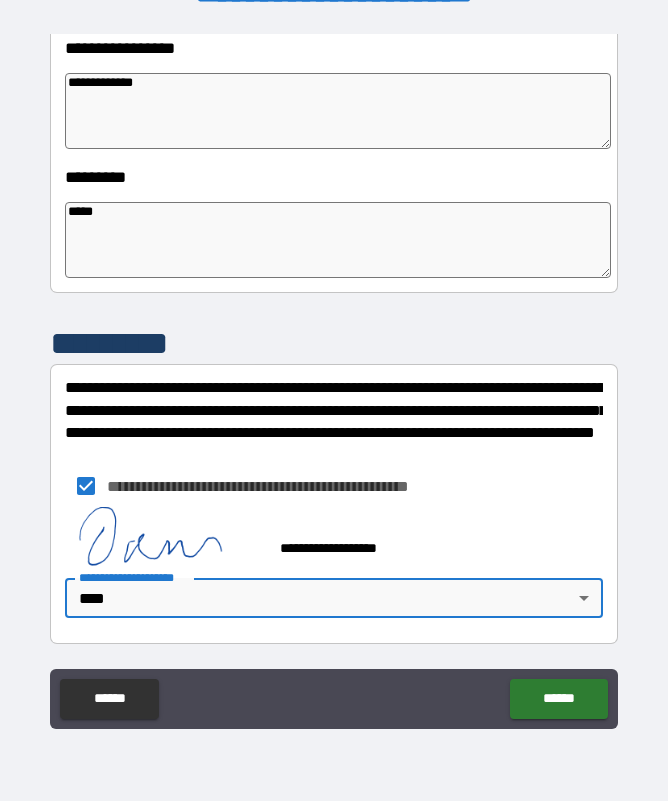 click on "******" at bounding box center (558, 699) 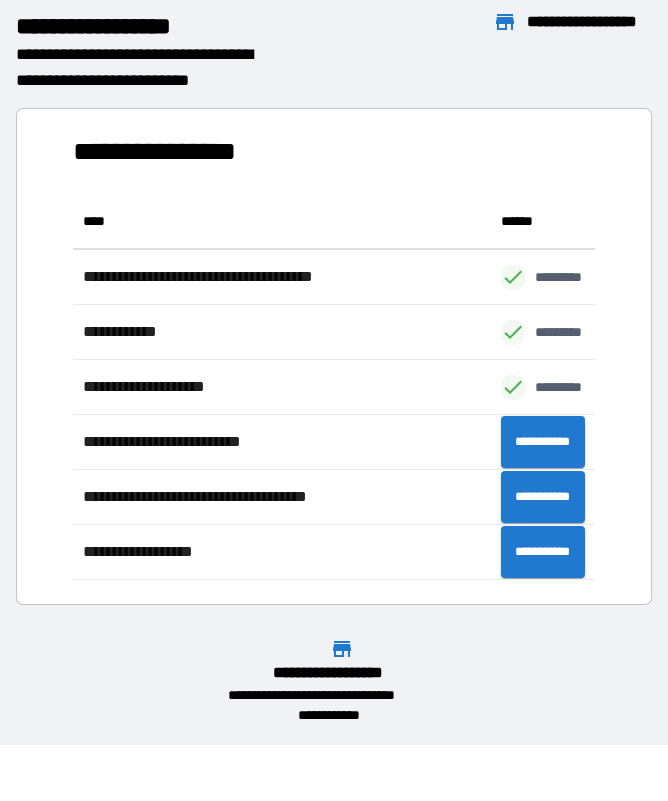 scroll, scrollTop: 1, scrollLeft: 1, axis: both 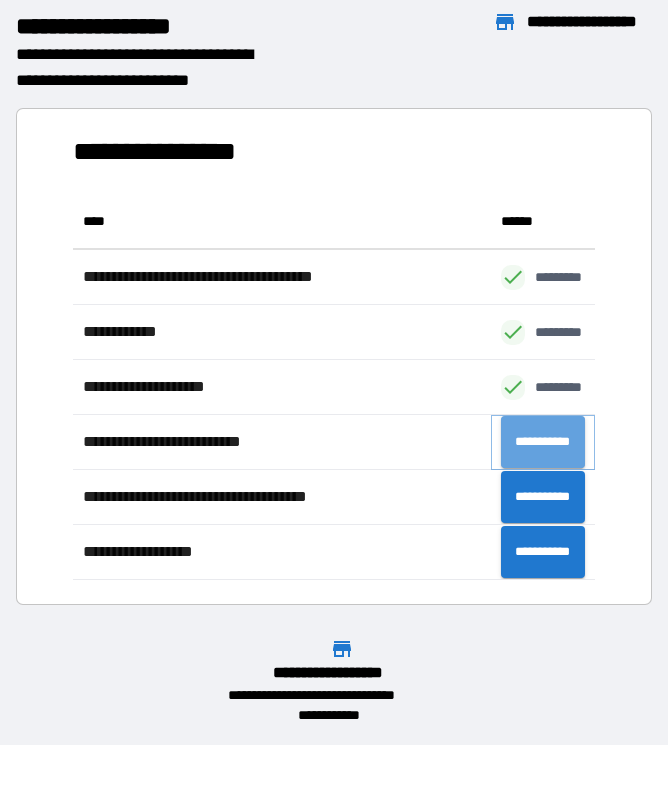 click on "**********" at bounding box center [543, 442] 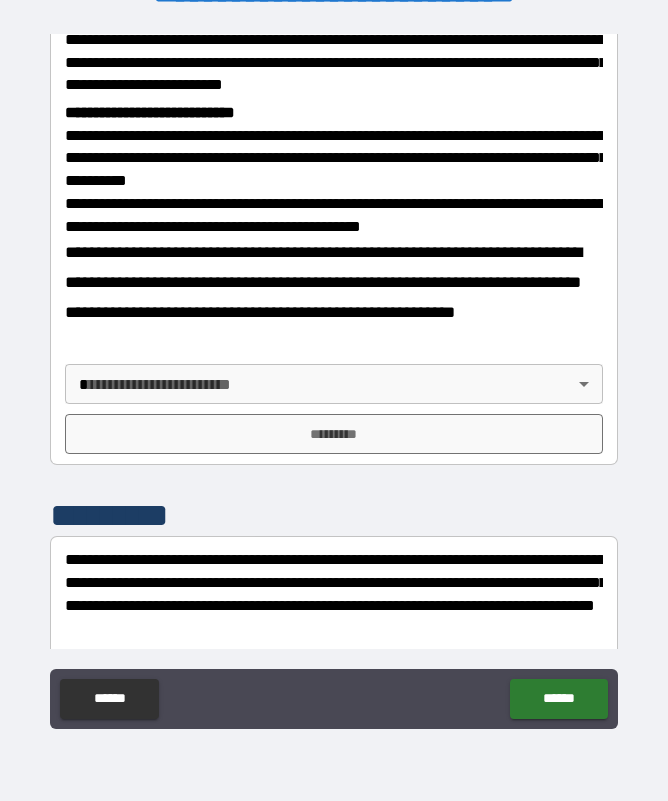 scroll, scrollTop: 807, scrollLeft: 0, axis: vertical 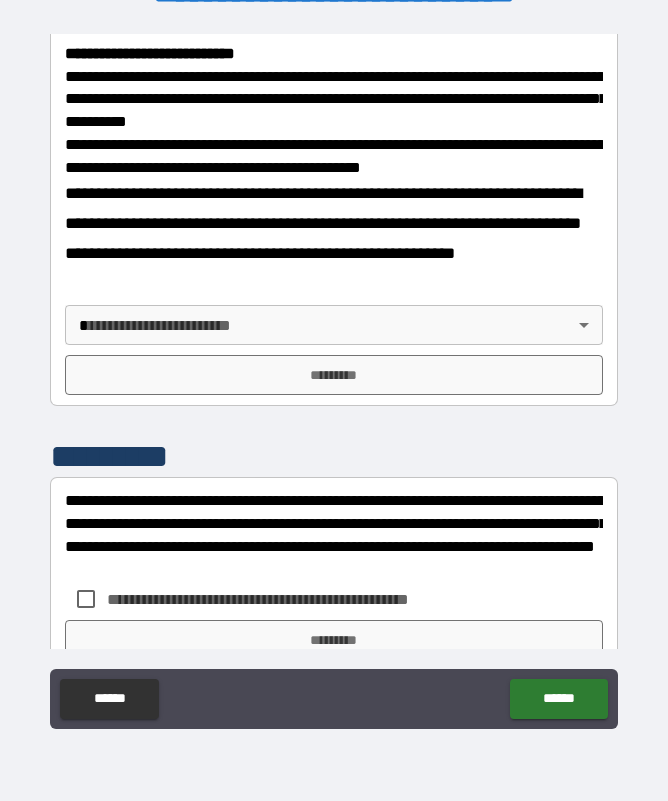 click on "**********" at bounding box center [334, 372] 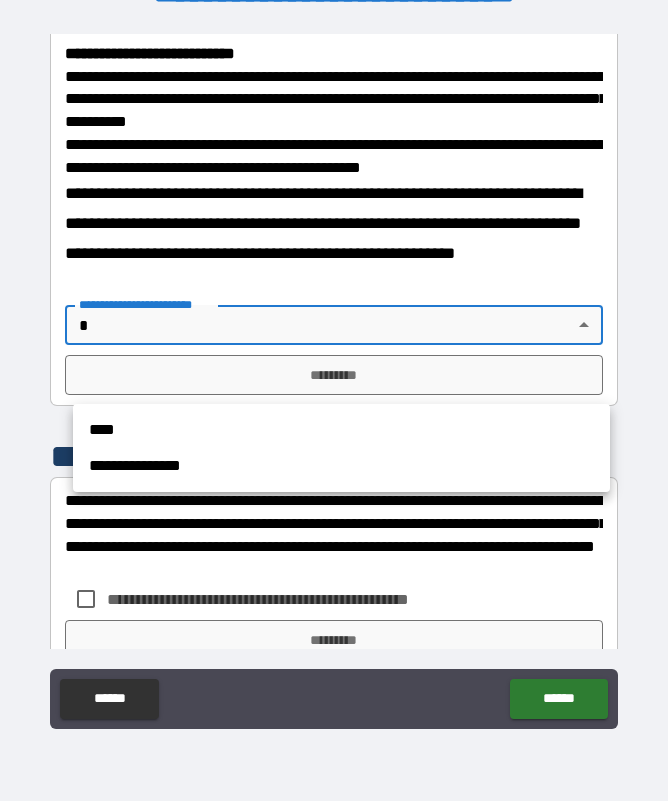 click on "****" at bounding box center (341, 430) 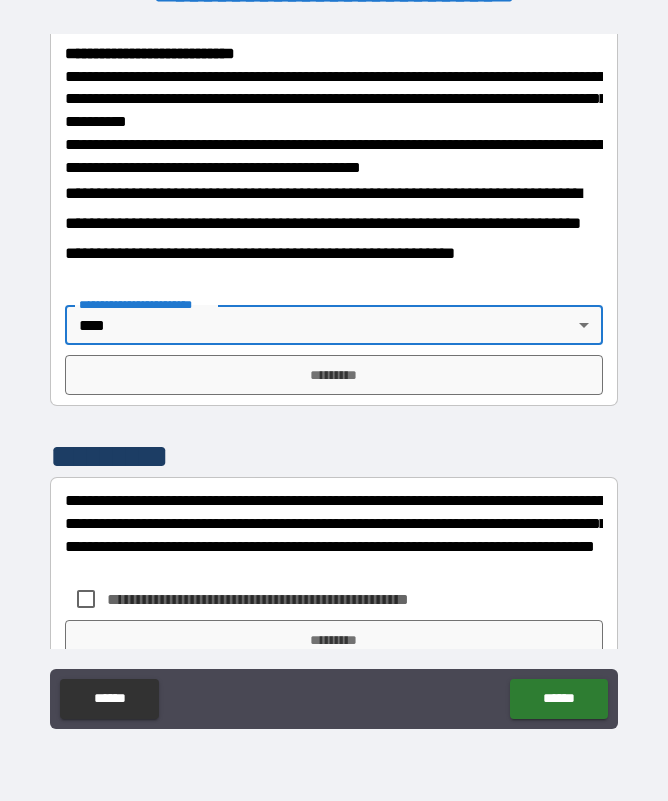 click on "*********" at bounding box center (333, 375) 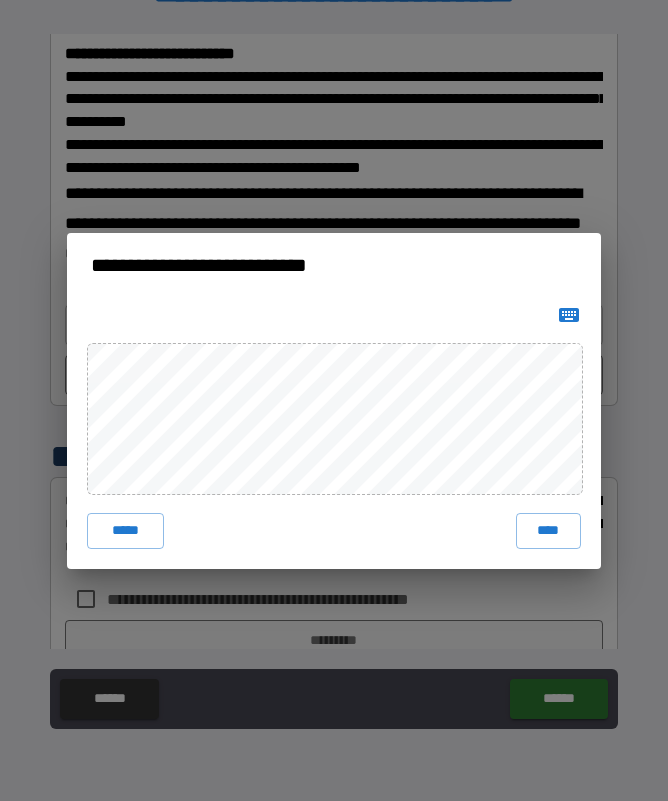 click on "****" at bounding box center [549, 531] 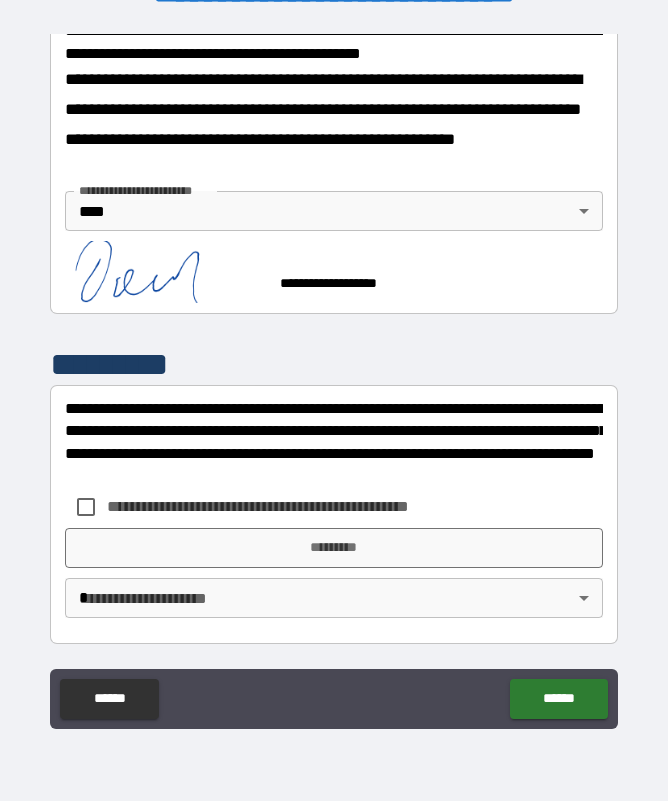 scroll, scrollTop: 969, scrollLeft: 0, axis: vertical 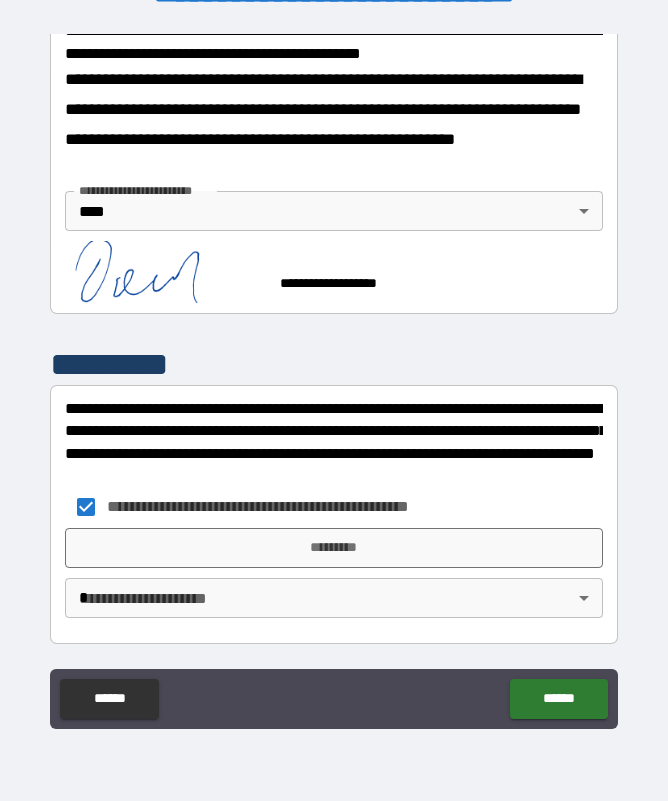 click on "*********" at bounding box center [333, 548] 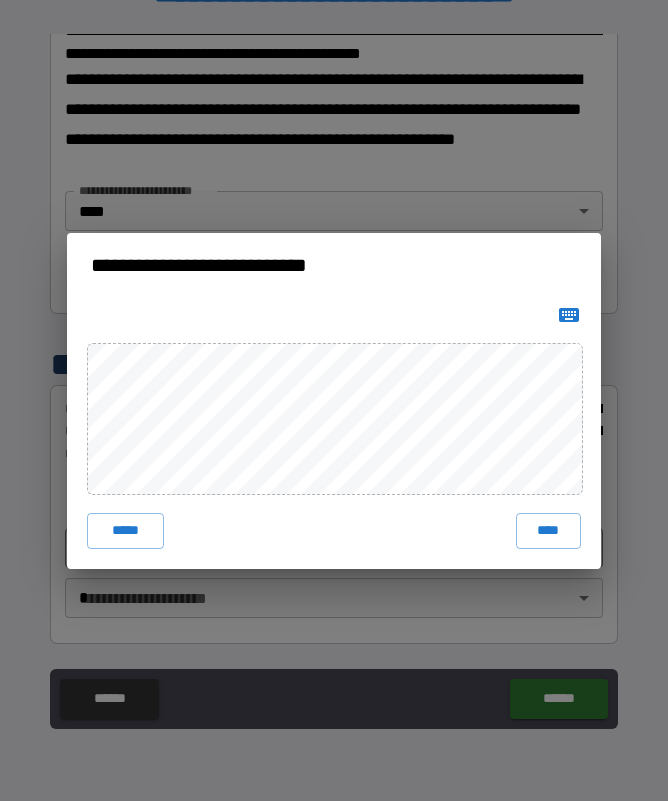 click on "****" at bounding box center [549, 531] 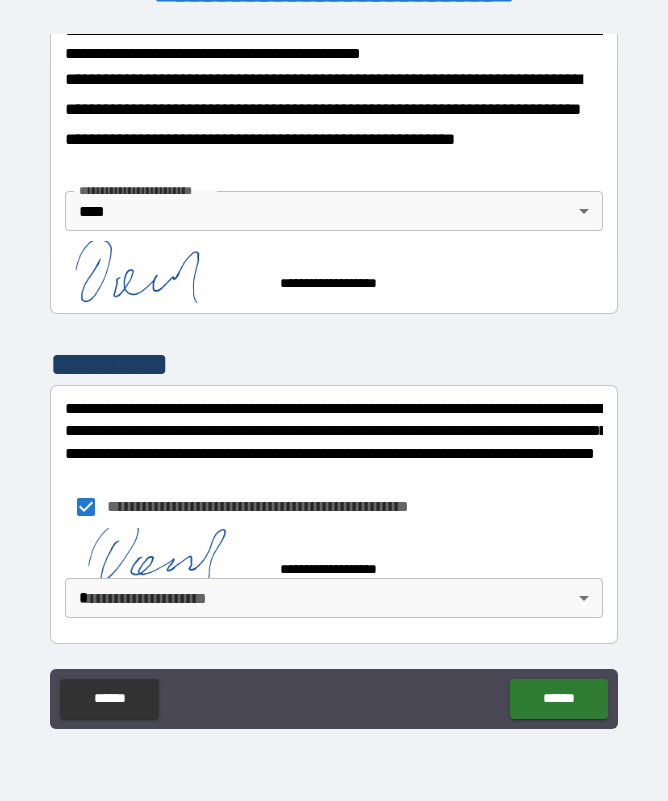 scroll, scrollTop: 959, scrollLeft: 0, axis: vertical 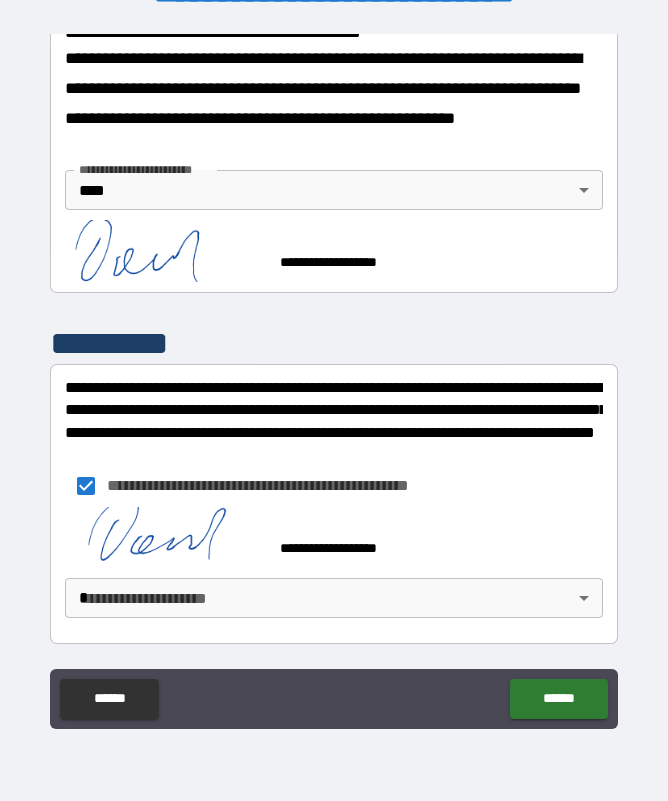 click on "******" at bounding box center [558, 699] 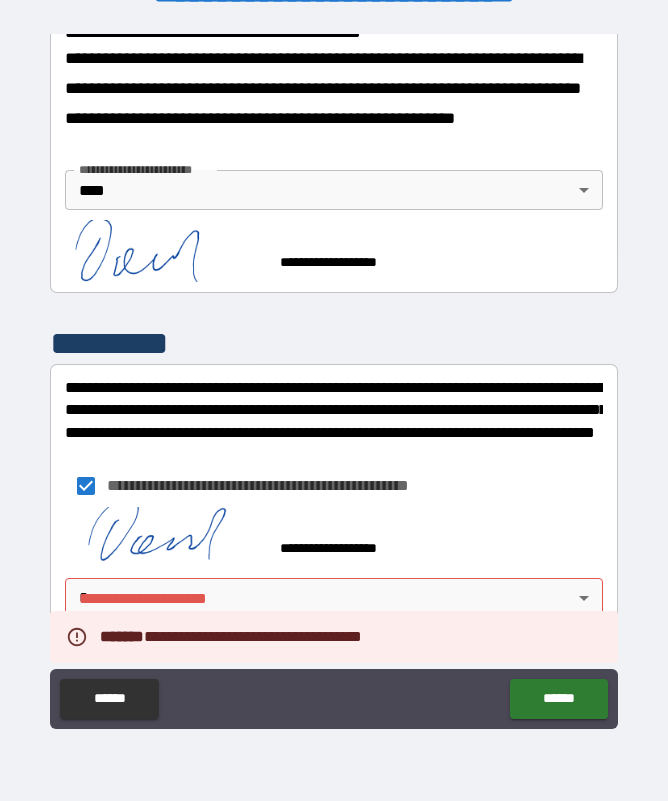 click on "**********" at bounding box center [334, 372] 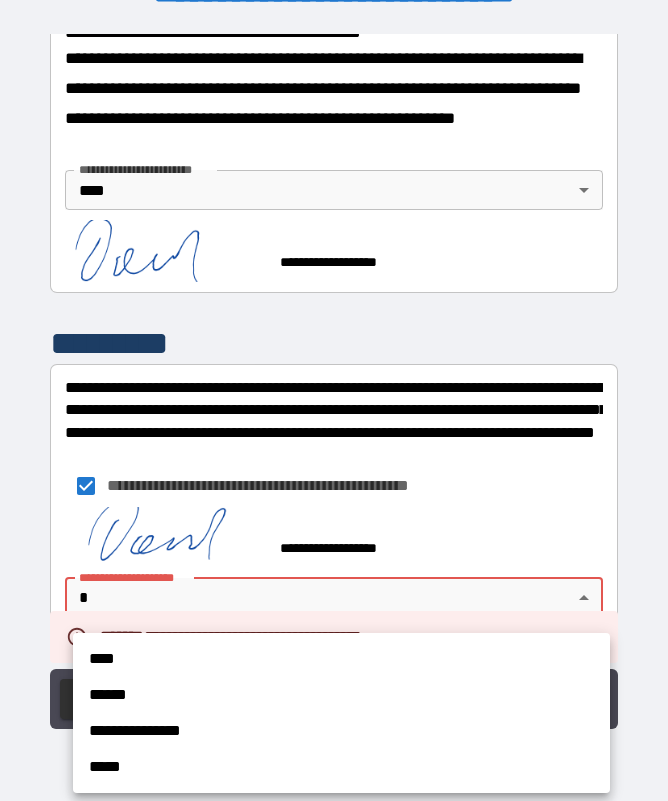 click on "****" at bounding box center [341, 659] 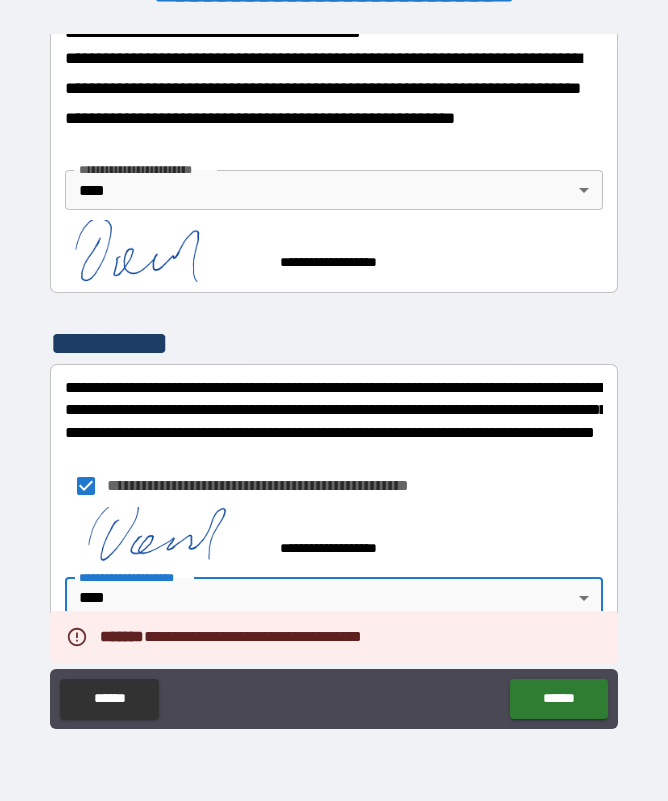 scroll, scrollTop: 960, scrollLeft: 0, axis: vertical 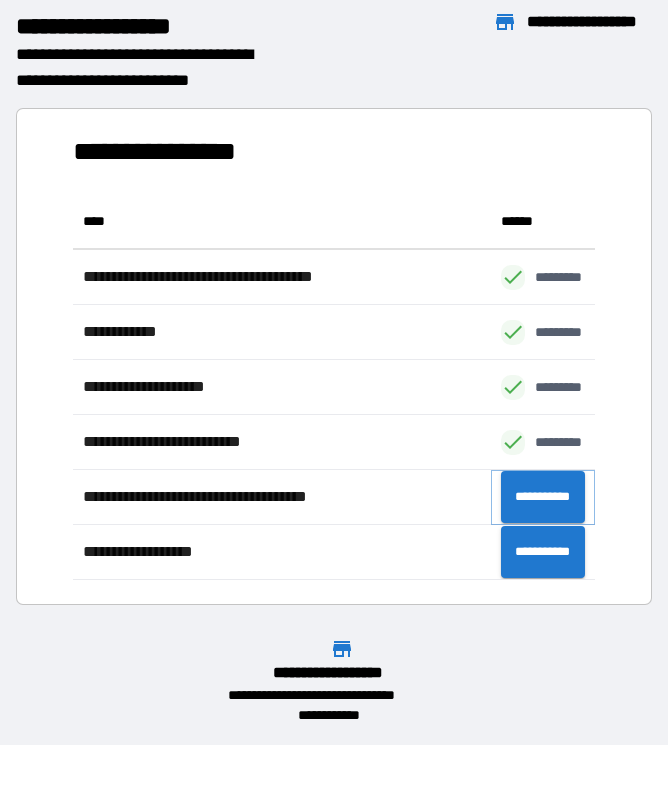 click on "**********" at bounding box center [543, 497] 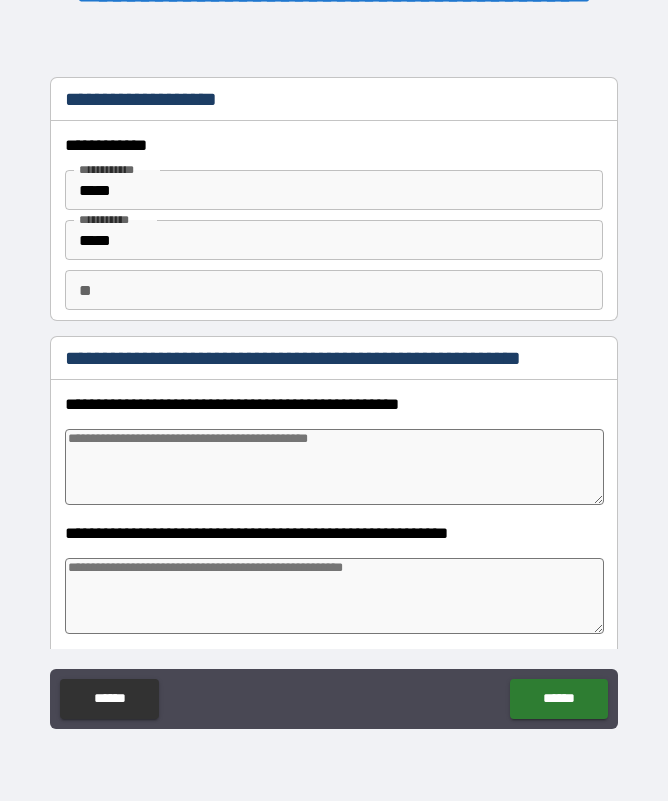 click at bounding box center (334, 467) 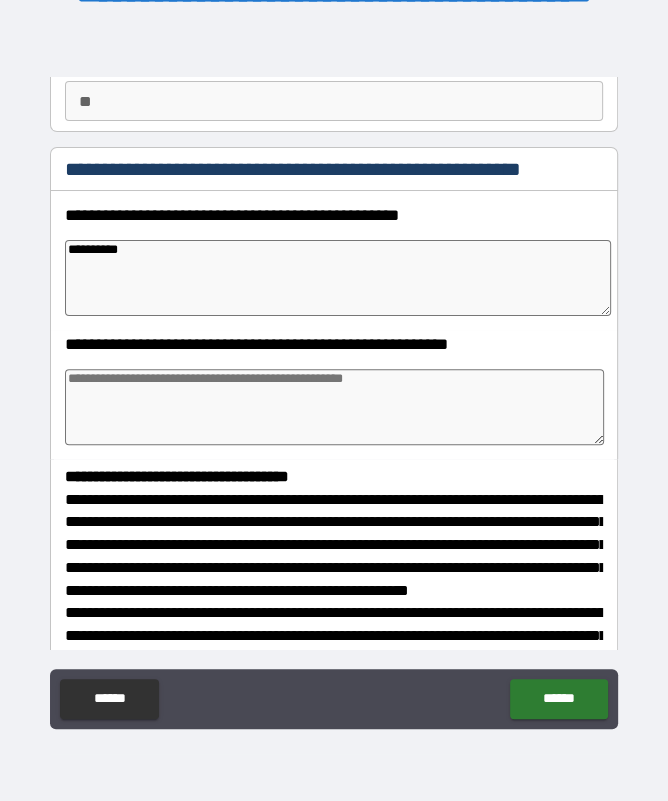 scroll, scrollTop: 185, scrollLeft: 0, axis: vertical 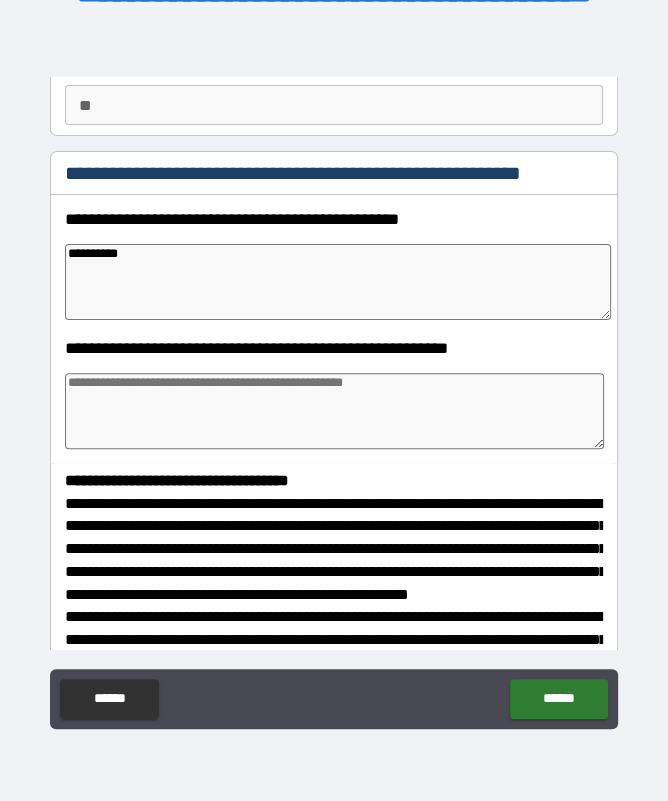 click on "**********" at bounding box center [337, 282] 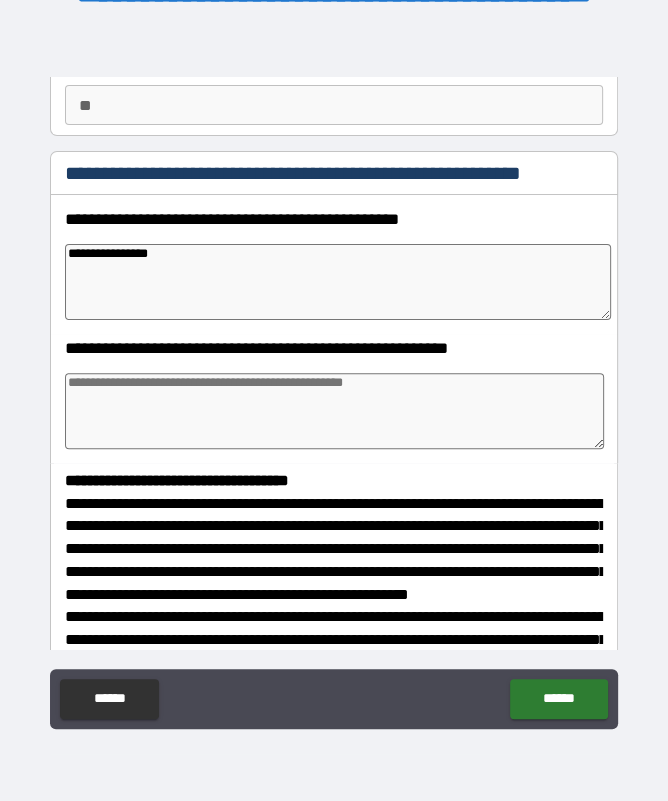 click at bounding box center [334, 411] 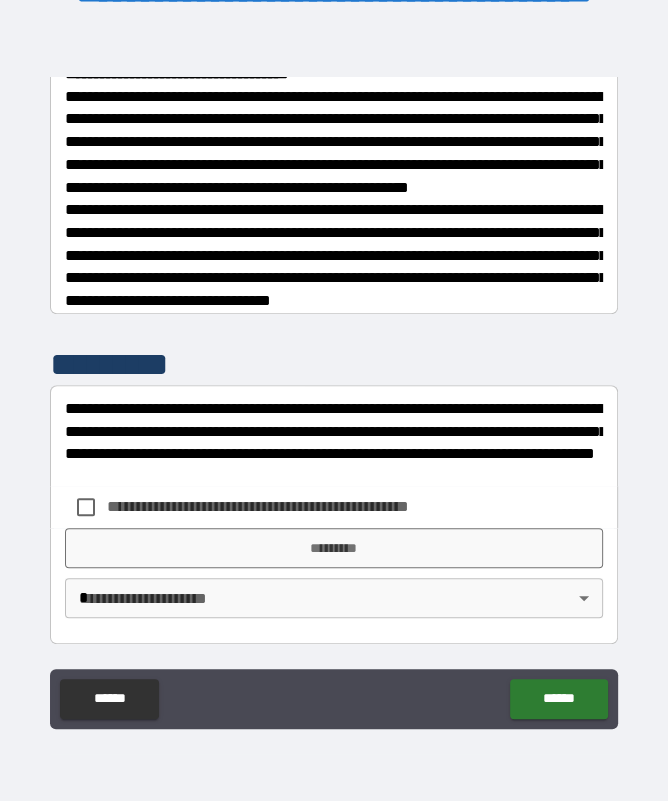 scroll, scrollTop: 628, scrollLeft: 0, axis: vertical 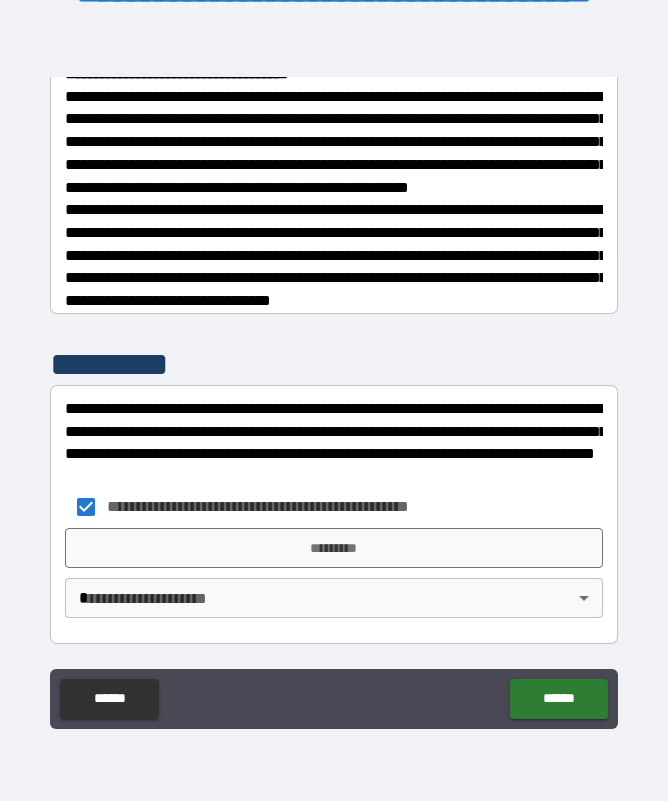 click on "*********" at bounding box center (333, 548) 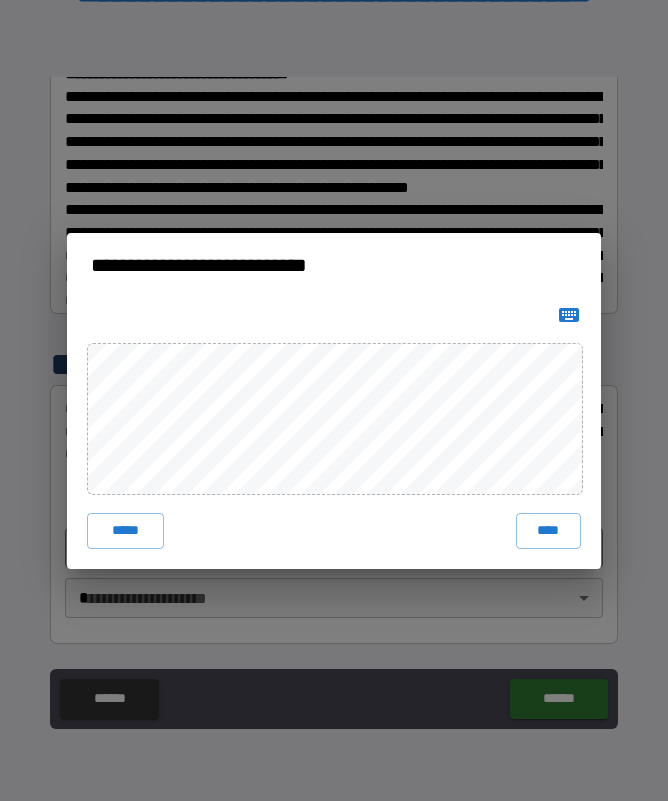 click on "****" at bounding box center [549, 531] 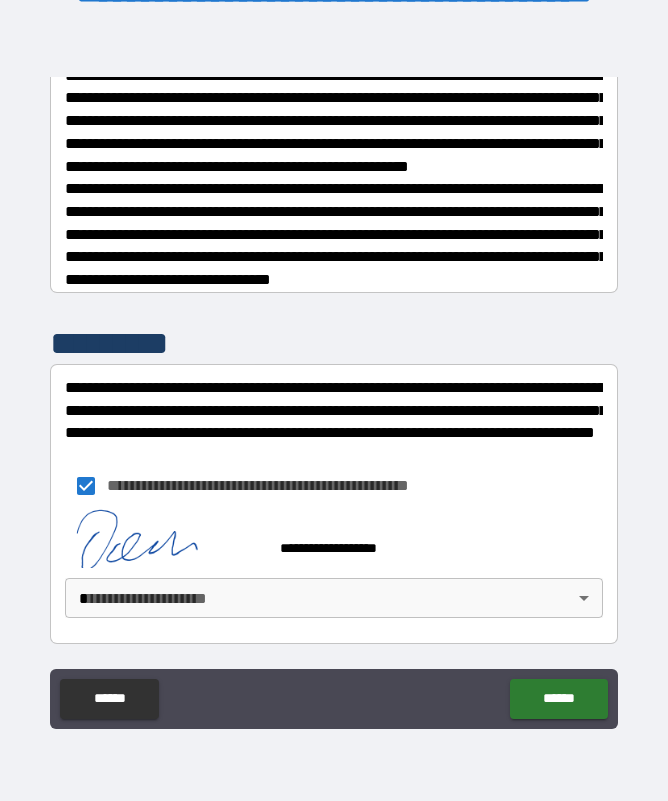 scroll, scrollTop: 649, scrollLeft: 0, axis: vertical 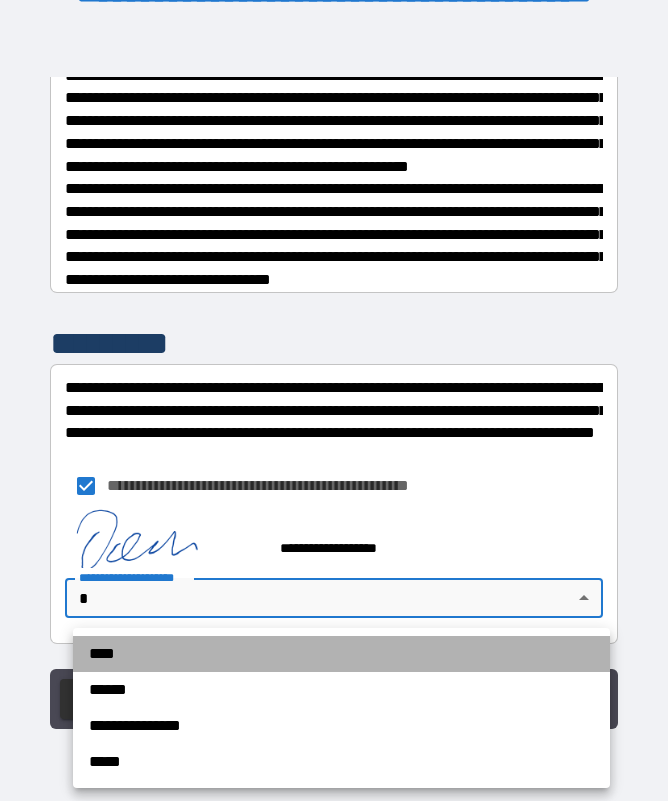 click on "****" at bounding box center [341, 654] 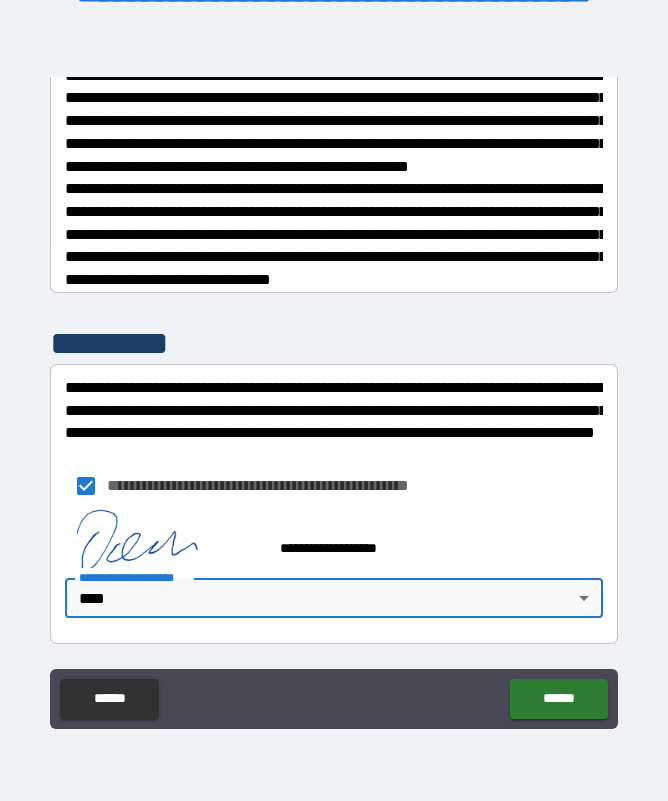 click on "******" at bounding box center [558, 699] 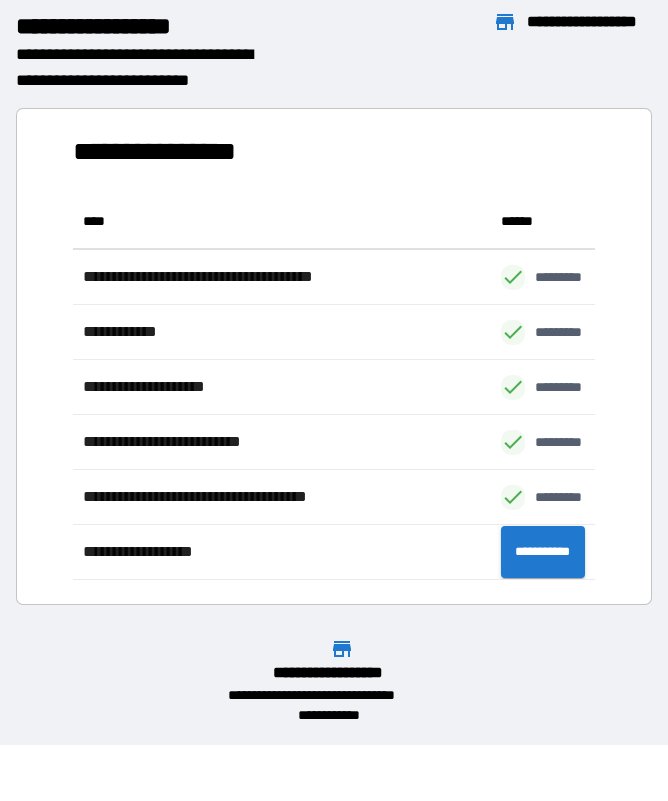 scroll, scrollTop: 1, scrollLeft: 1, axis: both 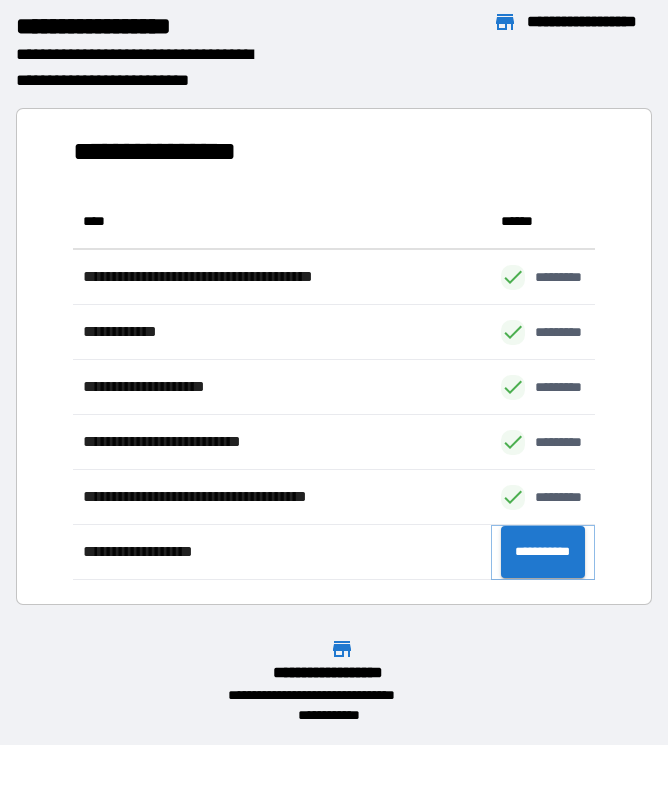 click on "**********" at bounding box center (543, 552) 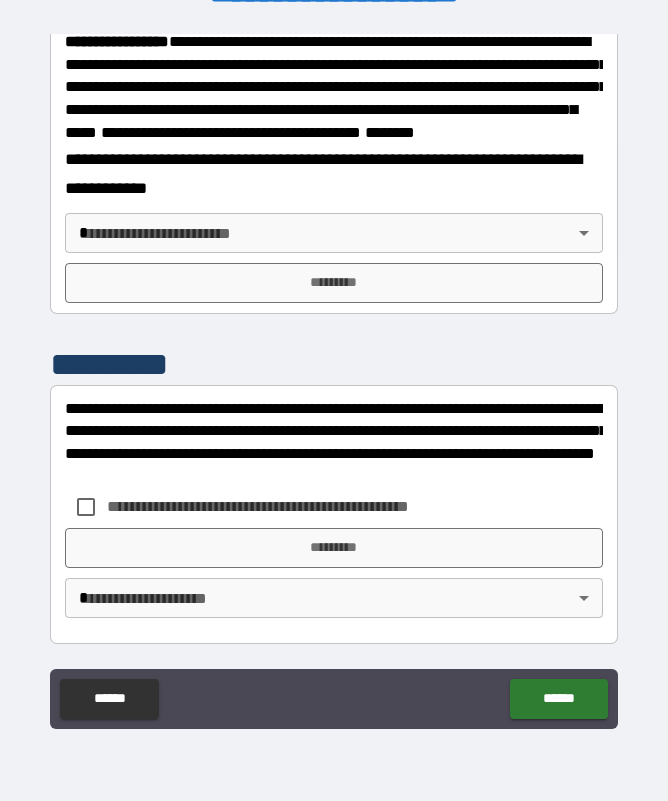 scroll, scrollTop: 2655, scrollLeft: 0, axis: vertical 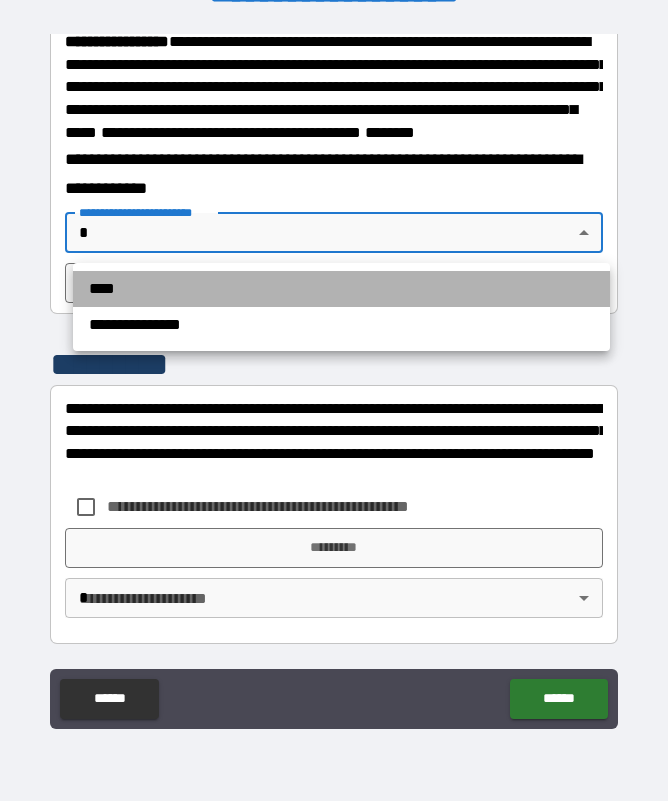 click on "****" at bounding box center [341, 289] 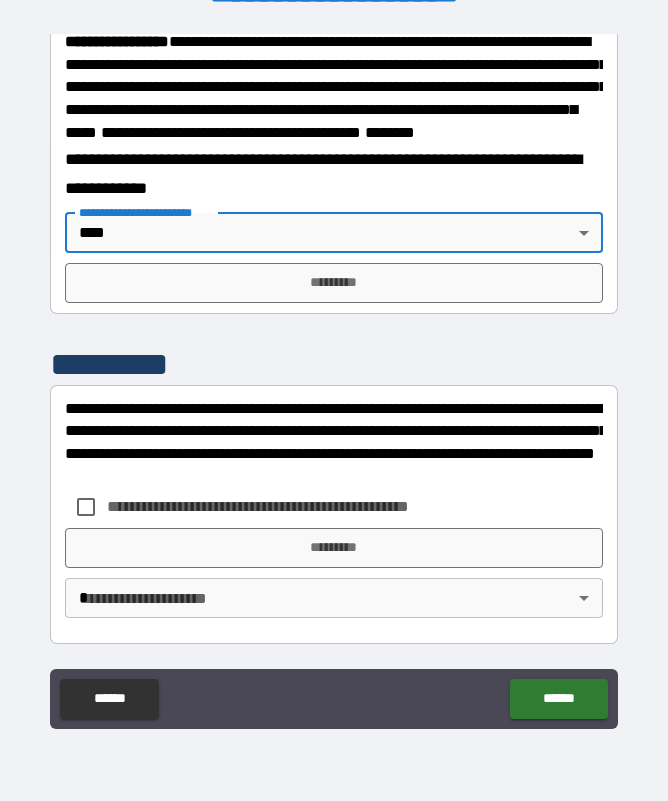 click on "*********" at bounding box center [333, 283] 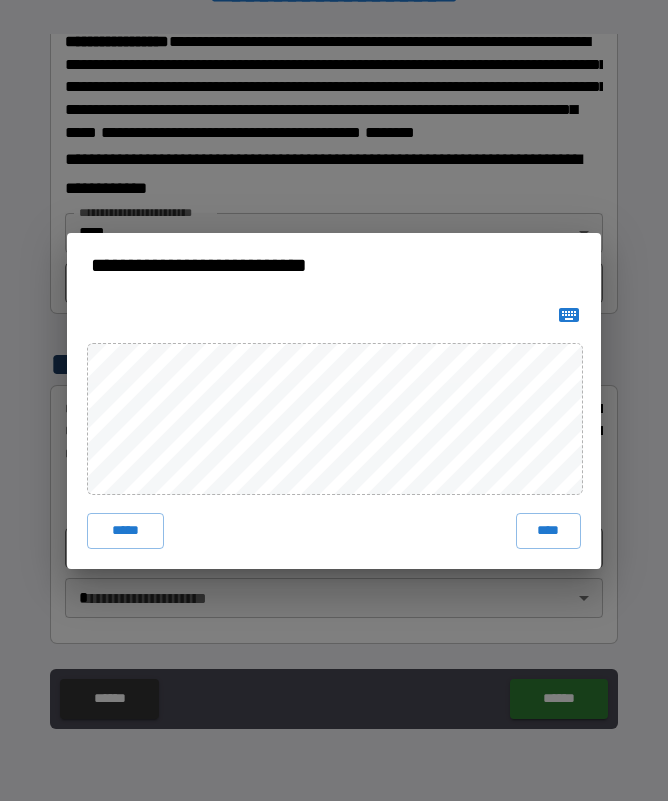 click on "****" at bounding box center [549, 531] 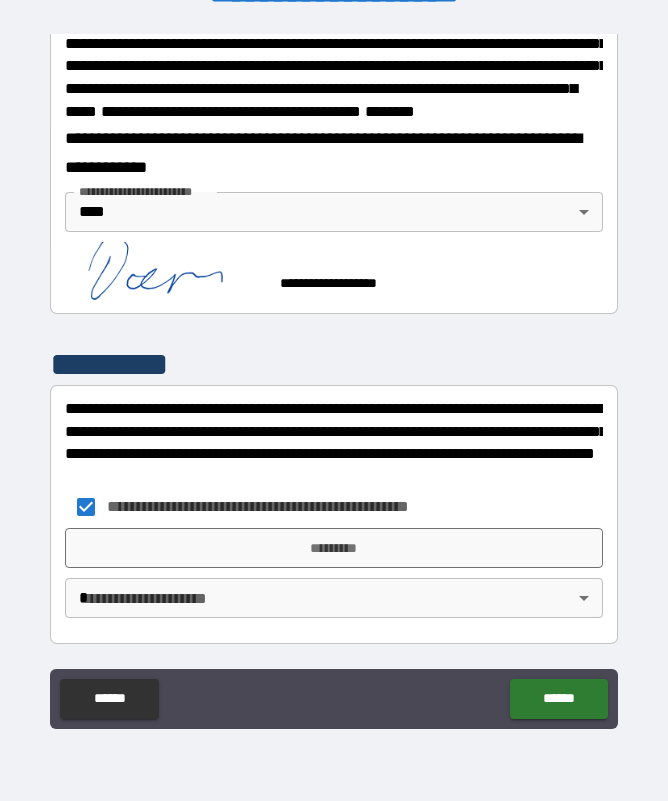 click on "*********" at bounding box center [333, 548] 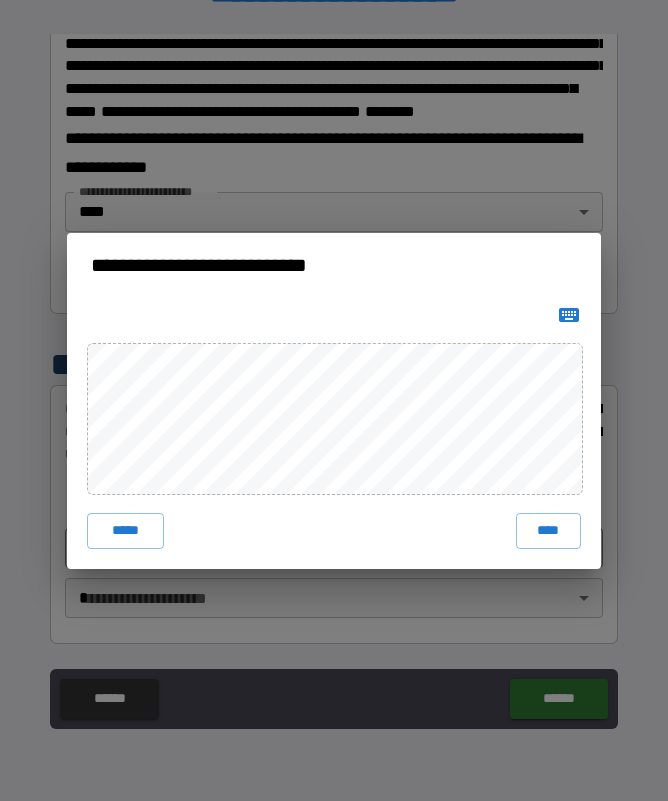 click on "****" at bounding box center [549, 531] 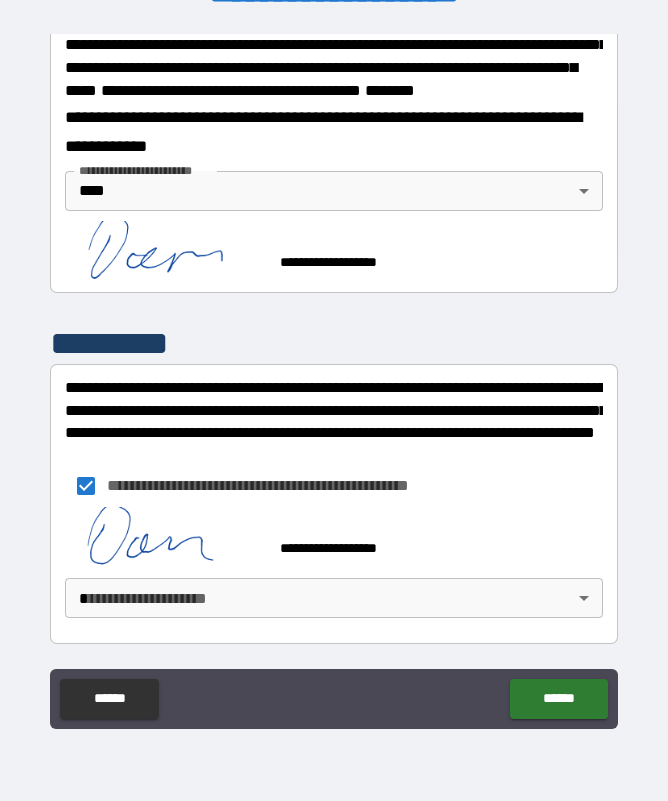 scroll, scrollTop: 2698, scrollLeft: 0, axis: vertical 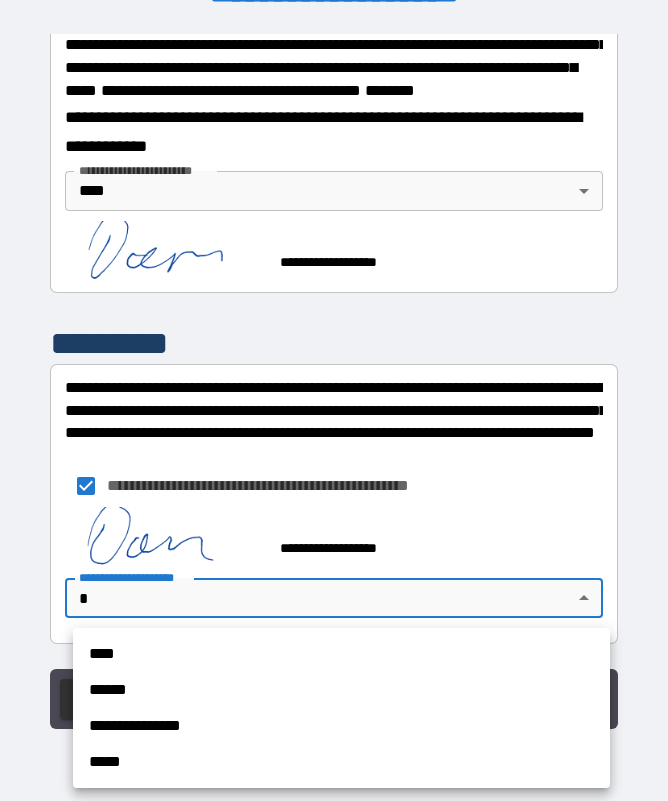 click on "****" at bounding box center (341, 654) 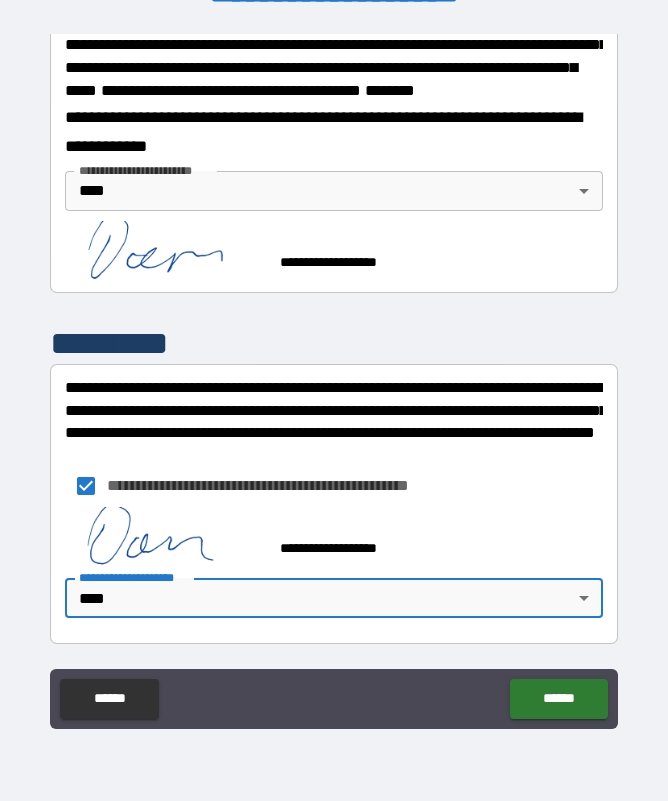 click on "******" at bounding box center [558, 699] 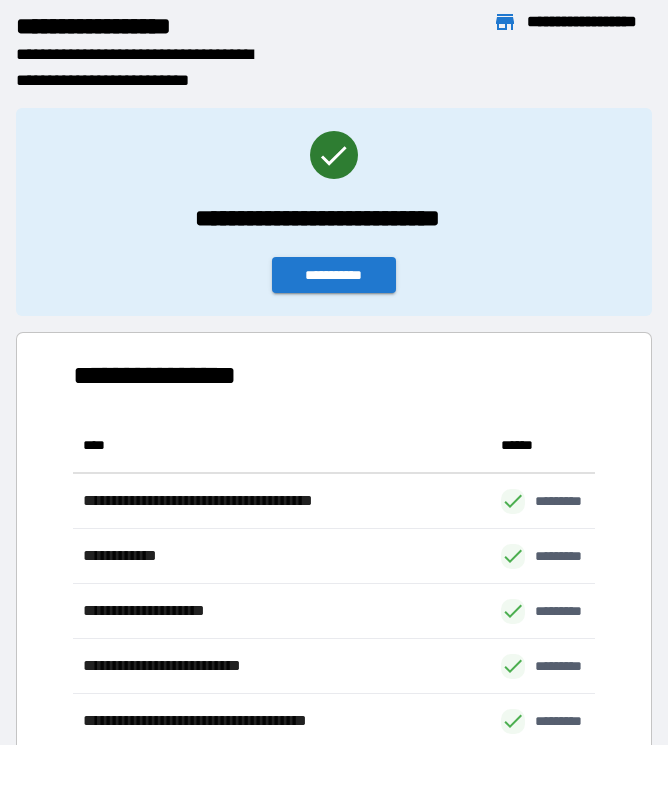 scroll, scrollTop: 1, scrollLeft: 1, axis: both 